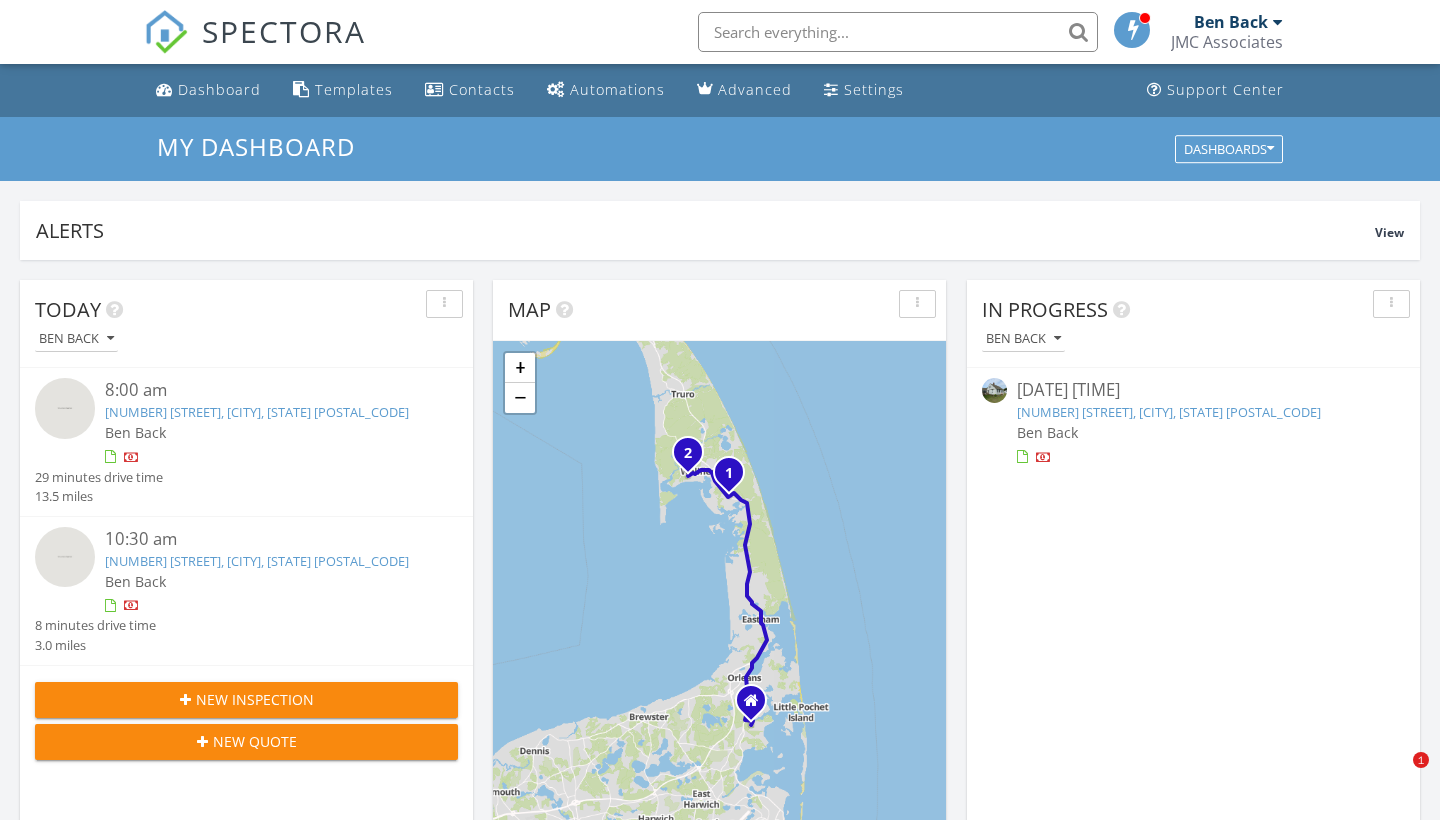 scroll, scrollTop: 0, scrollLeft: 0, axis: both 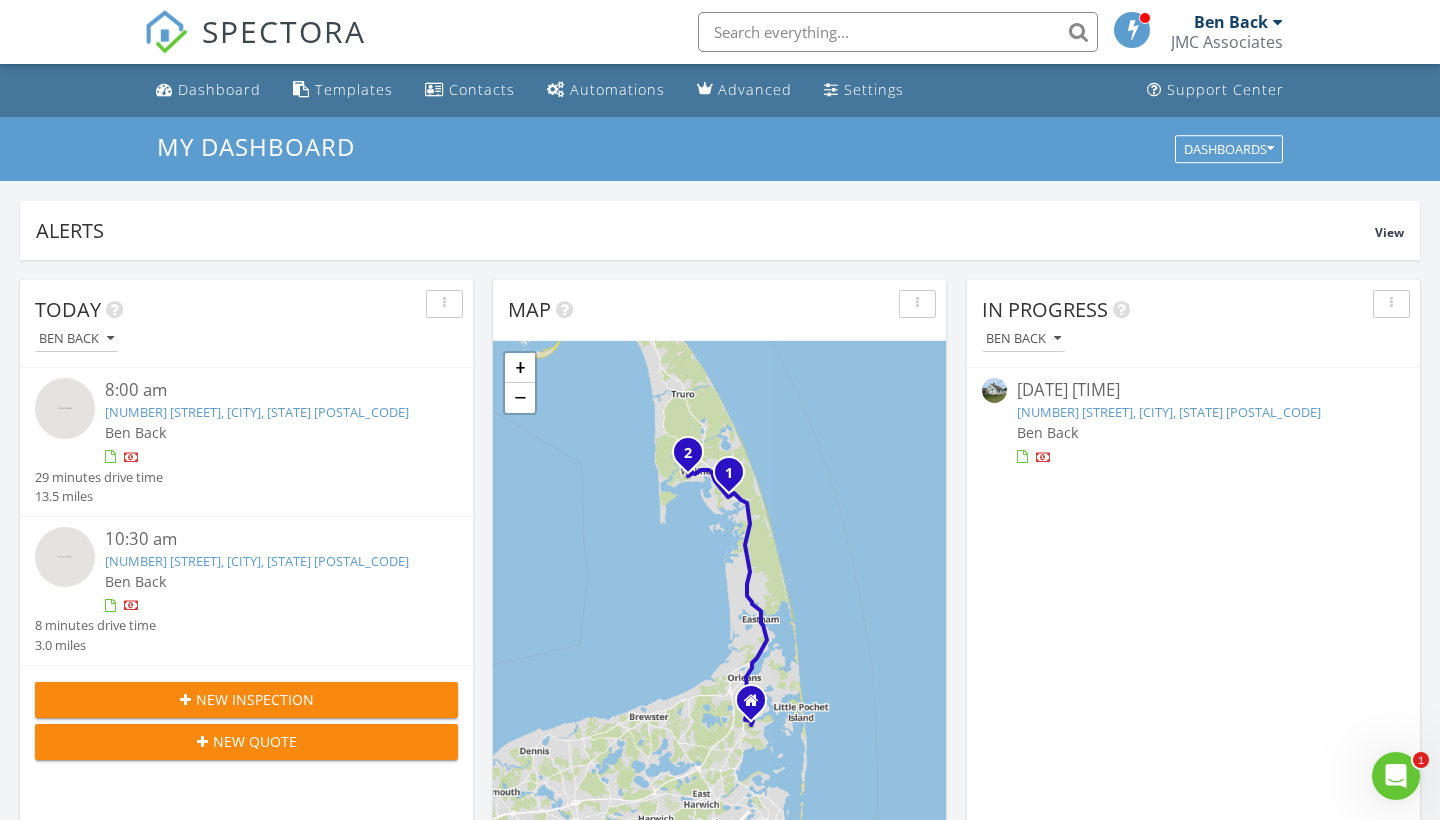 click on "07/31/25 9:45 am" at bounding box center [1193, 390] 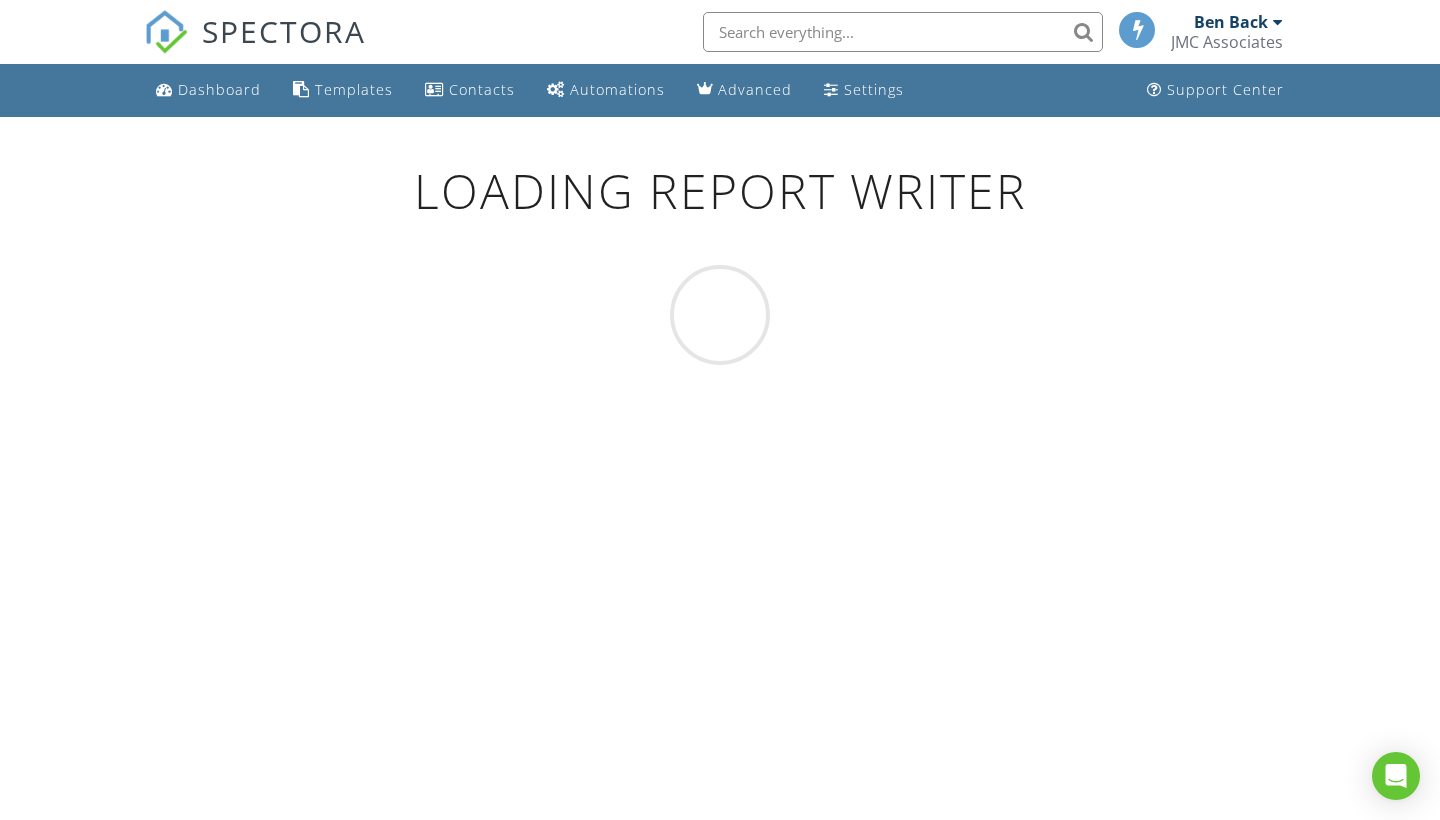 scroll, scrollTop: 0, scrollLeft: 0, axis: both 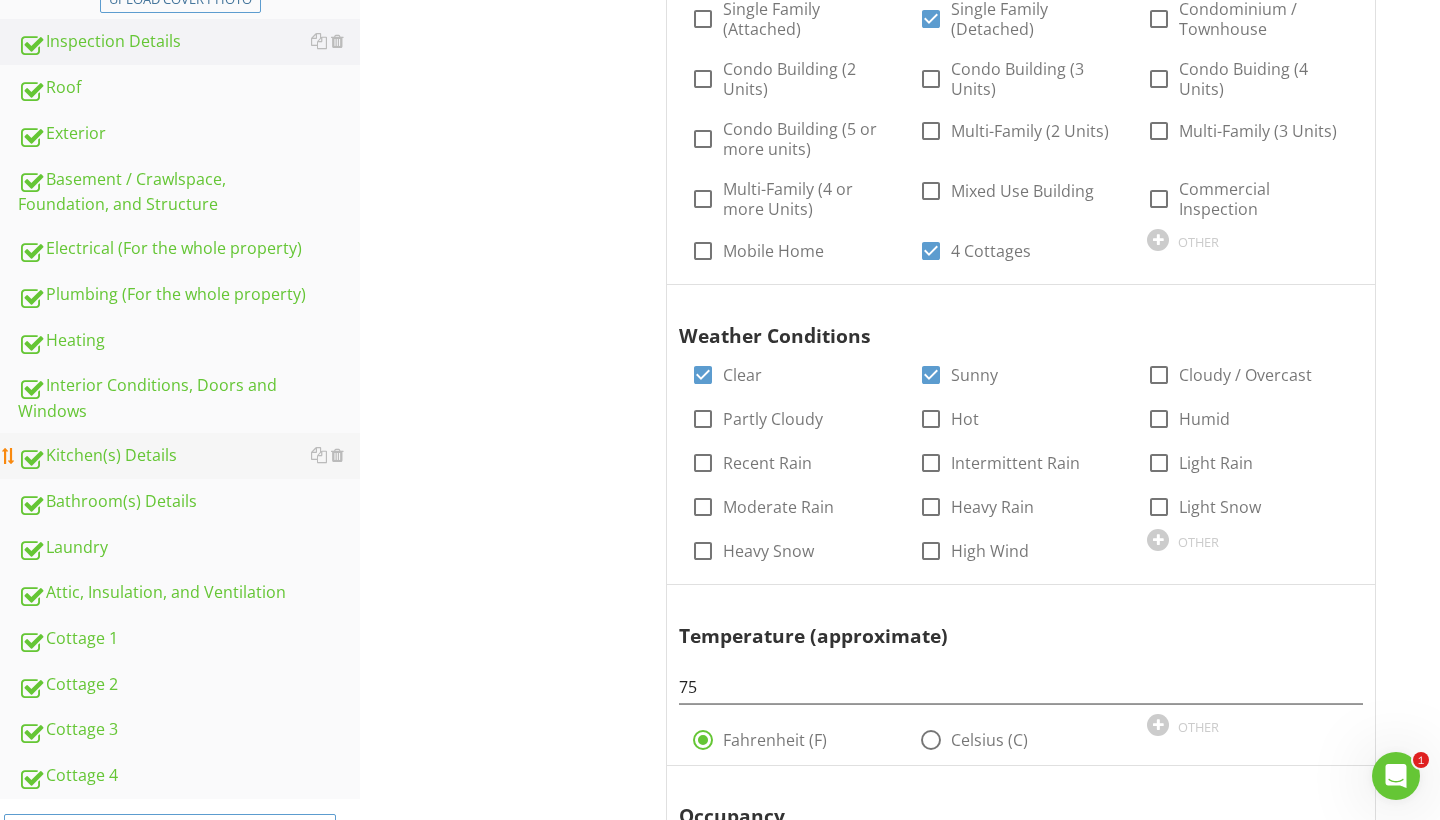 click on "Kitchen(s) Details" at bounding box center (189, 456) 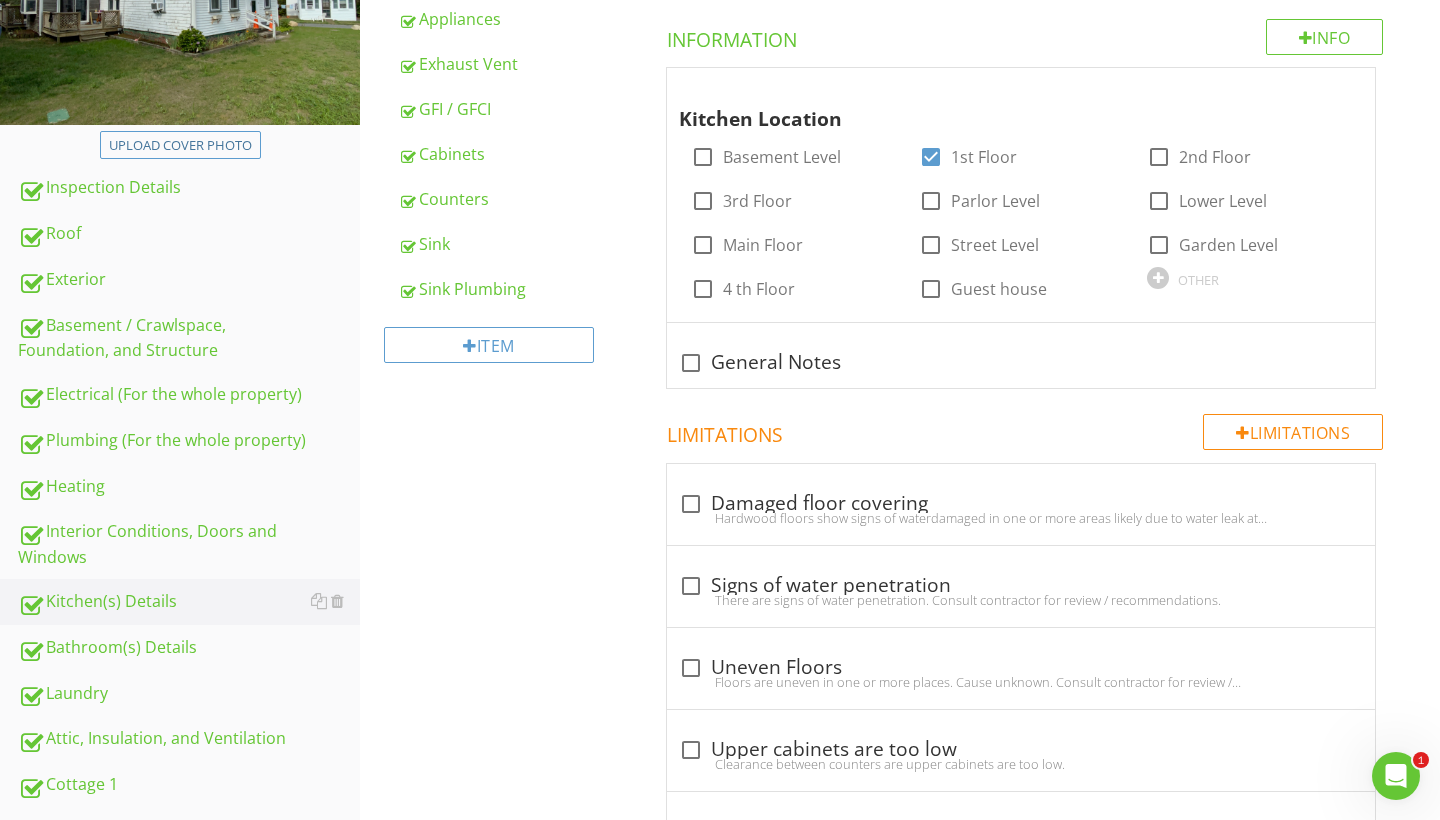 scroll, scrollTop: 309, scrollLeft: 0, axis: vertical 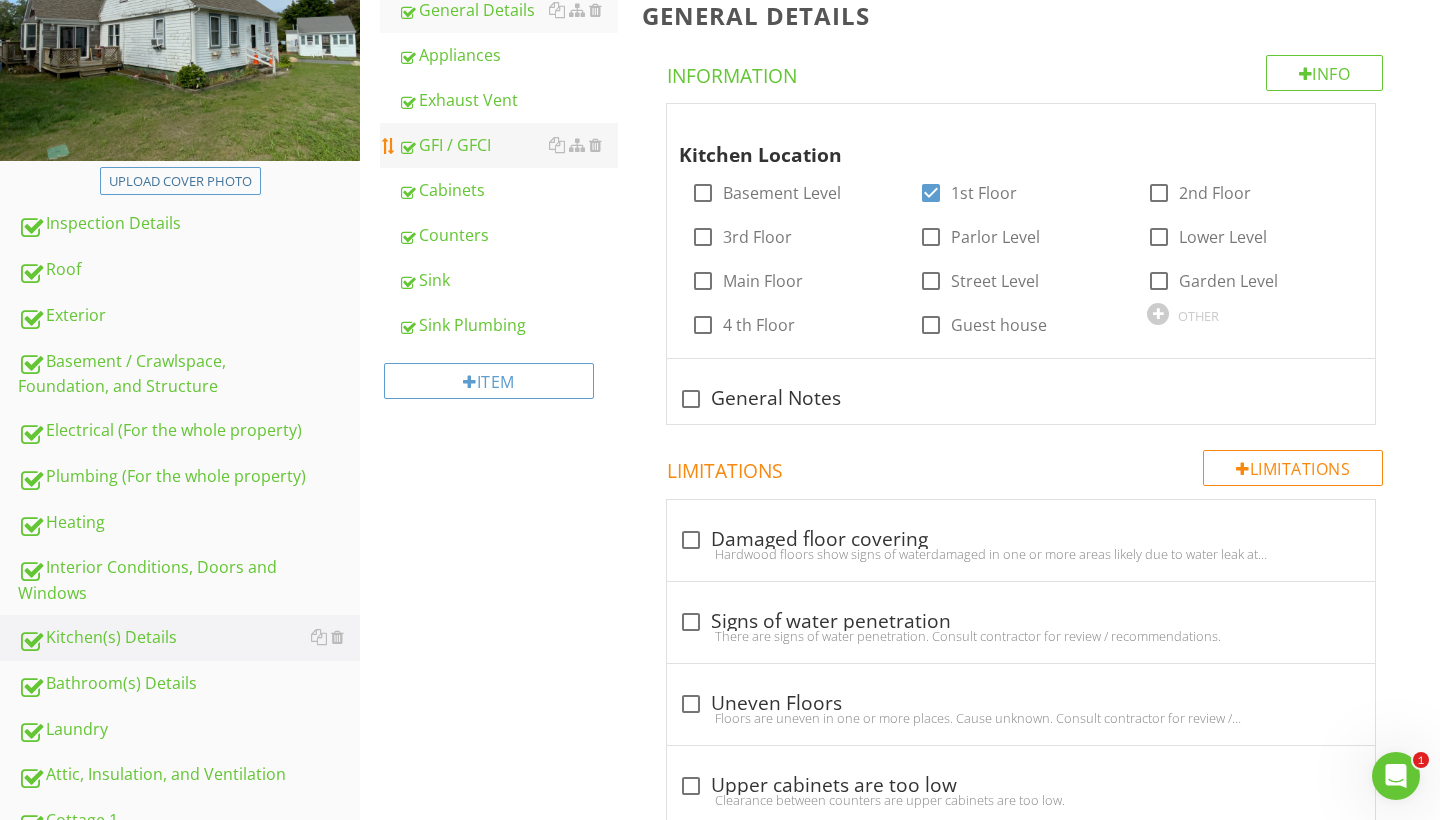 click on "GFI / GFCI" at bounding box center [508, 145] 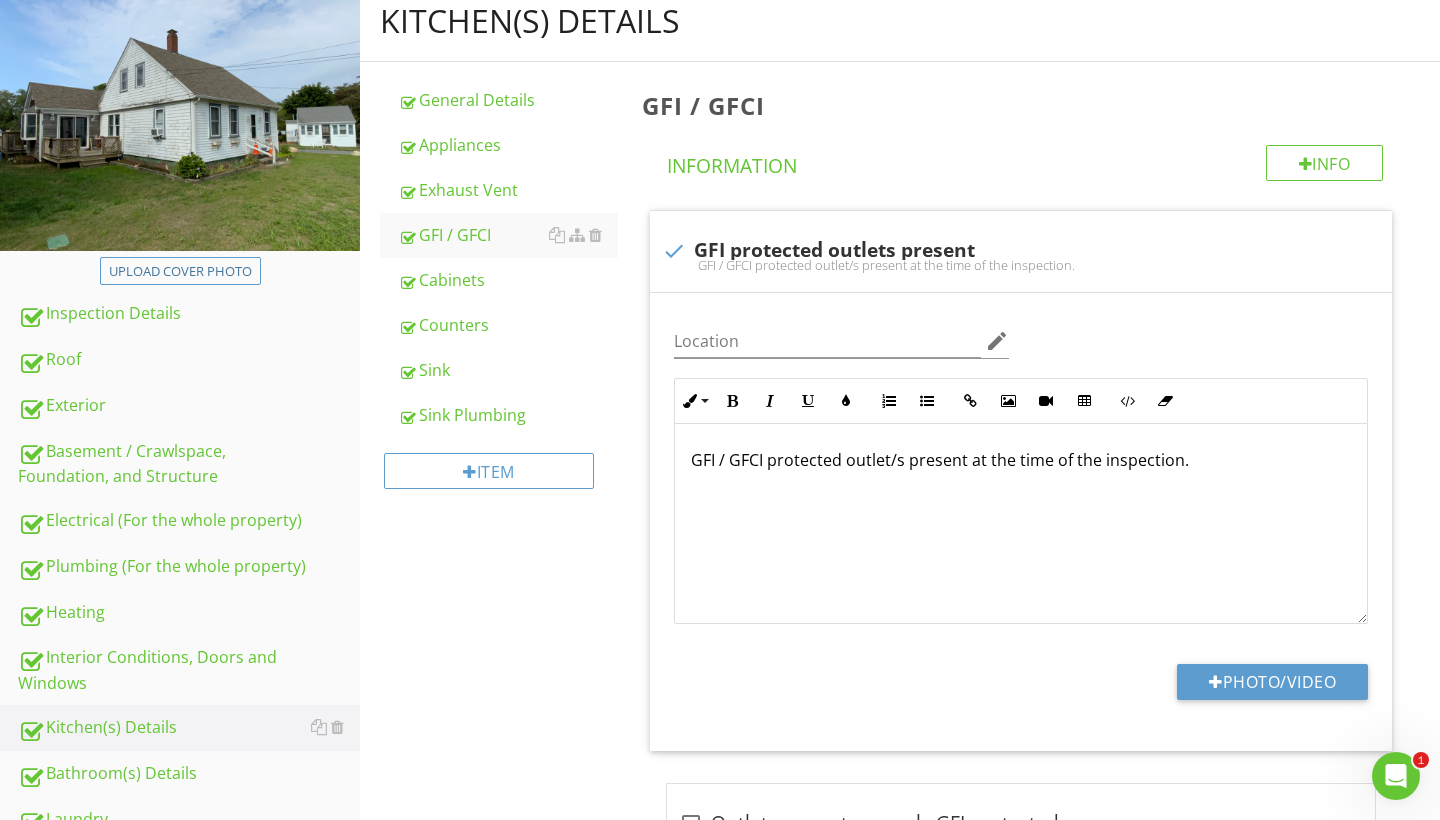 scroll, scrollTop: 206, scrollLeft: 0, axis: vertical 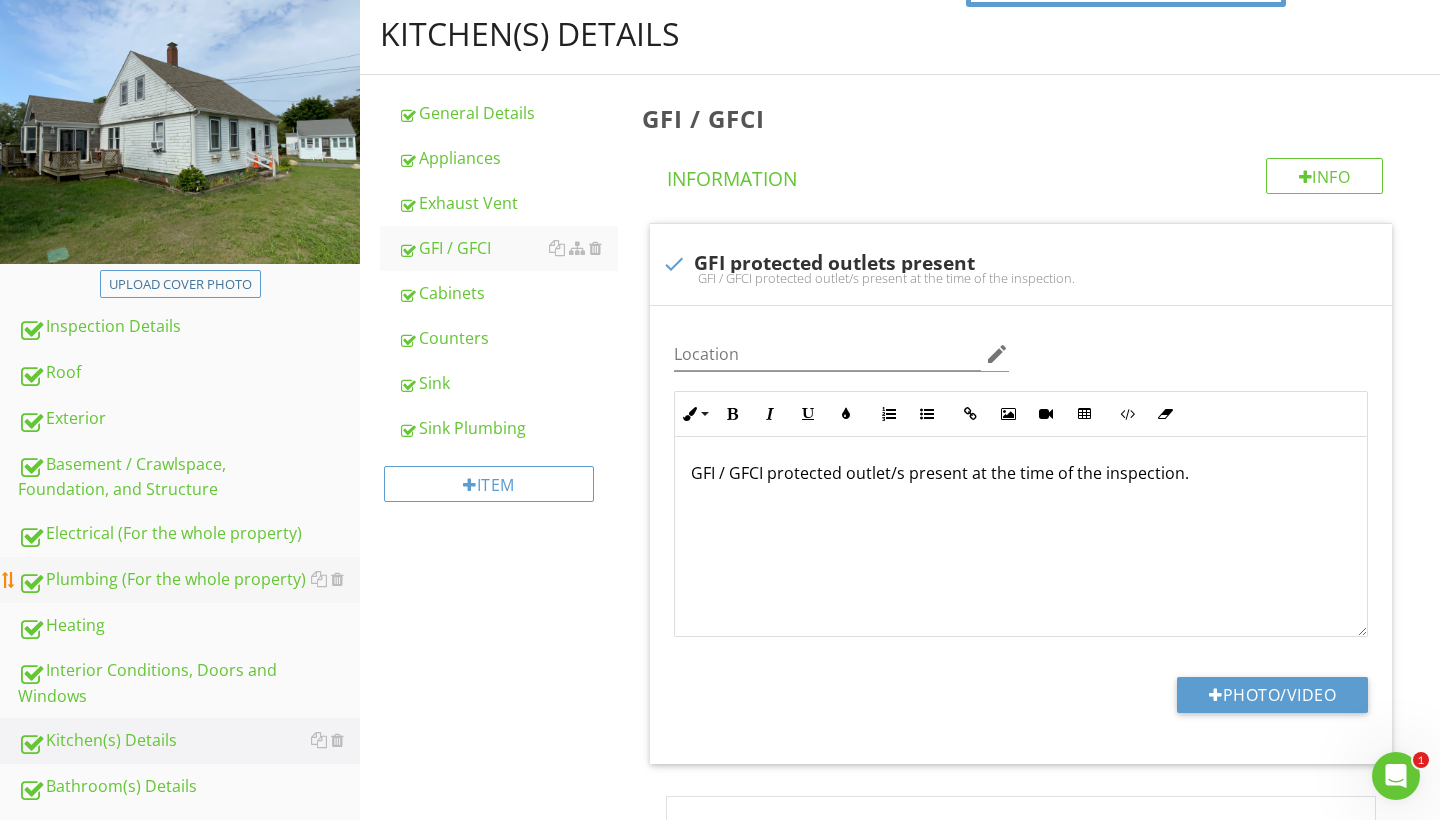 click on "Plumbing (For the whole property)" at bounding box center [189, 580] 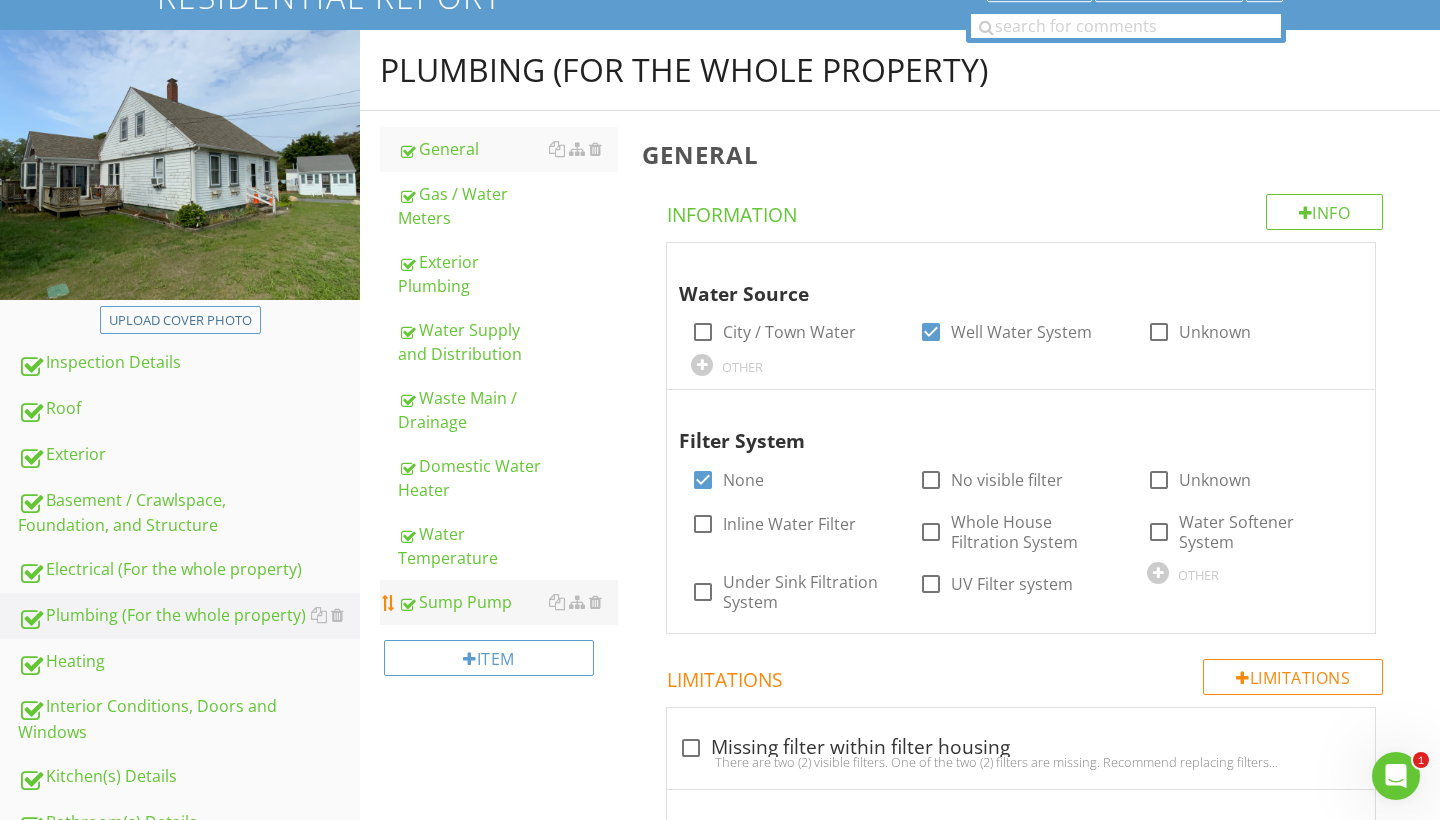scroll, scrollTop: 169, scrollLeft: 0, axis: vertical 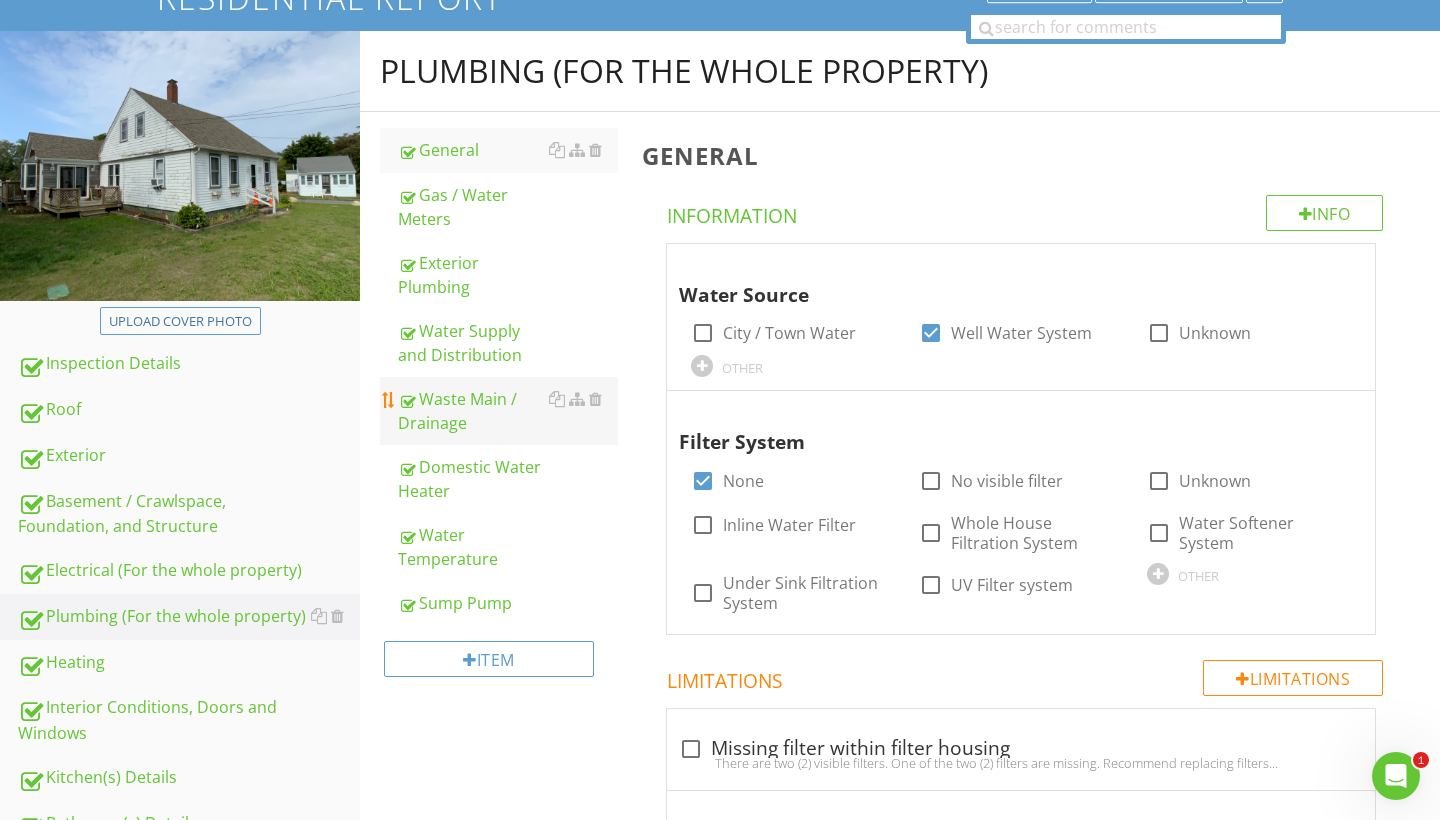 click on "Waste Main / Drainage" at bounding box center [508, 411] 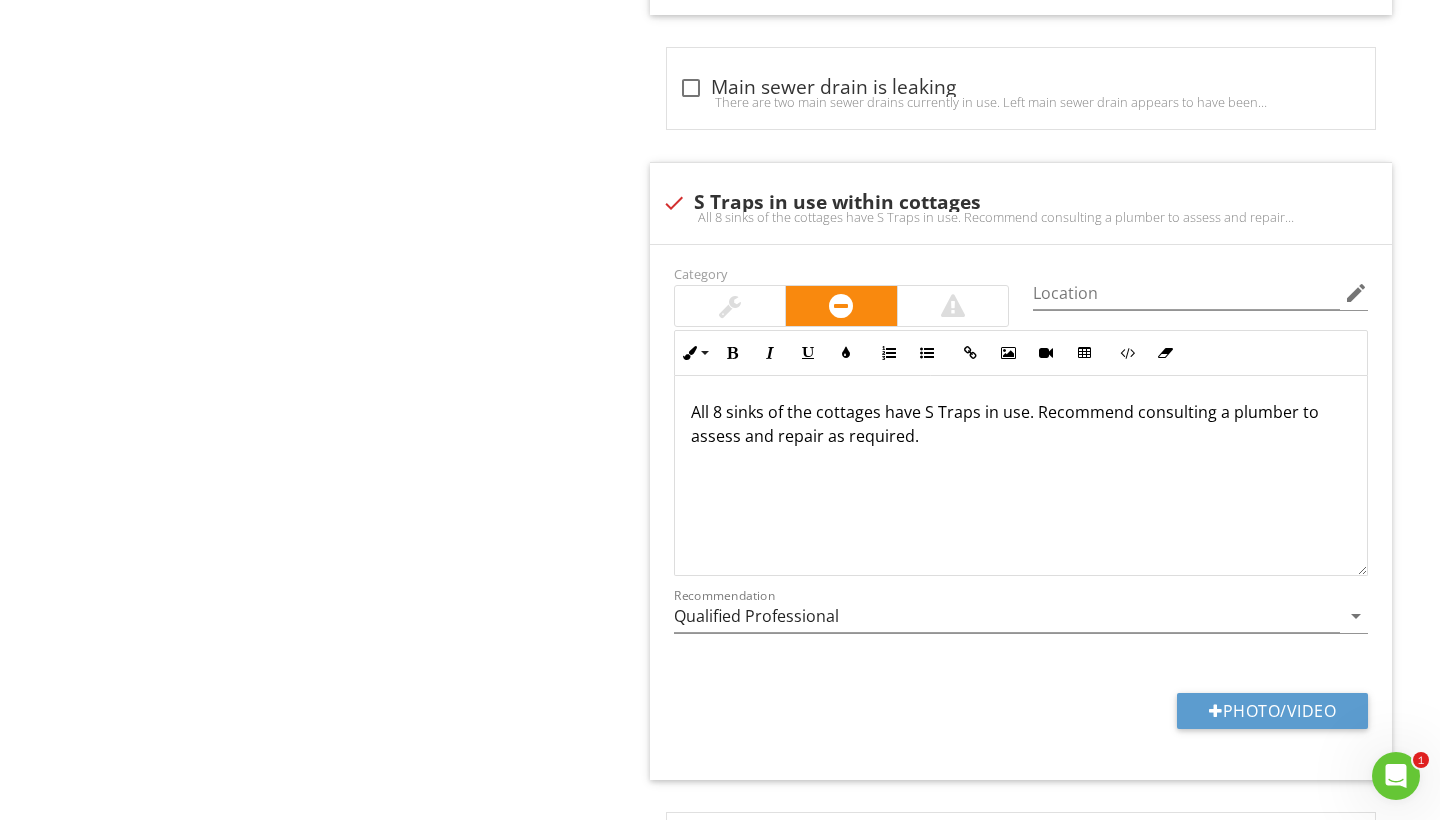 scroll, scrollTop: 4096, scrollLeft: 0, axis: vertical 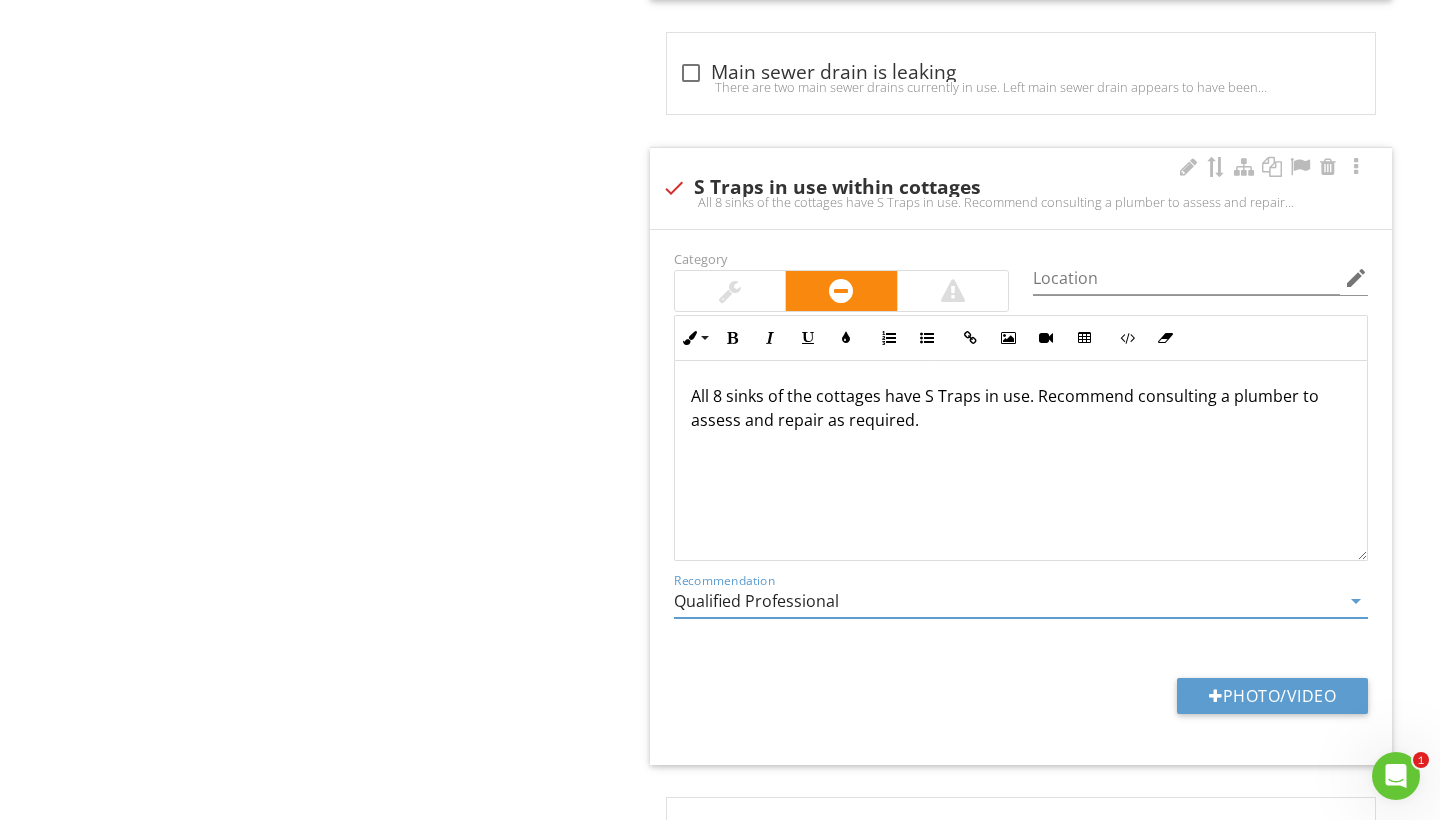 click on "Qualified Professional" at bounding box center [1007, 601] 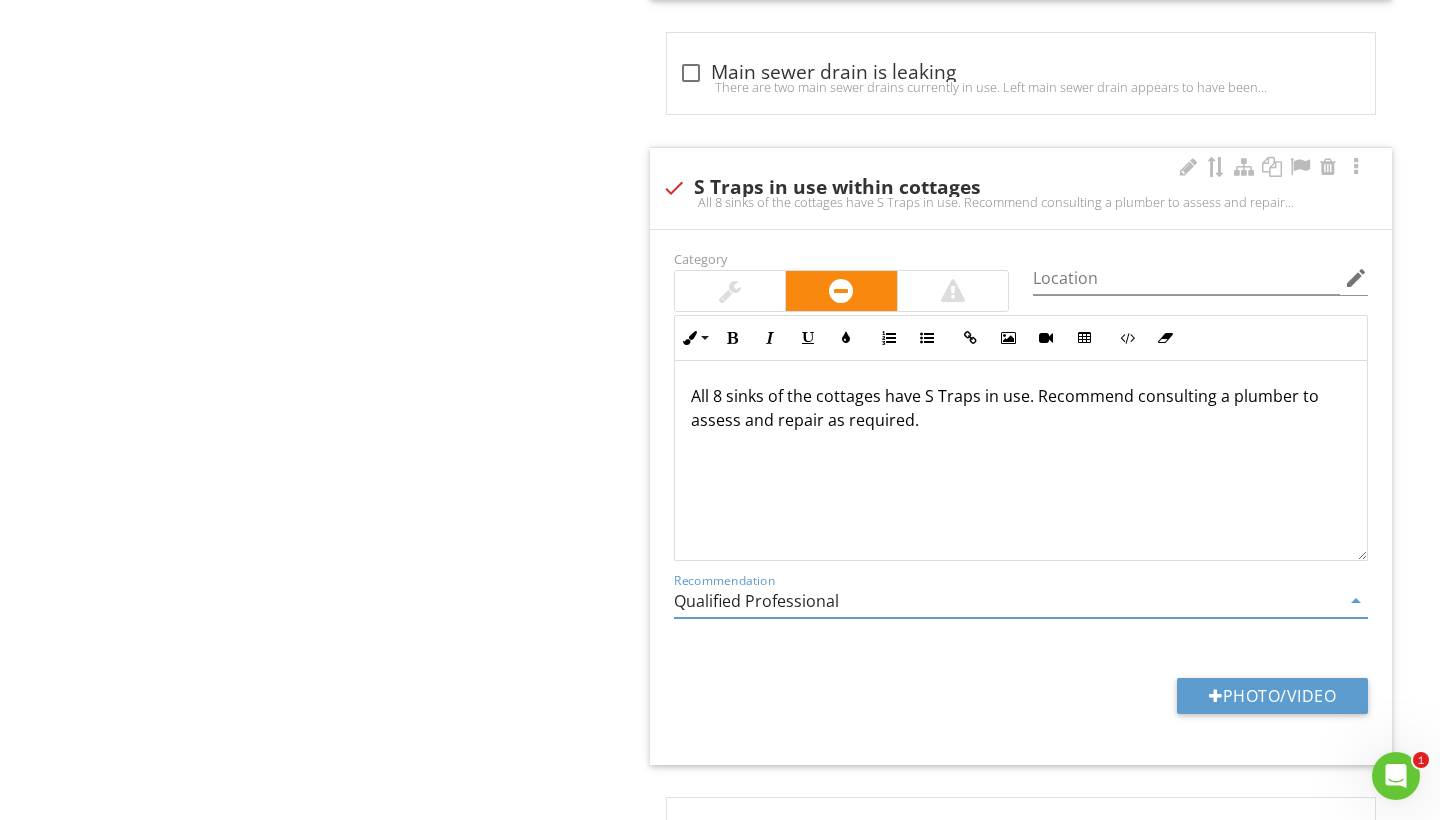 click on "Qualified Professional" at bounding box center [1007, 601] 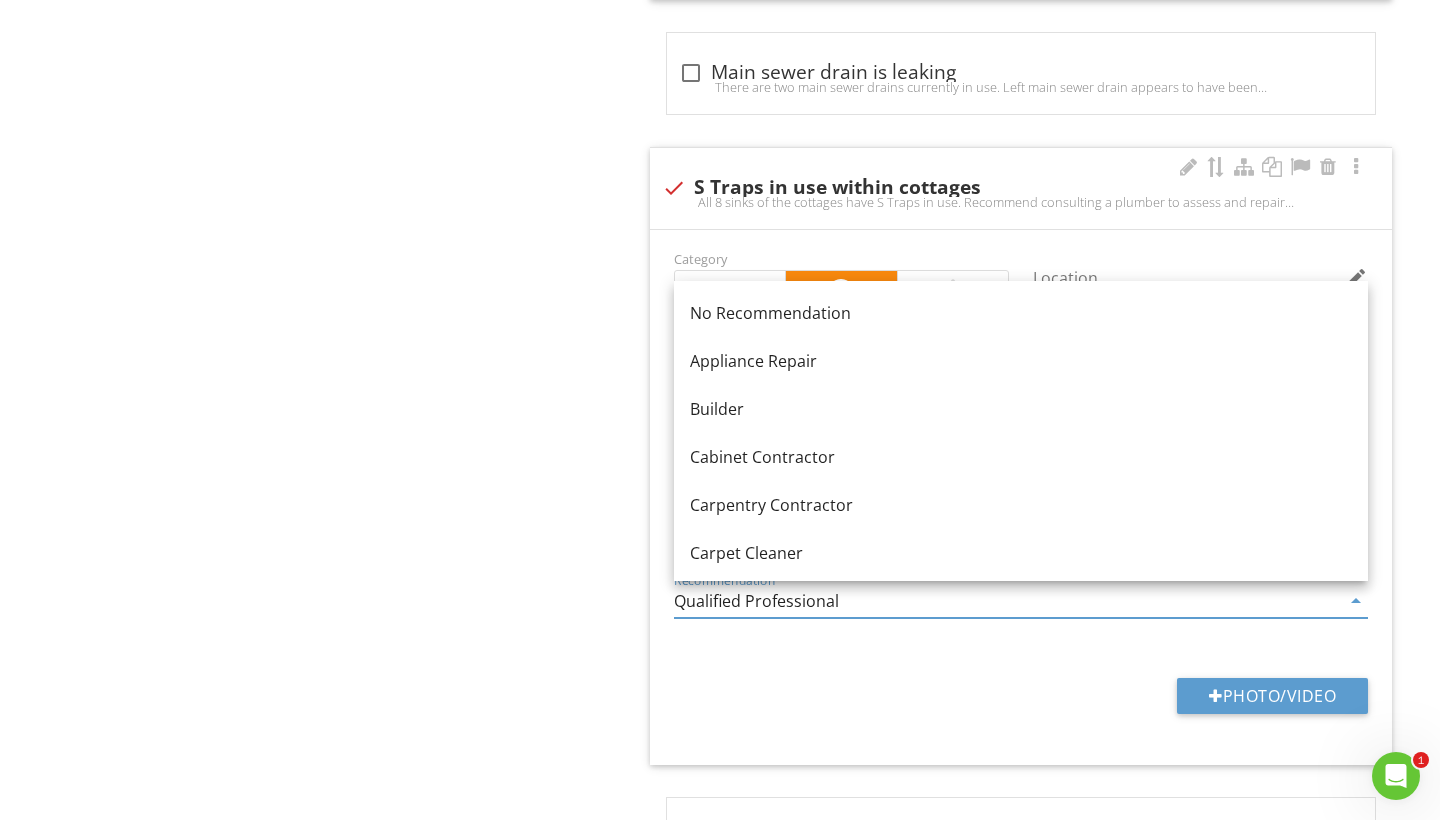 click on "Qualified Professional" at bounding box center [1007, 601] 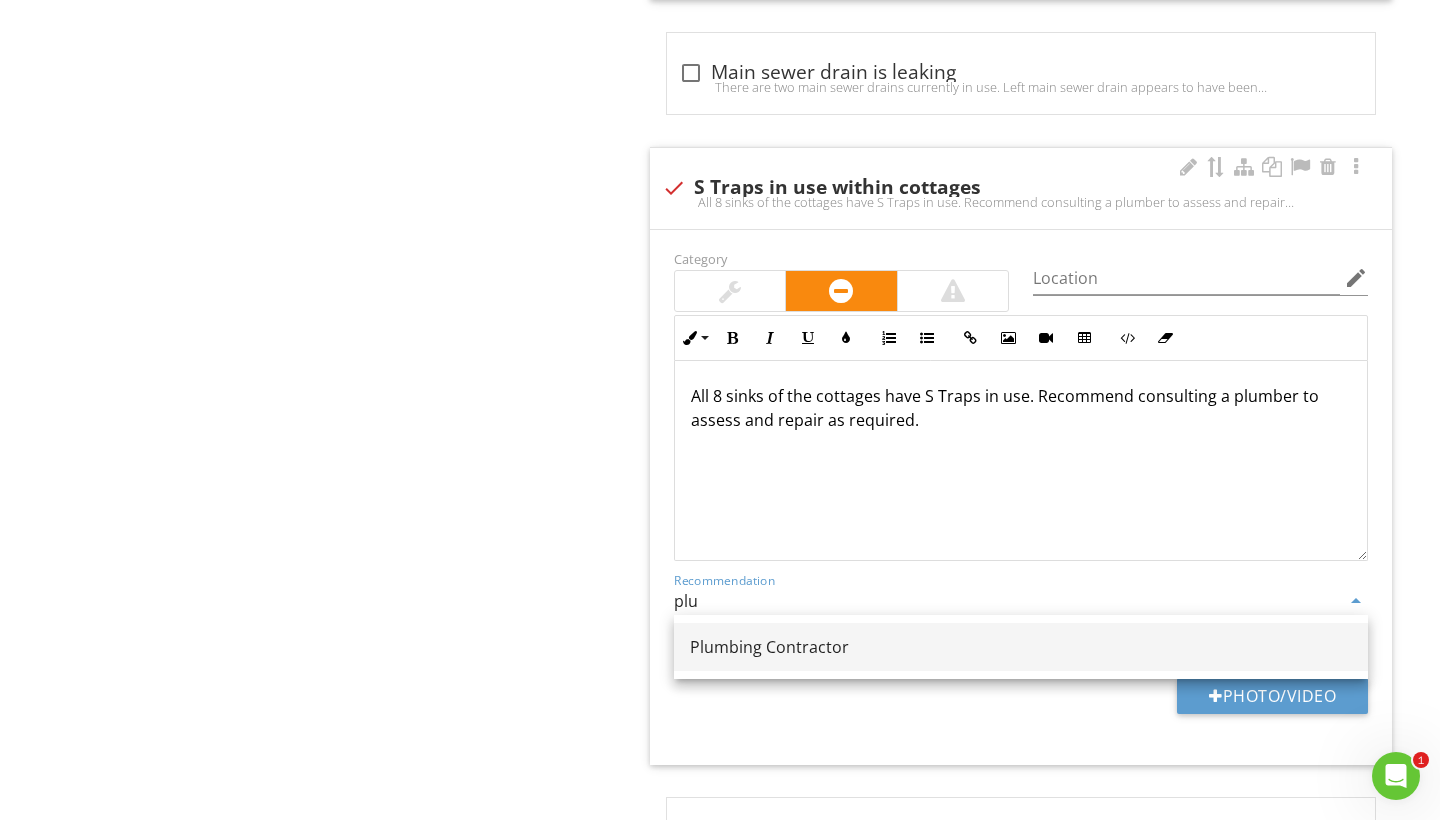 type on "Plumbing Contractor" 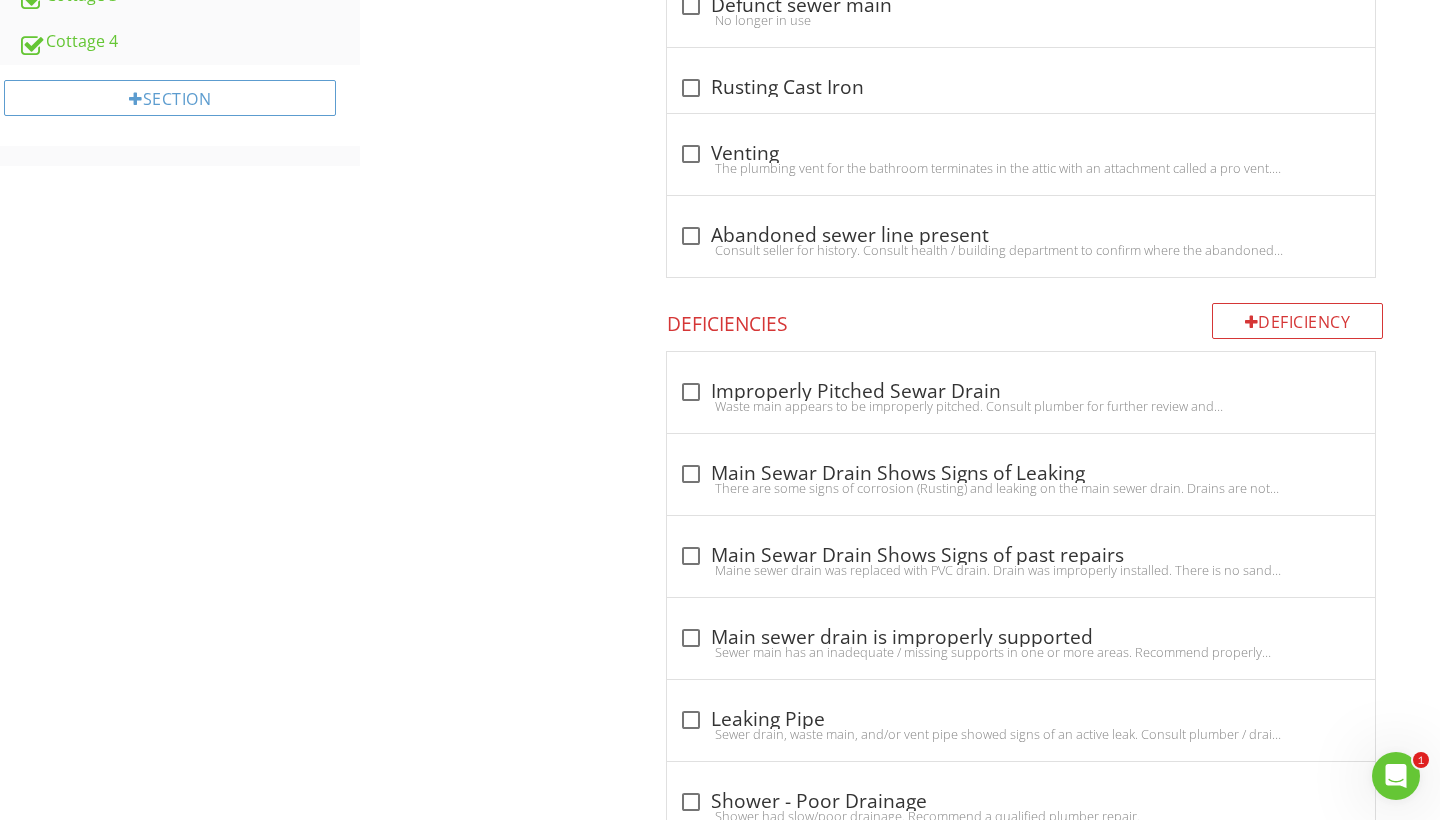 scroll, scrollTop: 1223, scrollLeft: 0, axis: vertical 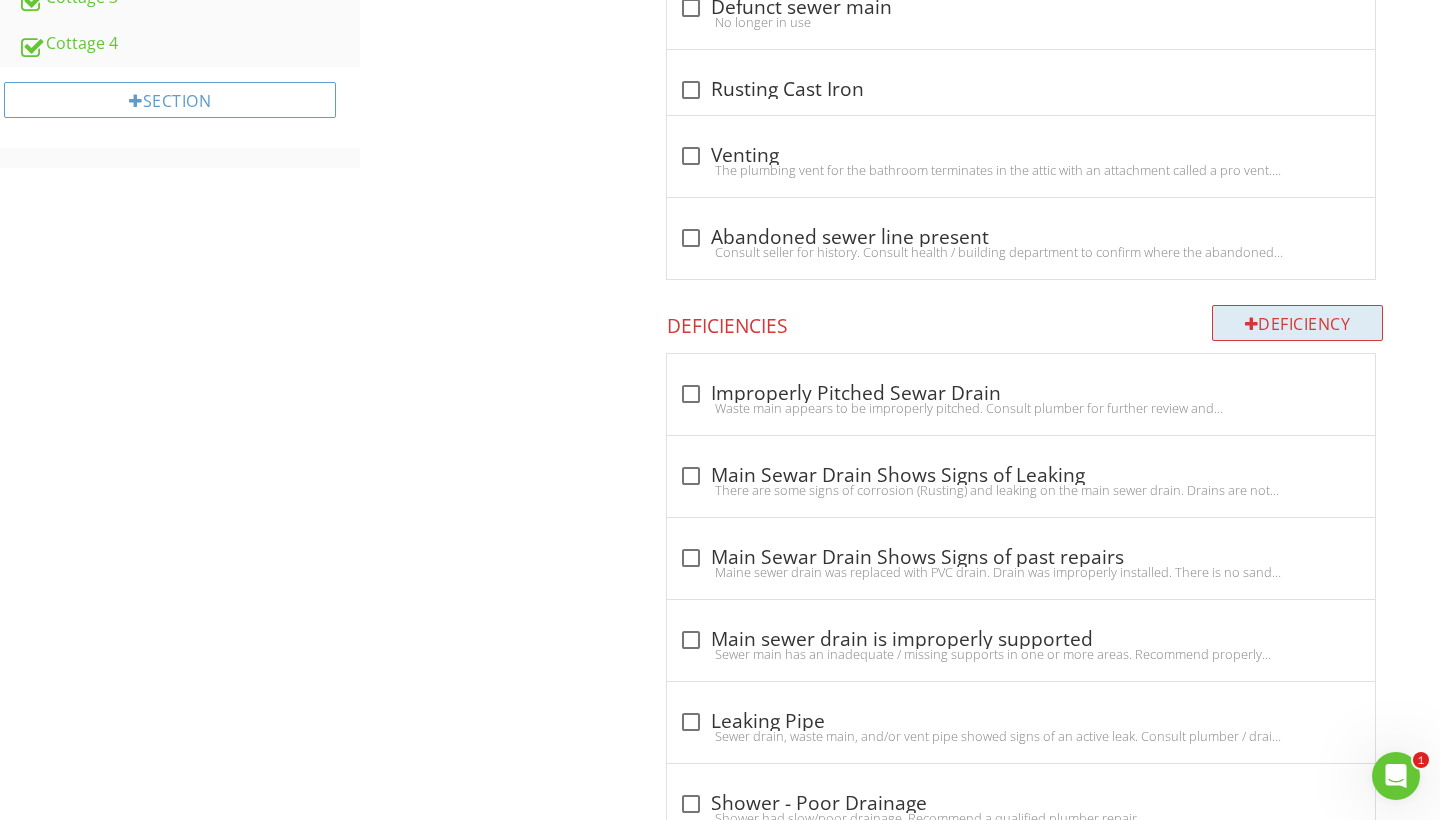 click on "Deficiency" at bounding box center (1298, 323) 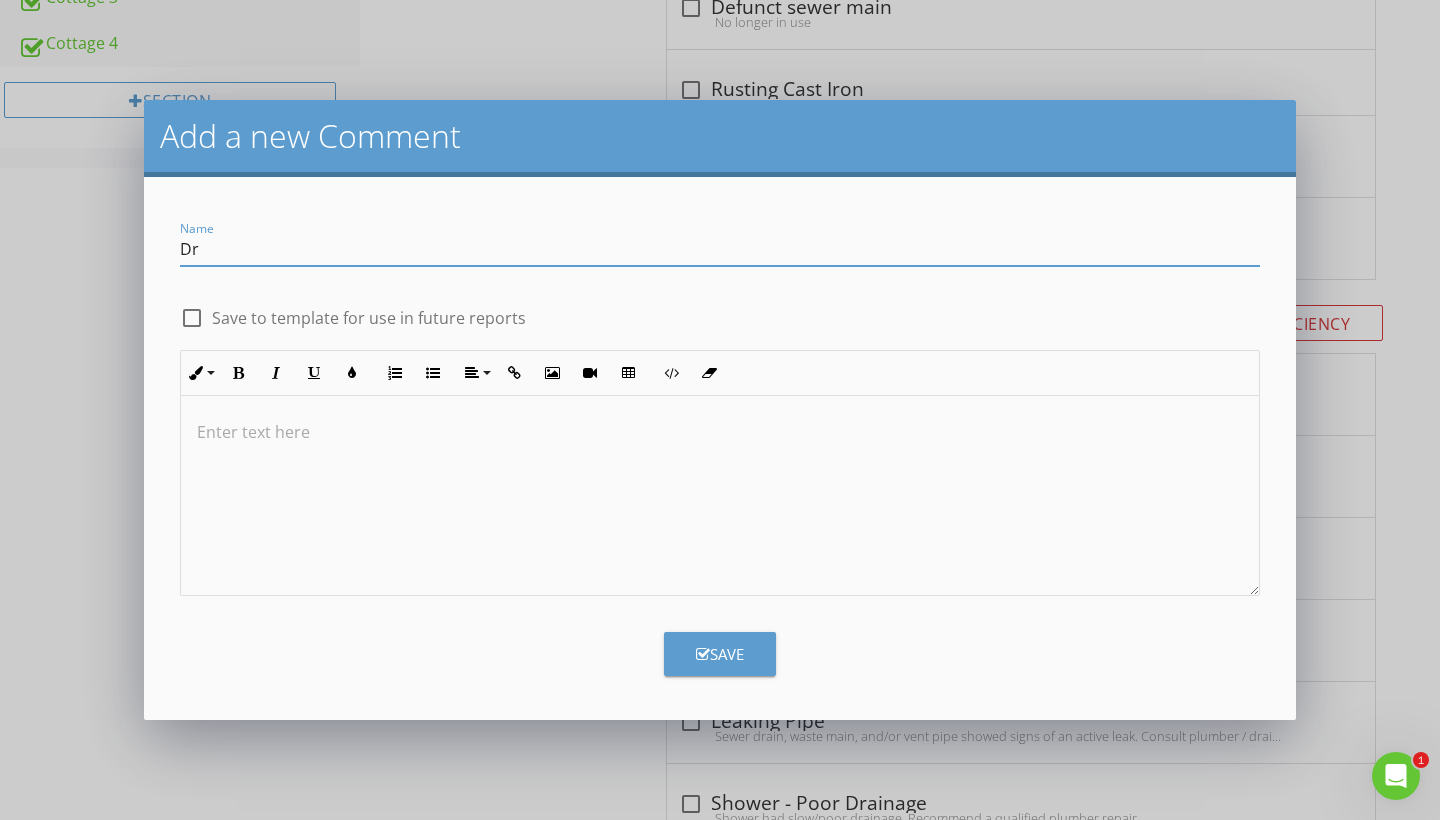 type on "D" 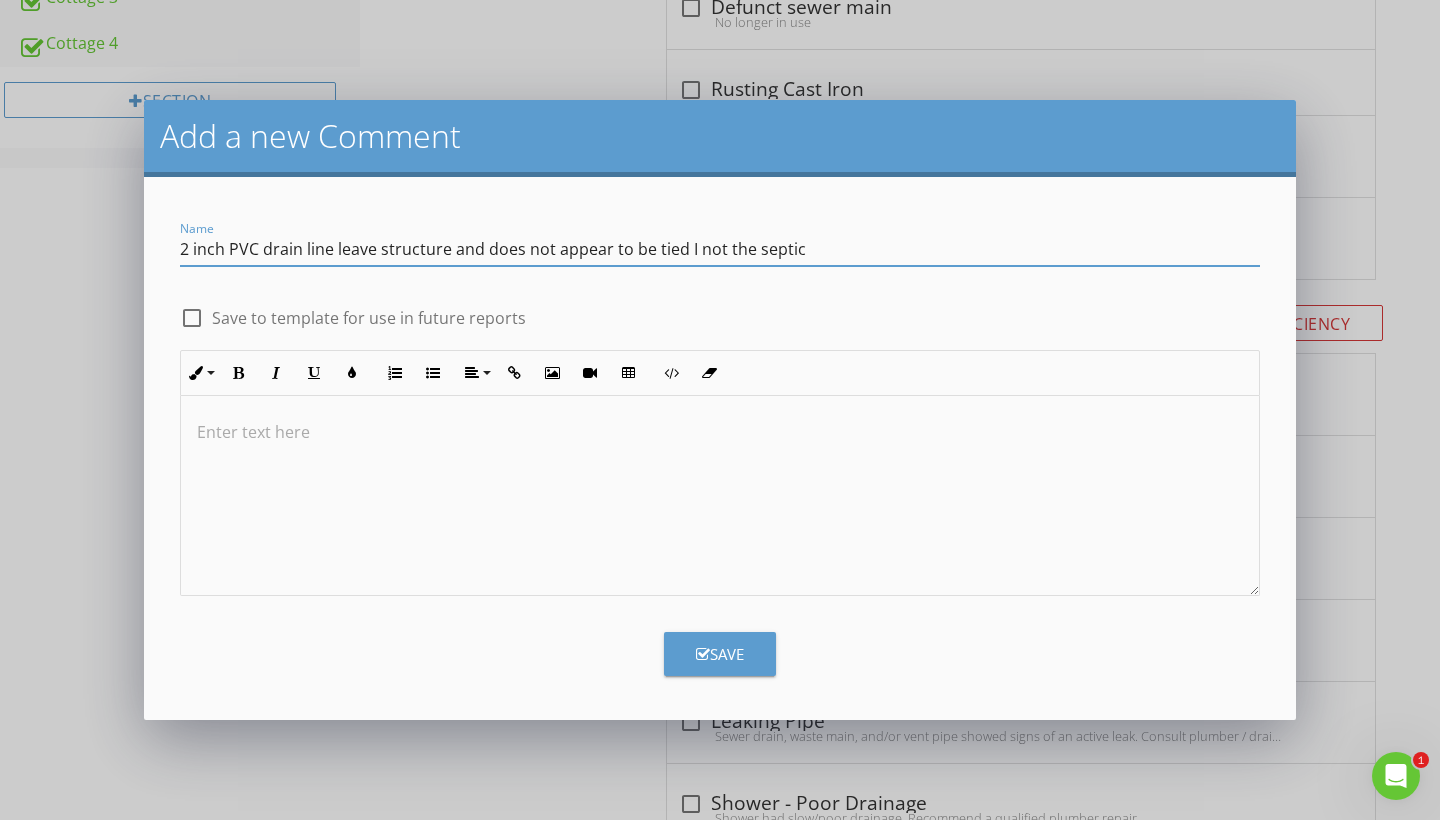 click on "2 inch PVC drain line leave structure and does not appear to be tied I not the septic" at bounding box center [720, 249] 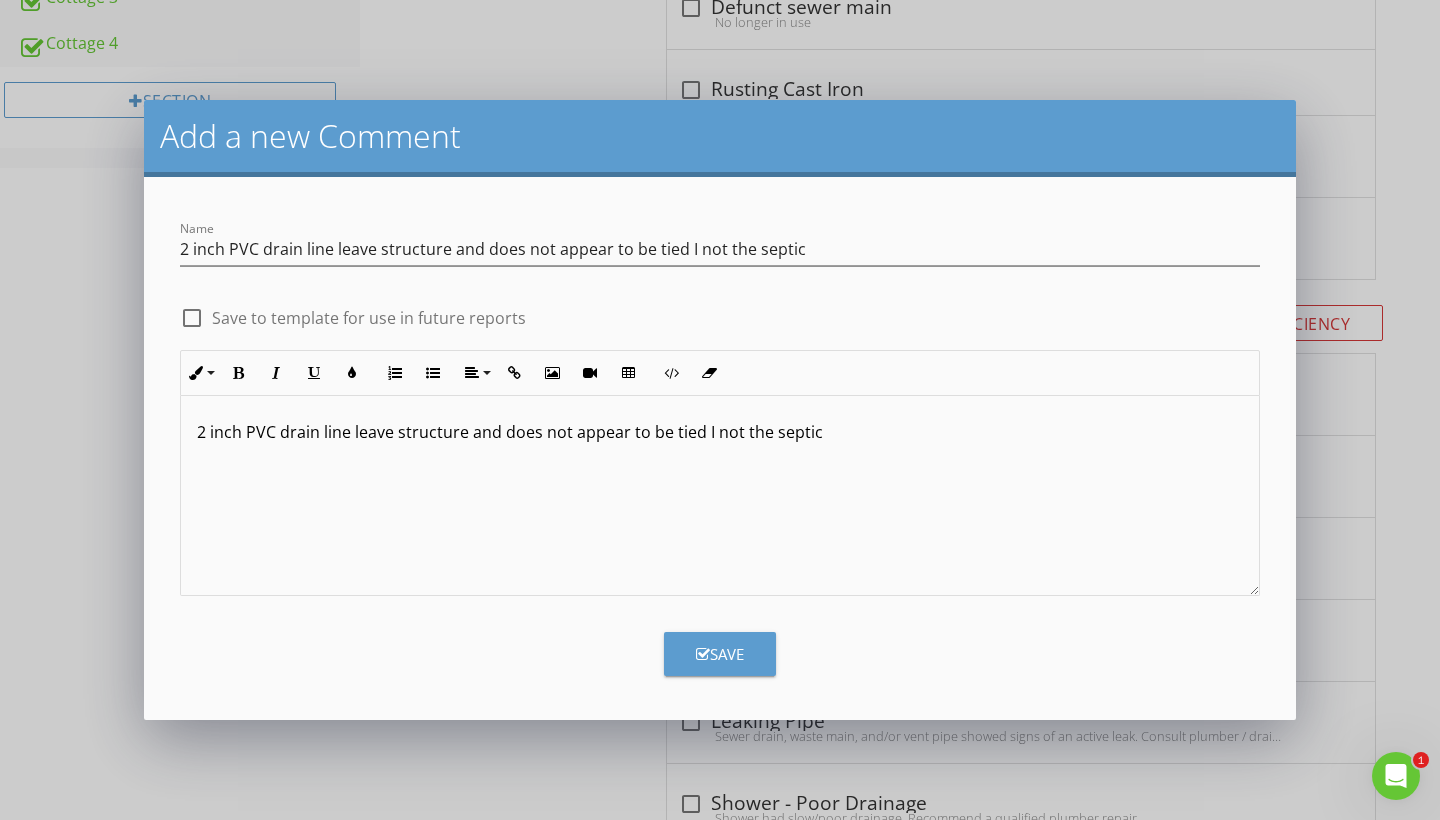 type 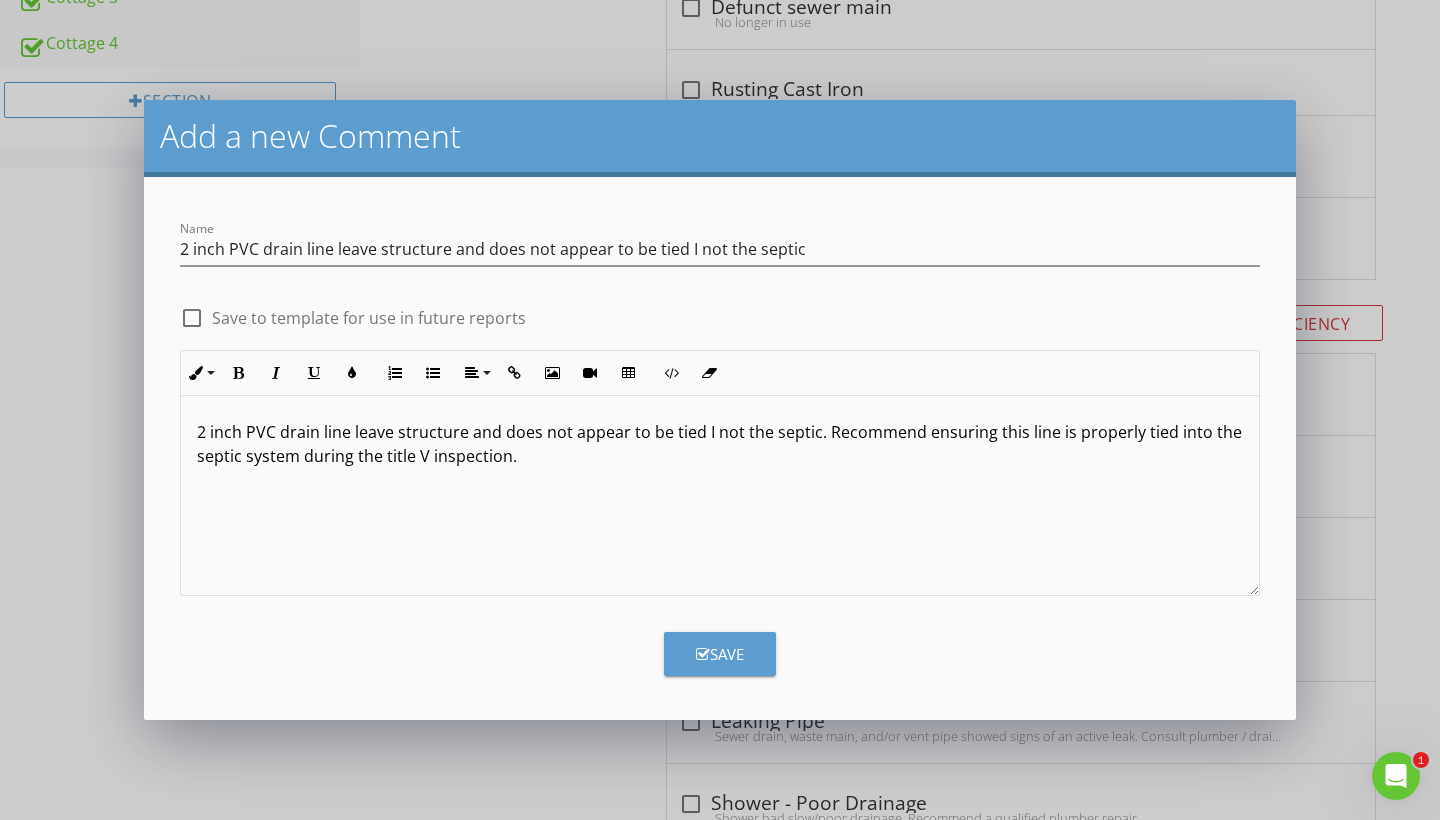 click on "Save" at bounding box center (720, 654) 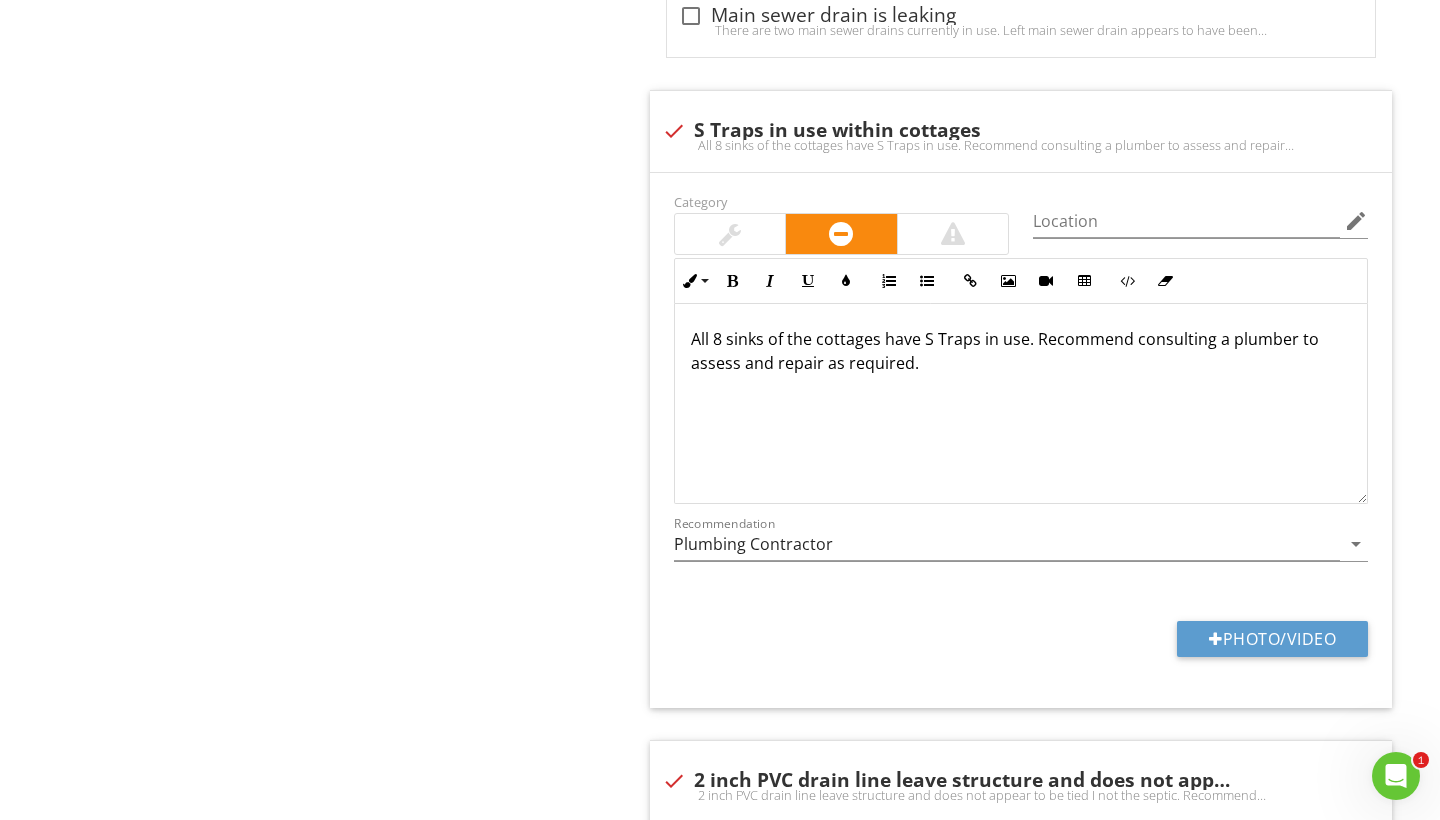 scroll, scrollTop: 4154, scrollLeft: 0, axis: vertical 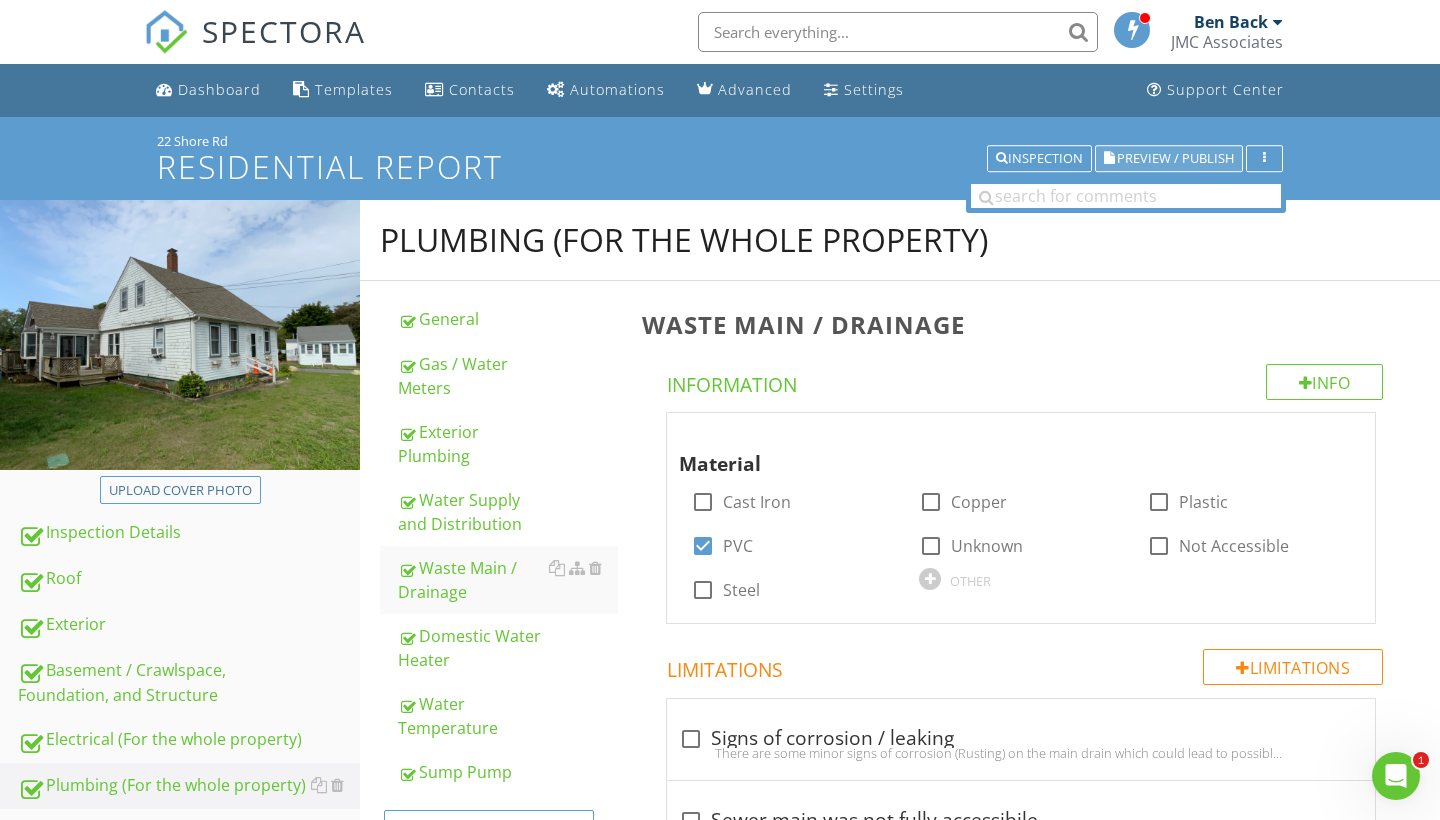 click on "Preview / Publish" at bounding box center [1175, 158] 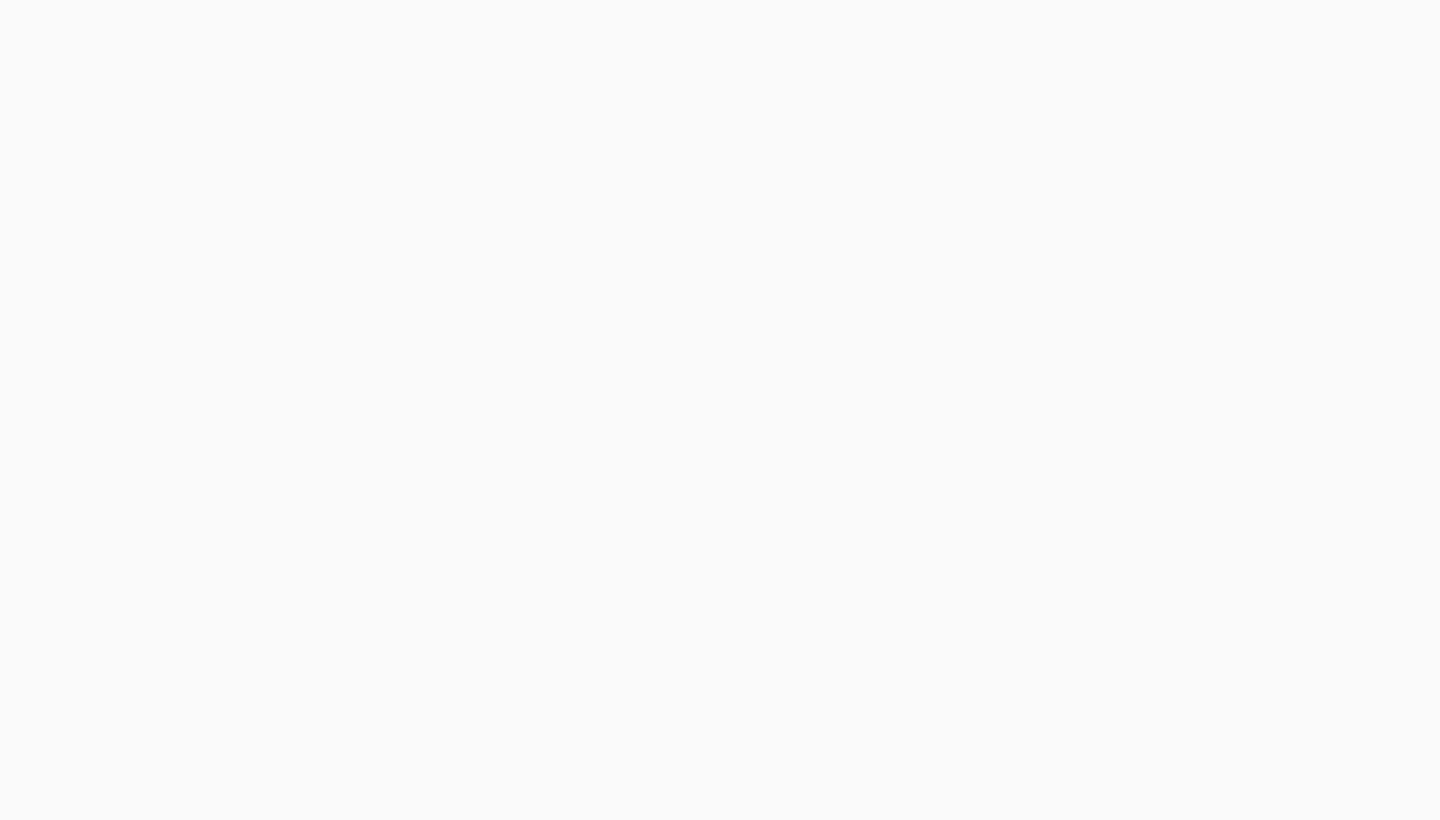 scroll, scrollTop: 0, scrollLeft: 0, axis: both 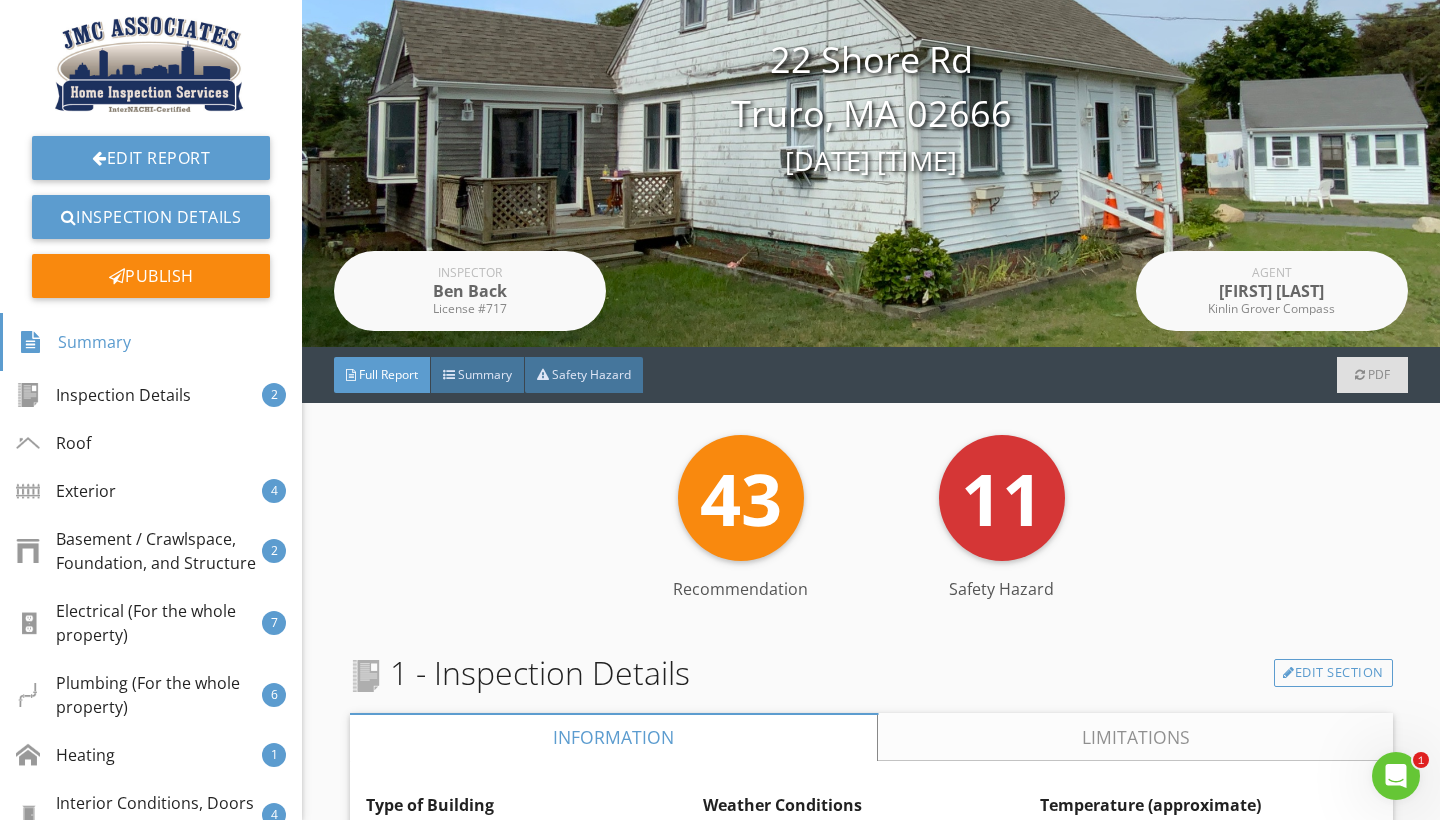 click on "PDF" at bounding box center [1379, 374] 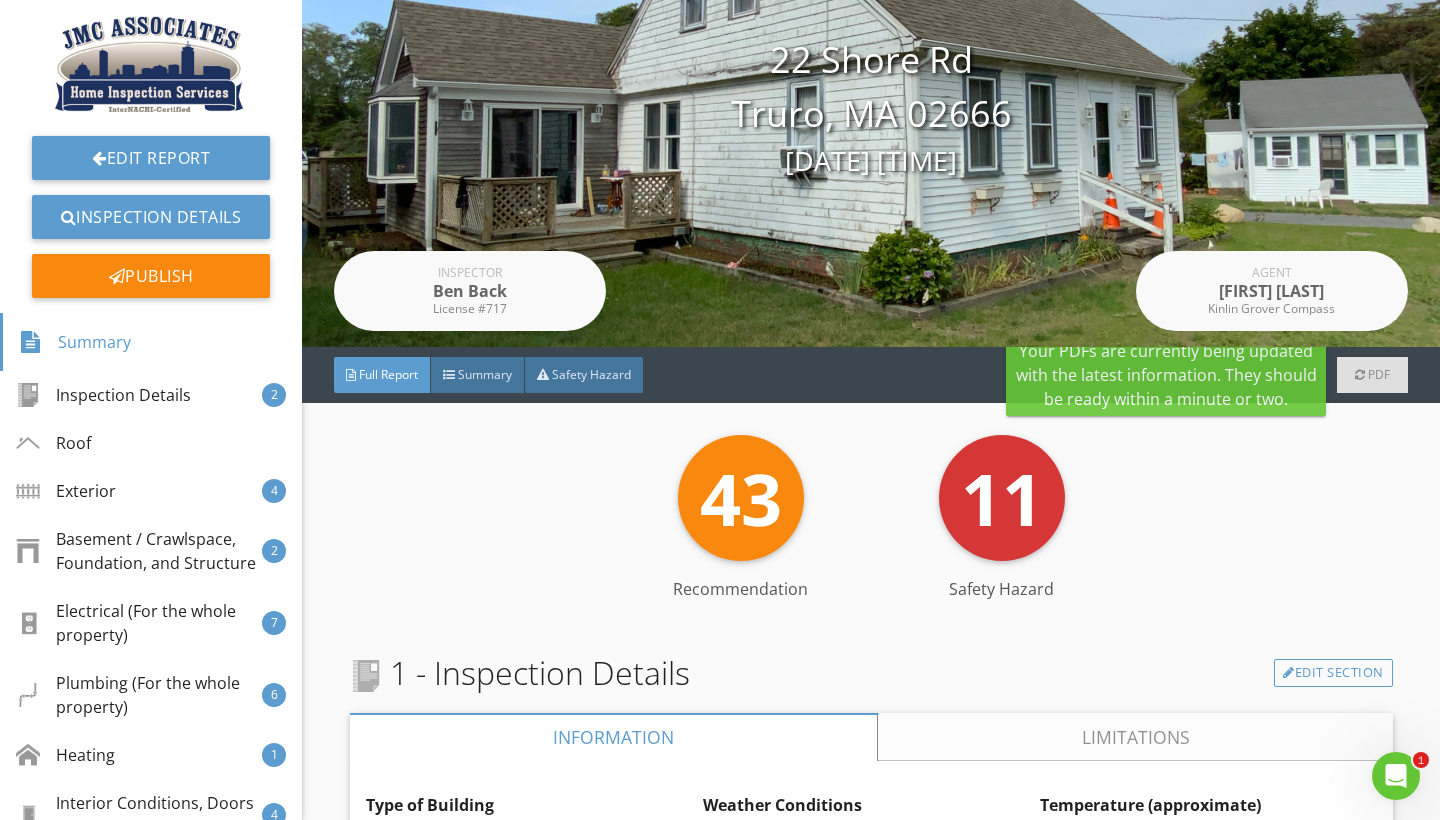 click on "43   Recommendation   11   Safety Hazard" at bounding box center (871, 498) 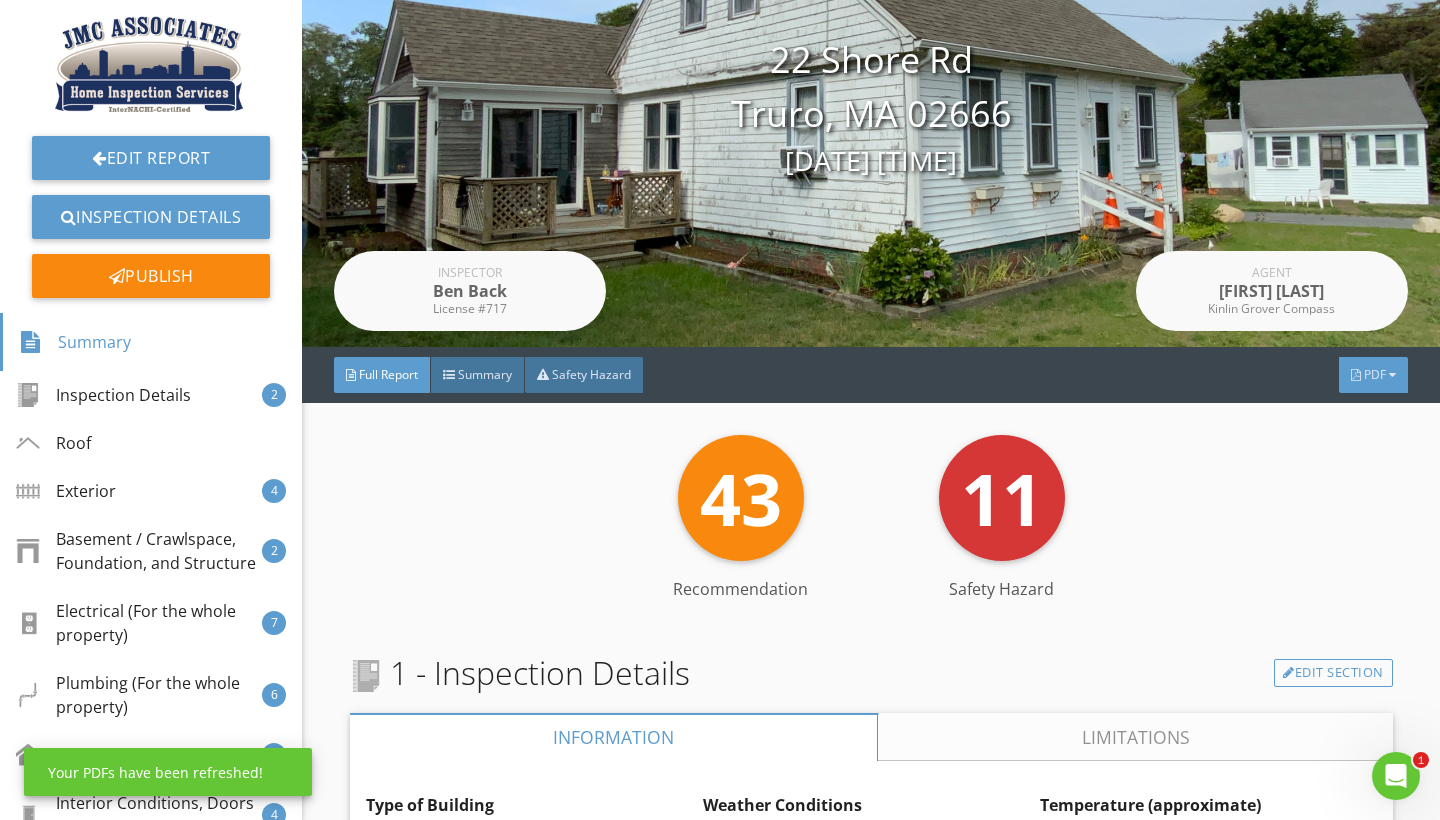 click at bounding box center (1392, 375) 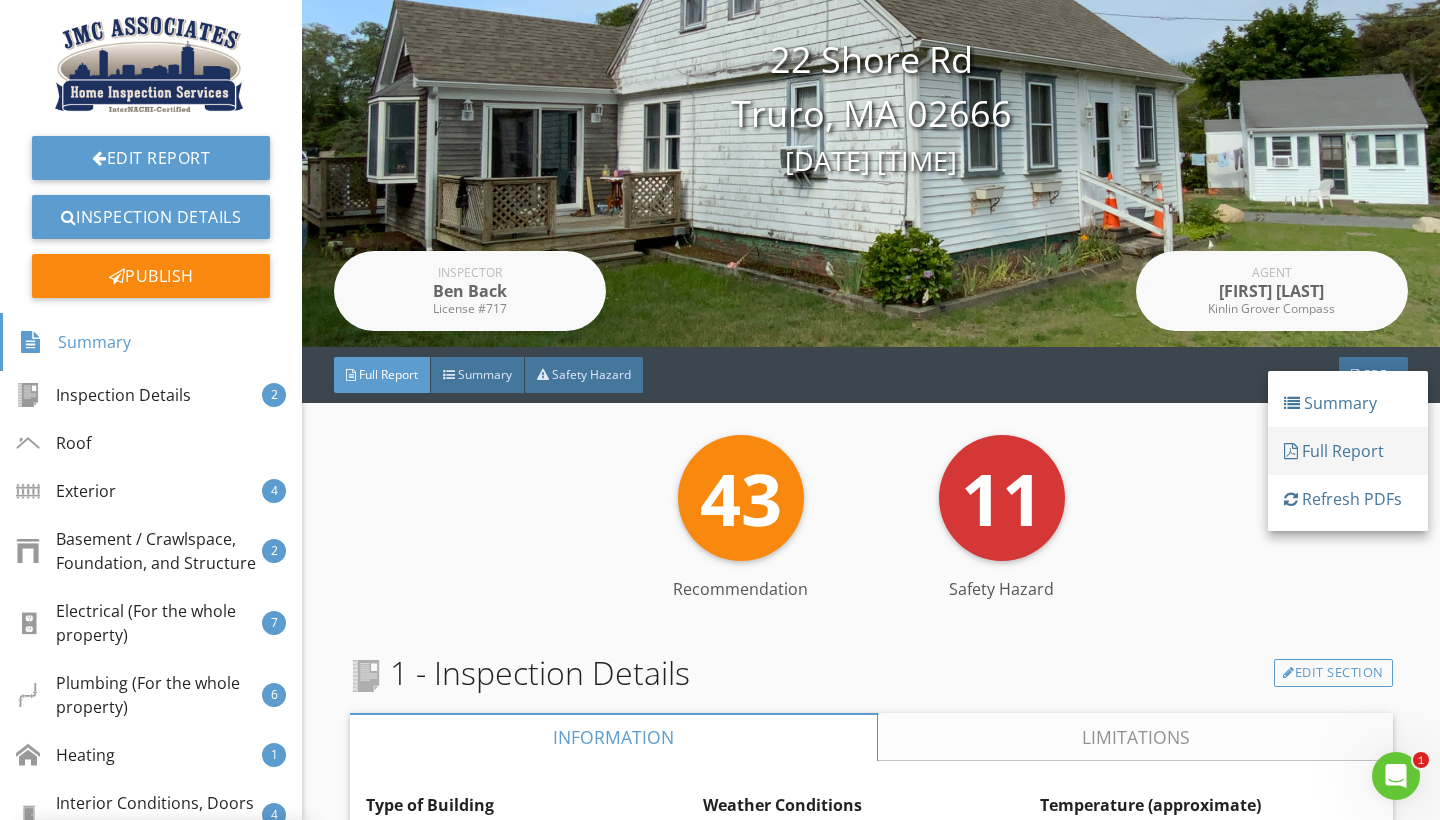 click on "Full Report" at bounding box center [1348, 451] 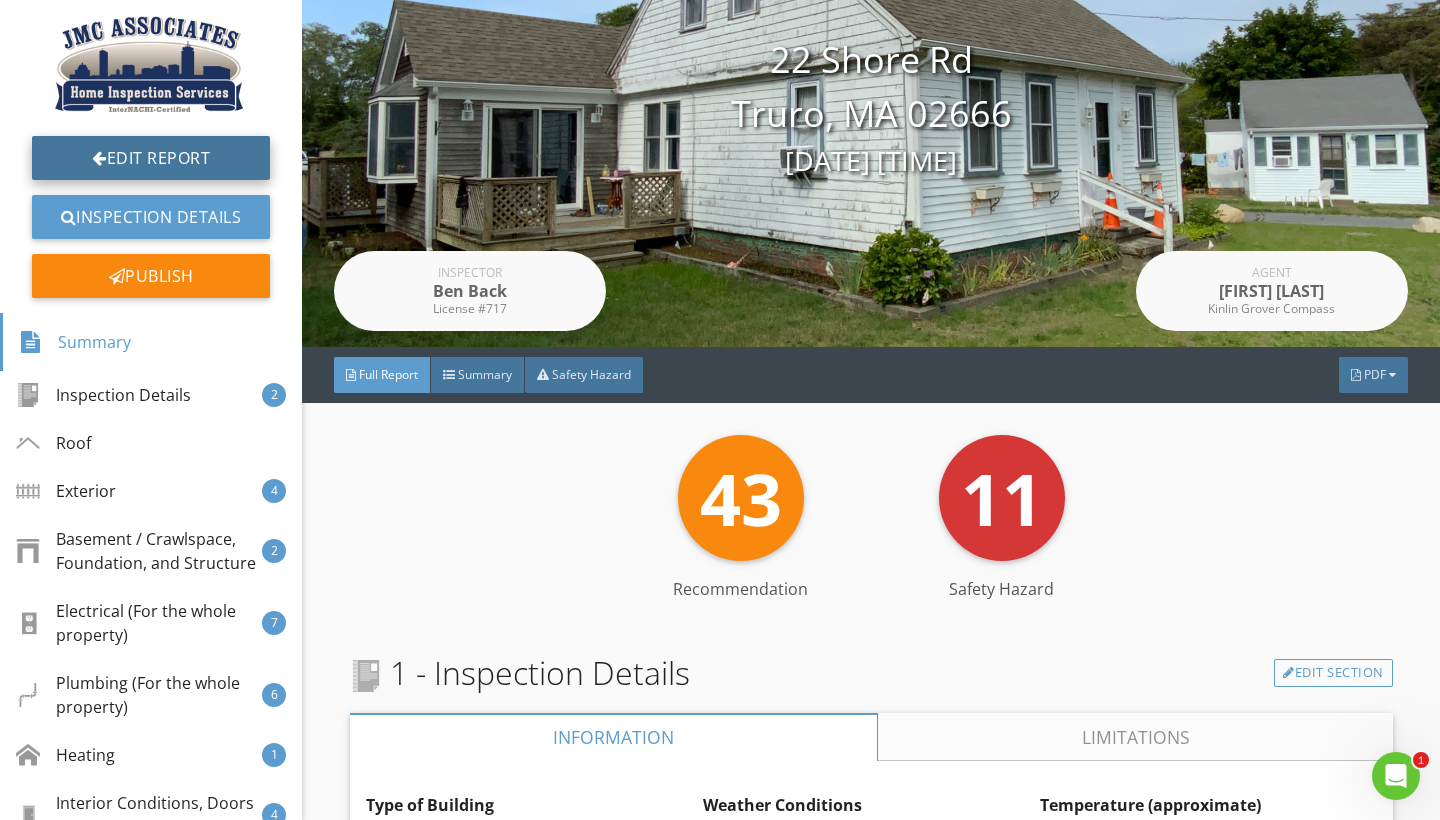 click on "Edit Report" at bounding box center (151, 158) 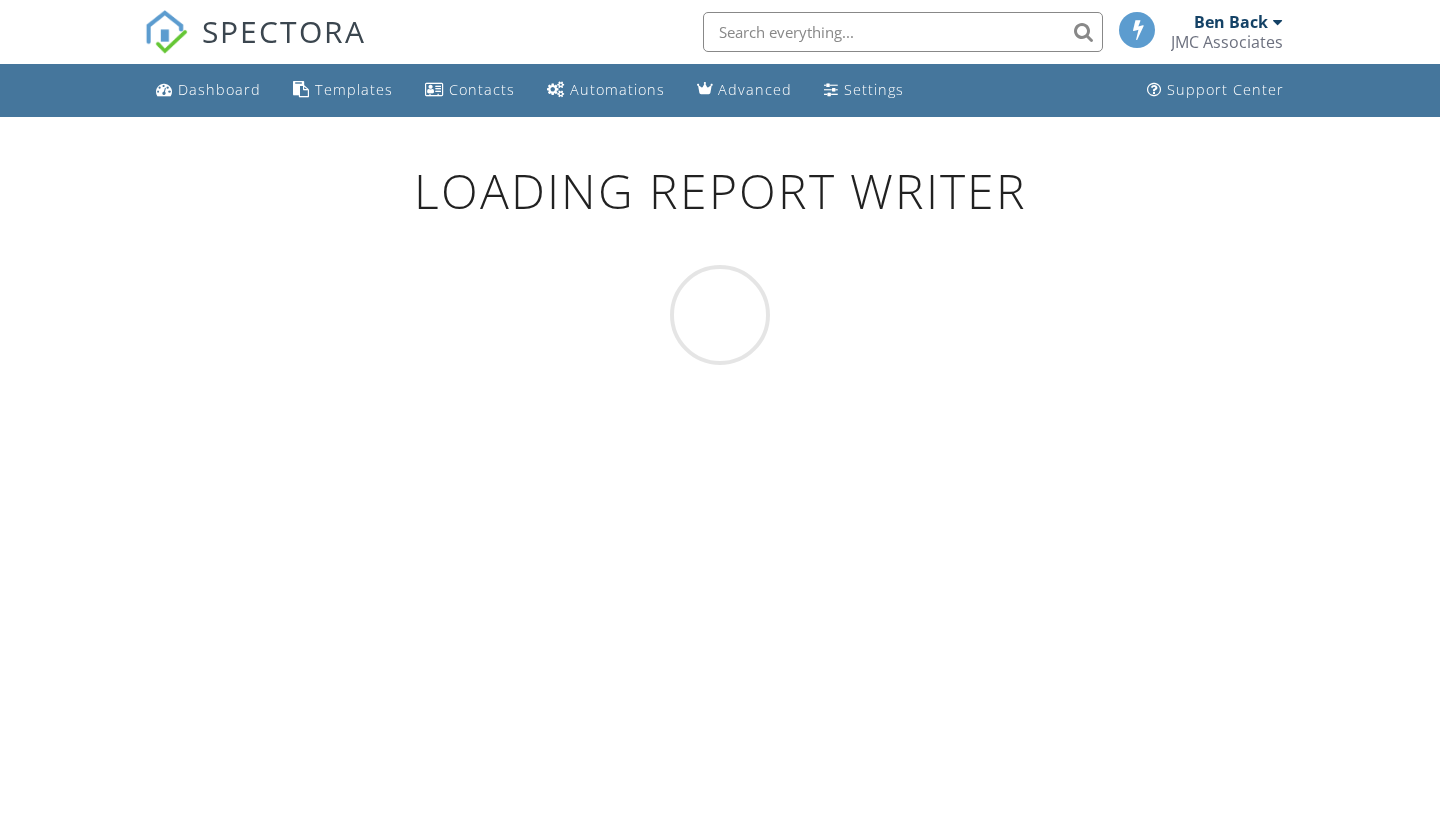 scroll, scrollTop: 0, scrollLeft: 0, axis: both 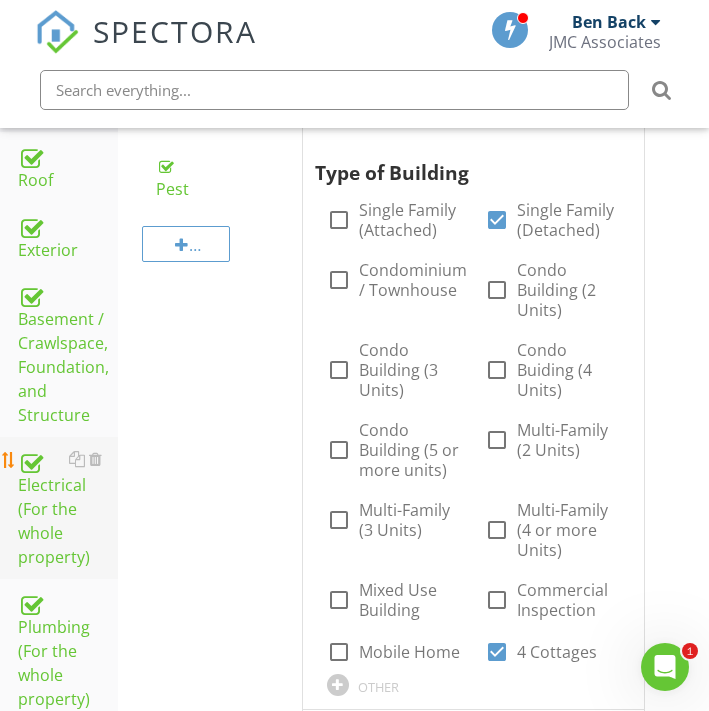 click on "Electrical (For the whole property)" at bounding box center [68, 508] 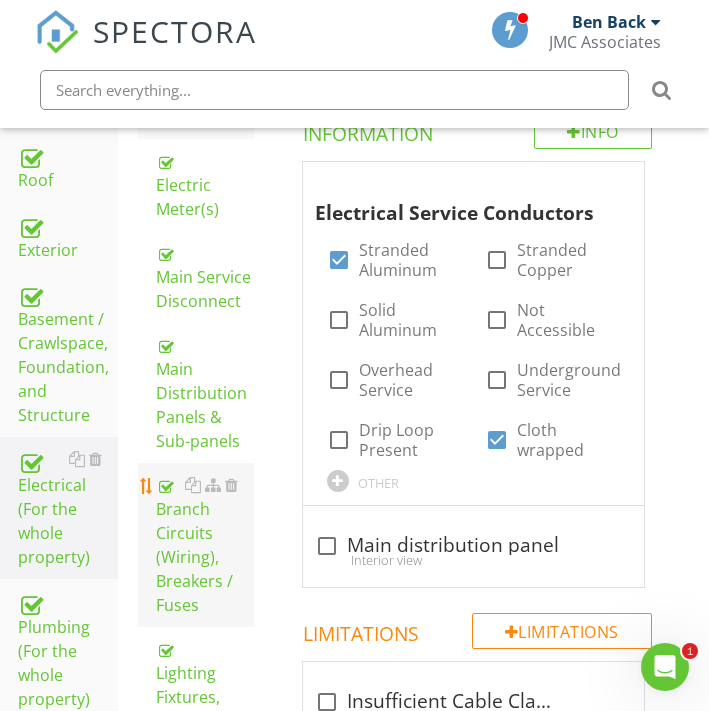click on "Branch Circuits (Wiring), Breakers / Fuses" at bounding box center (205, 545) 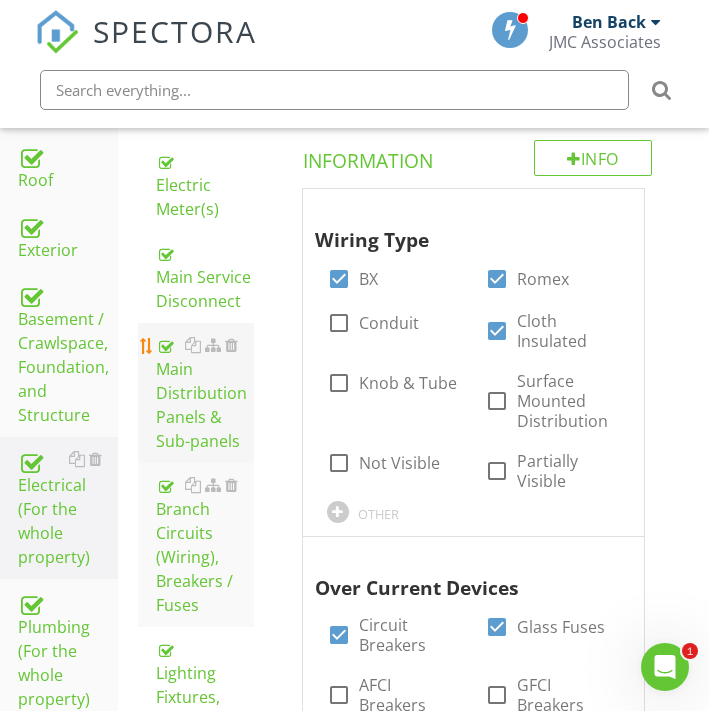 click on "Main Distribution Panels & Sub-panels" at bounding box center (196, 393) 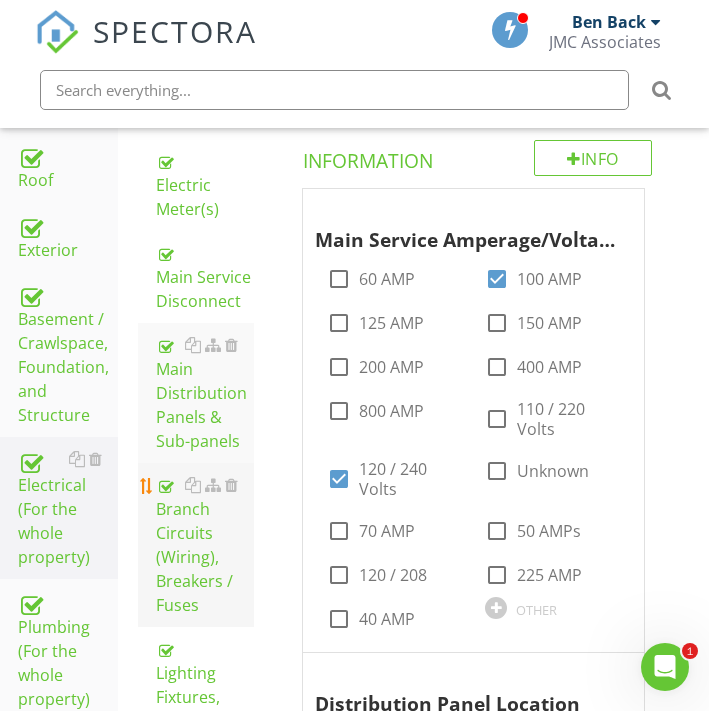 click on "Branch Circuits (Wiring), Breakers / Fuses" at bounding box center (205, 545) 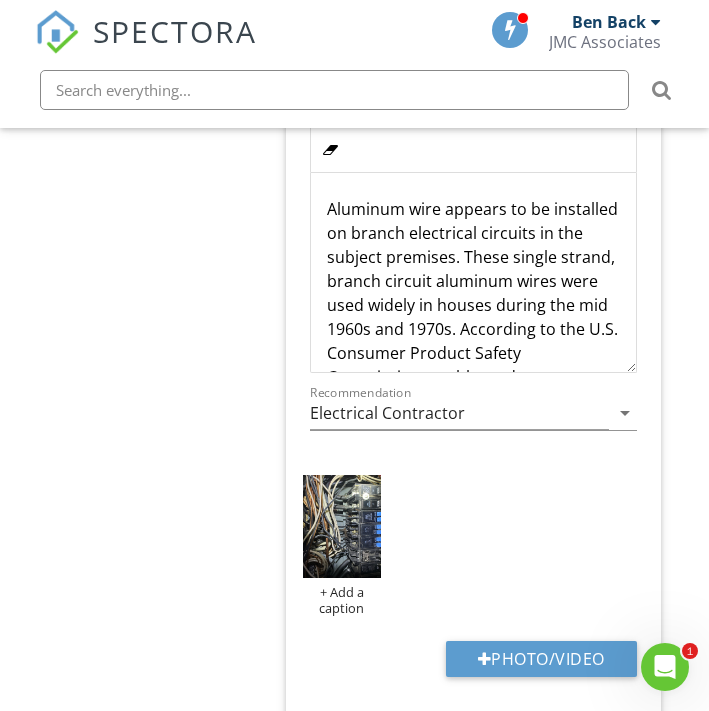 scroll, scrollTop: 3084, scrollLeft: 0, axis: vertical 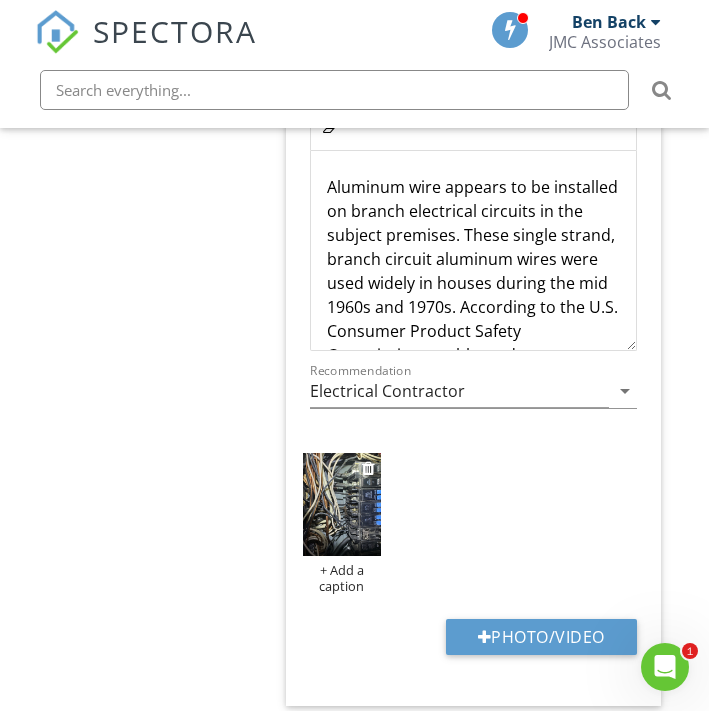 click at bounding box center [342, 505] 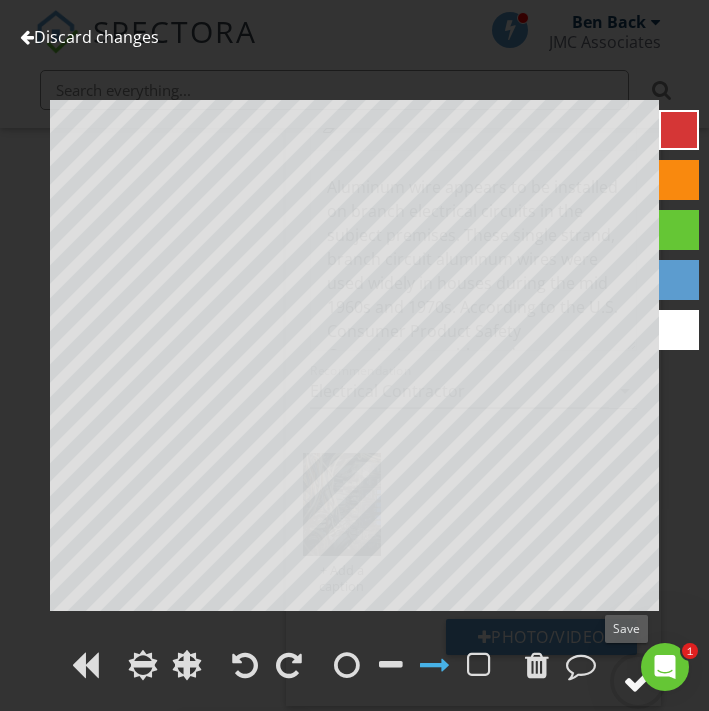 click at bounding box center (638, 681) 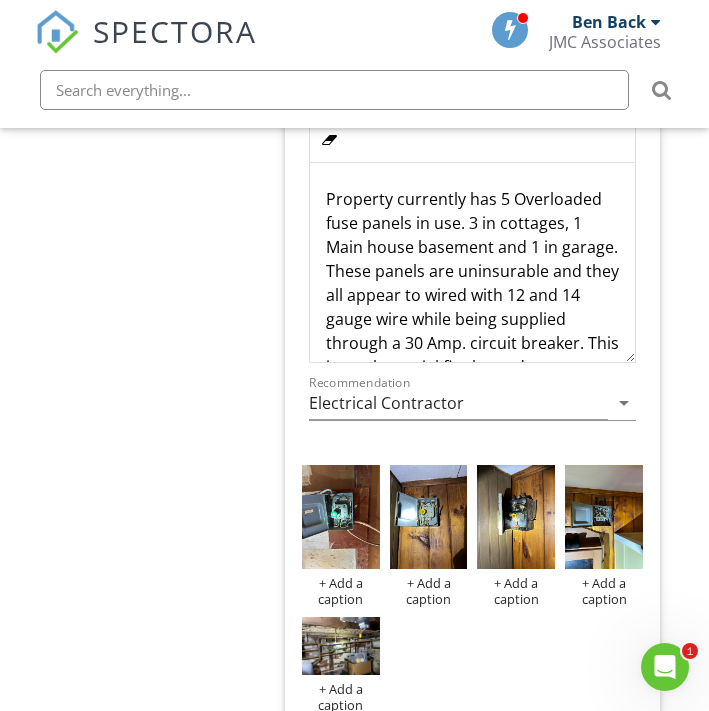 scroll, scrollTop: 6653, scrollLeft: 1, axis: both 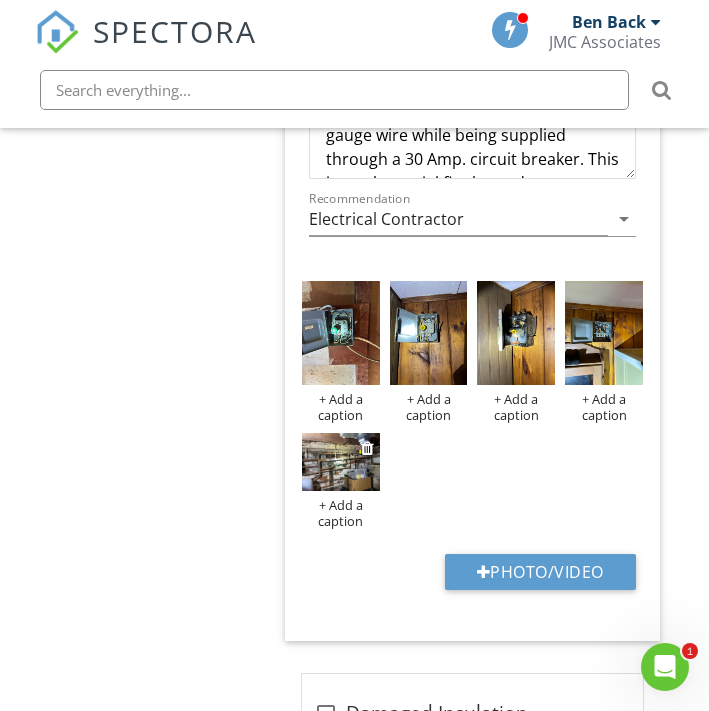 click at bounding box center (341, 462) 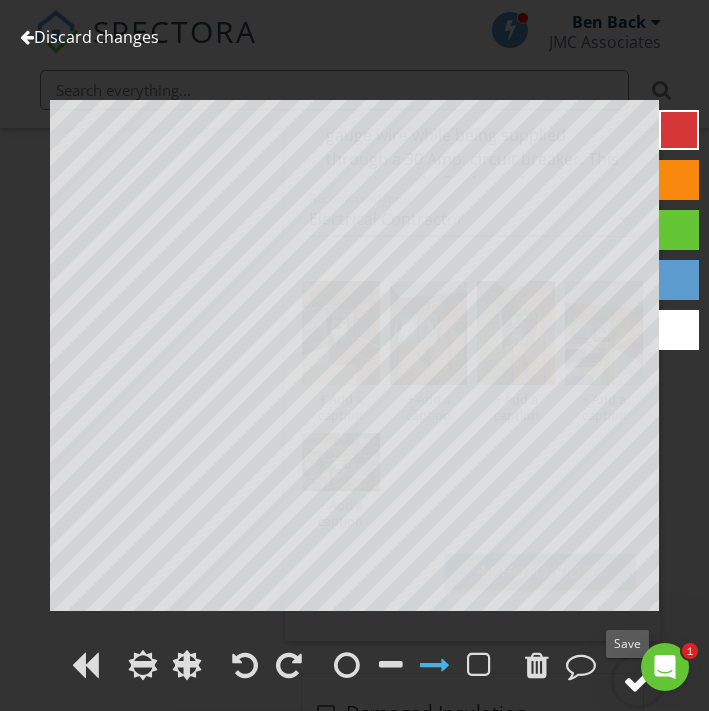 click at bounding box center (638, 681) 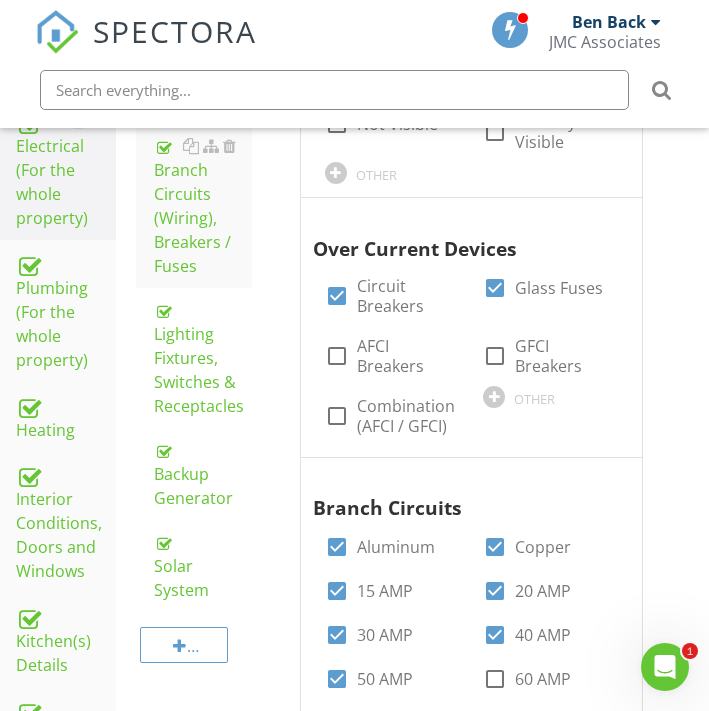 scroll, scrollTop: 562, scrollLeft: 2, axis: both 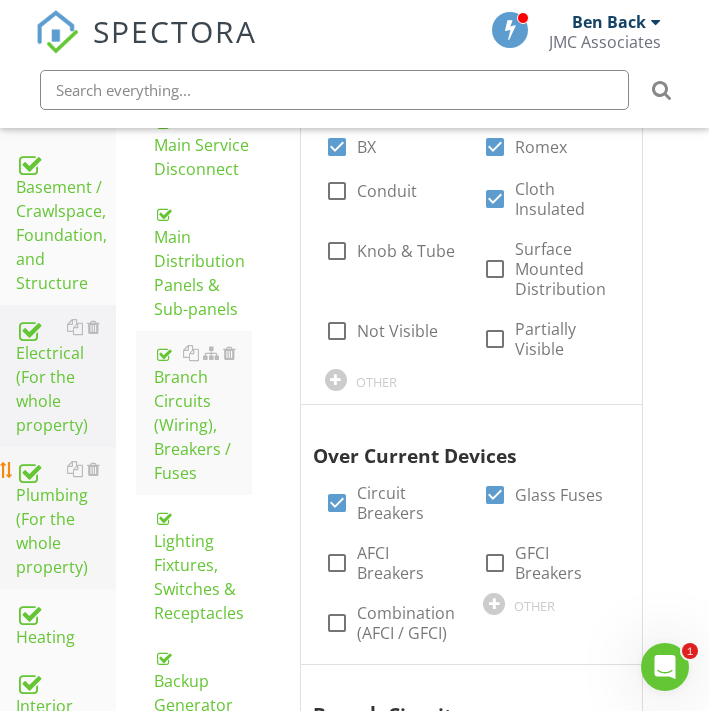 click on "Plumbing (For the whole property)" at bounding box center [66, 518] 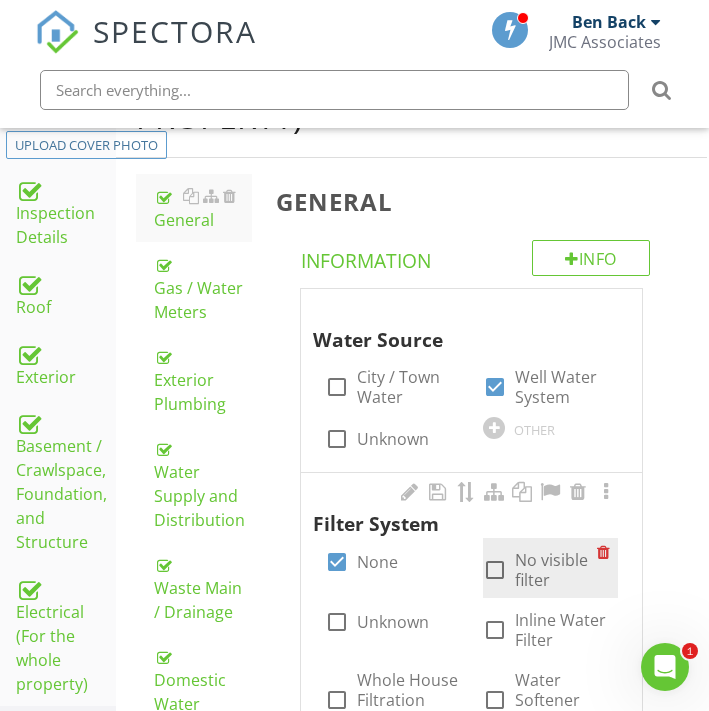 scroll, scrollTop: 302, scrollLeft: 4, axis: both 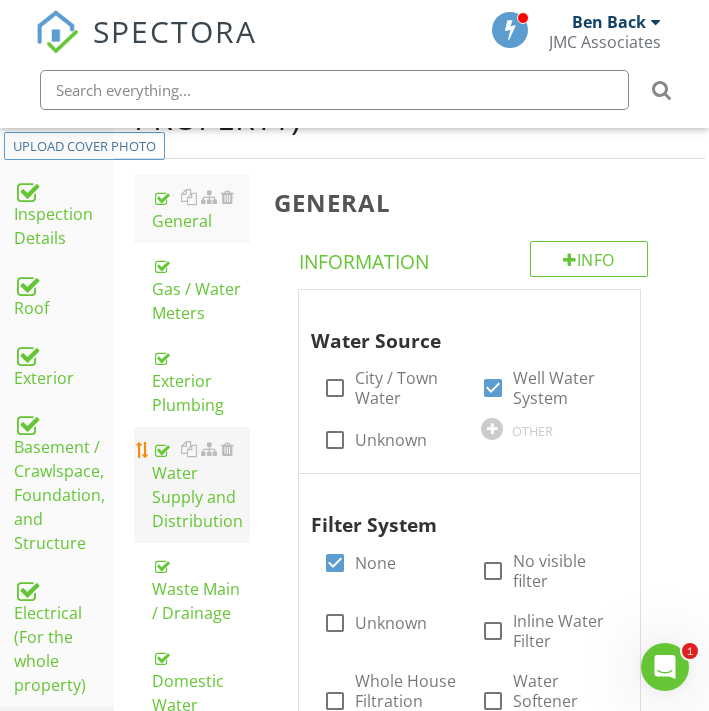 click on "Water Supply and Distribution" at bounding box center (201, 485) 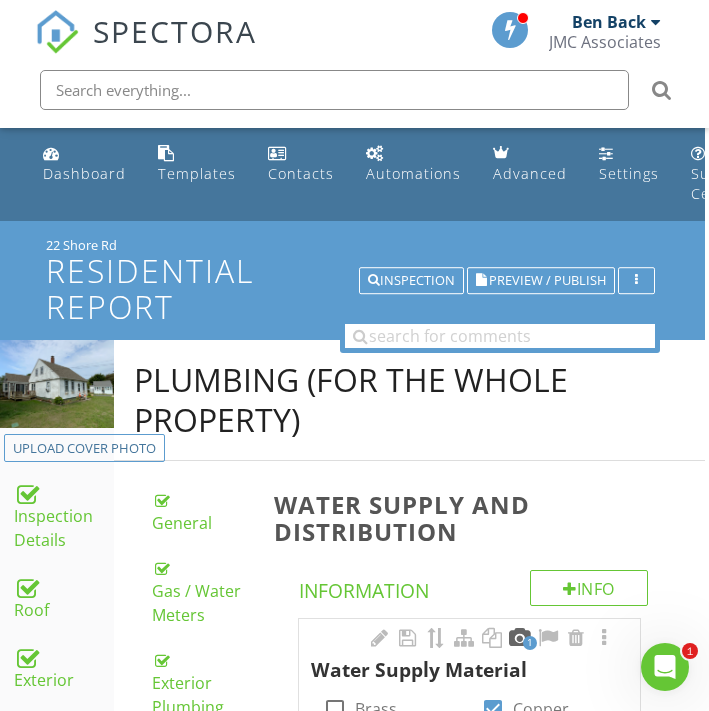 scroll, scrollTop: 0, scrollLeft: 4, axis: horizontal 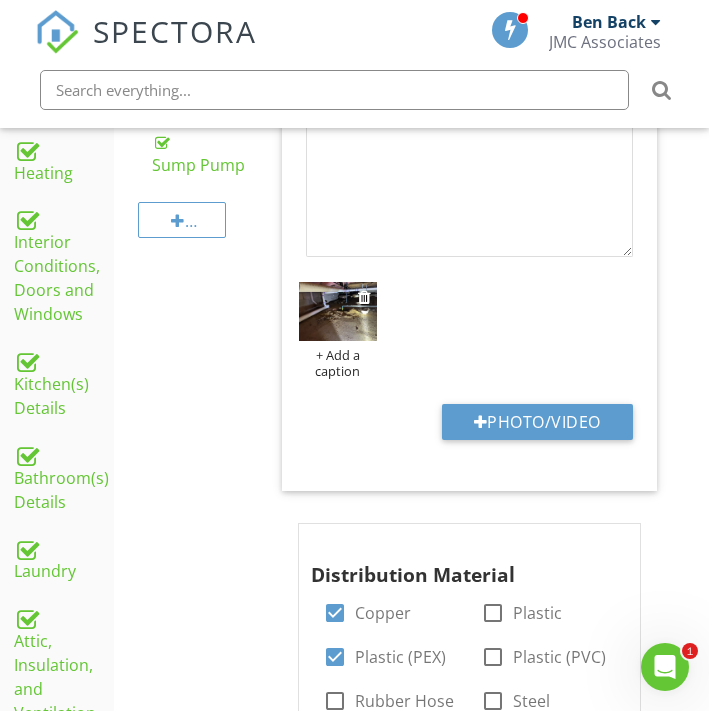 click at bounding box center [338, 311] 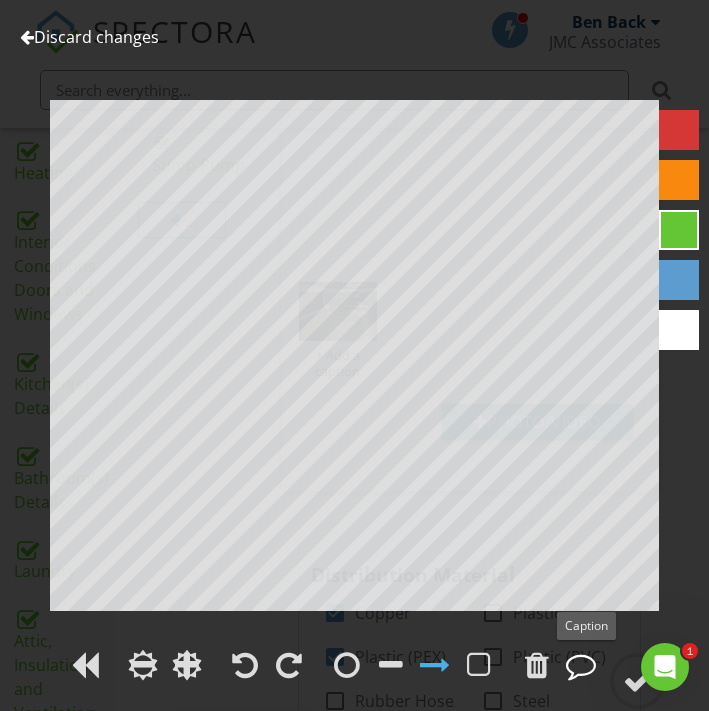 click at bounding box center [581, 665] 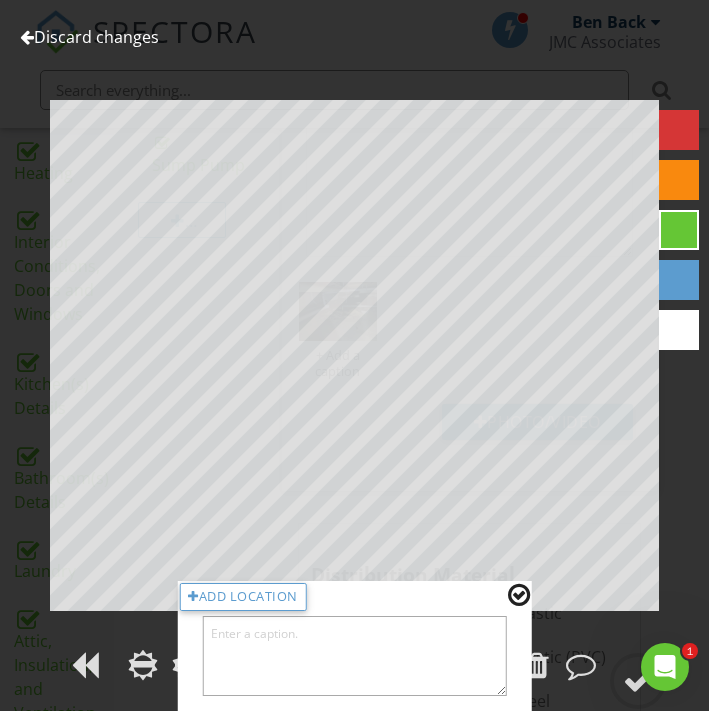 click at bounding box center (354, 656) 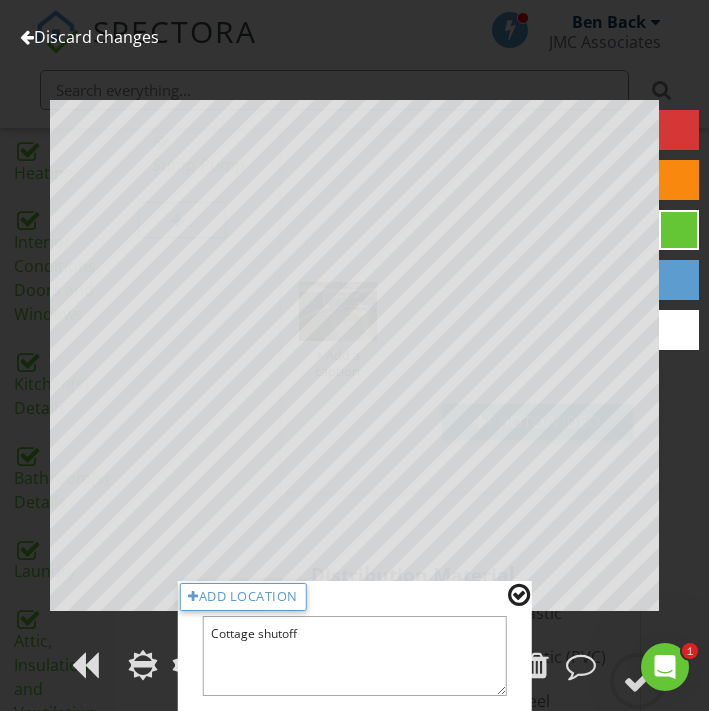 click on "Add Location
Cottage shutoff" at bounding box center [354, 646] 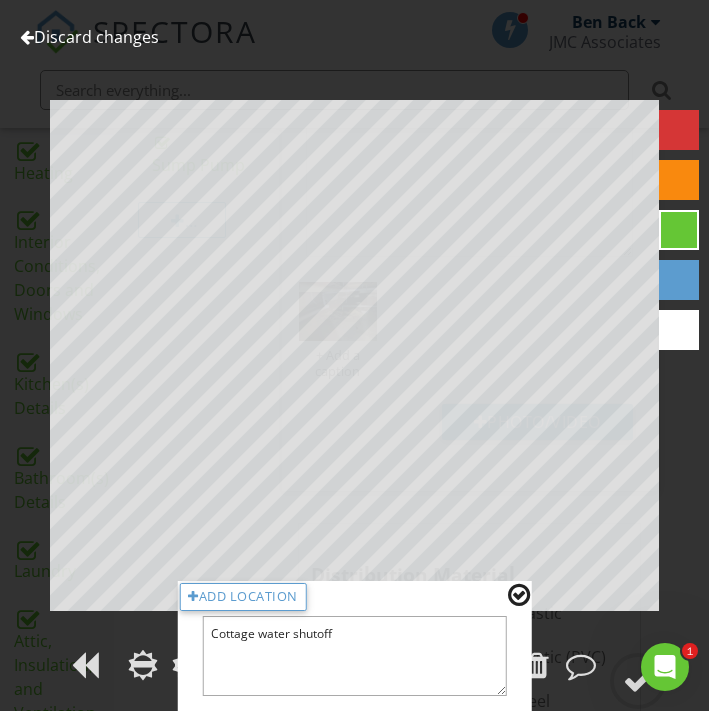 type on "Cottage water shutoff" 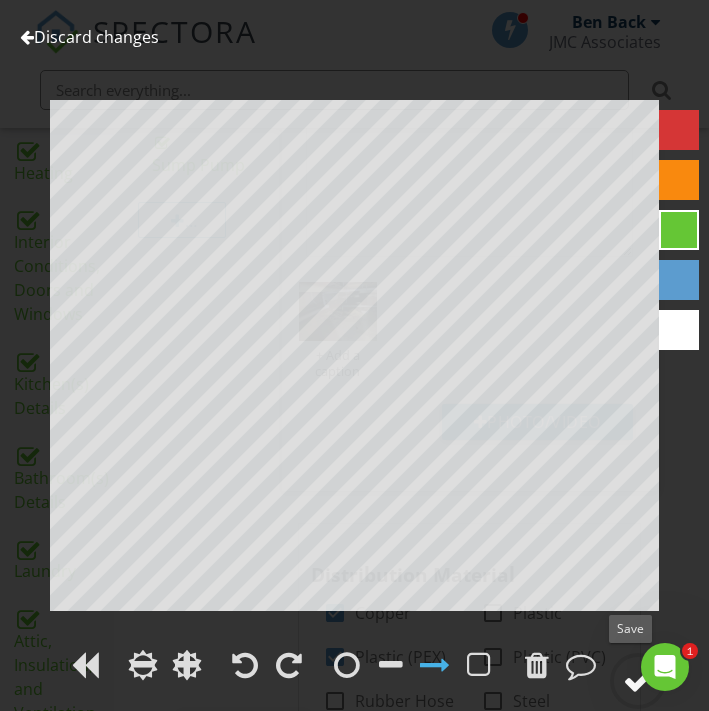 click 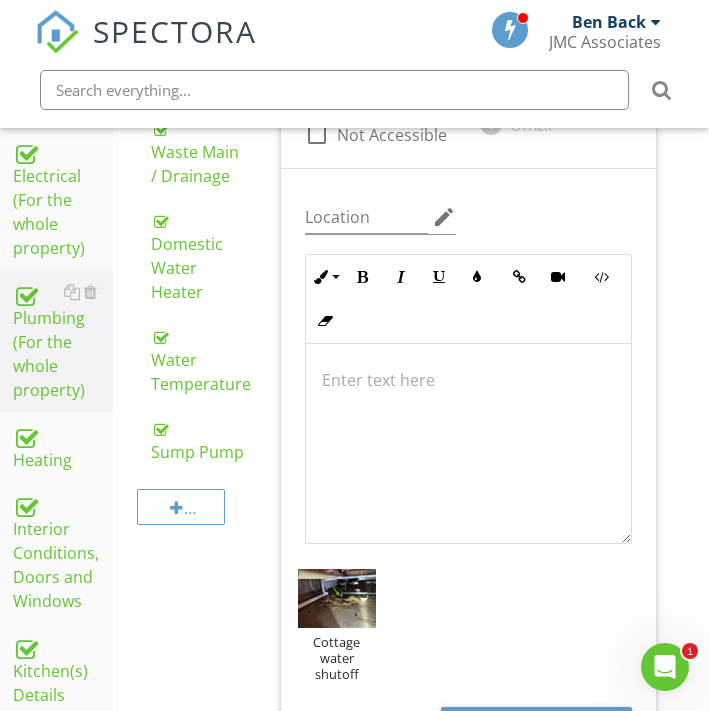 scroll, scrollTop: 739, scrollLeft: 6, axis: both 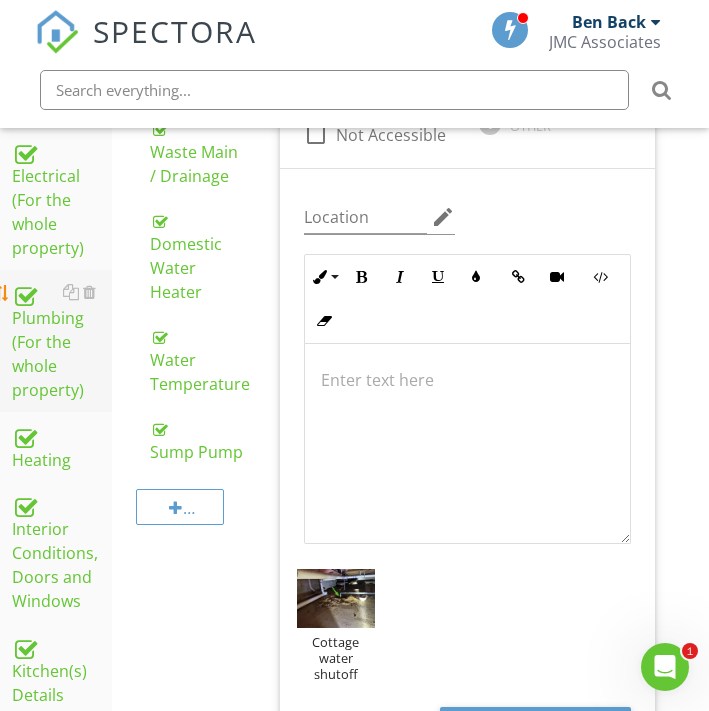 click on "Plumbing (For the whole property)" at bounding box center [62, 341] 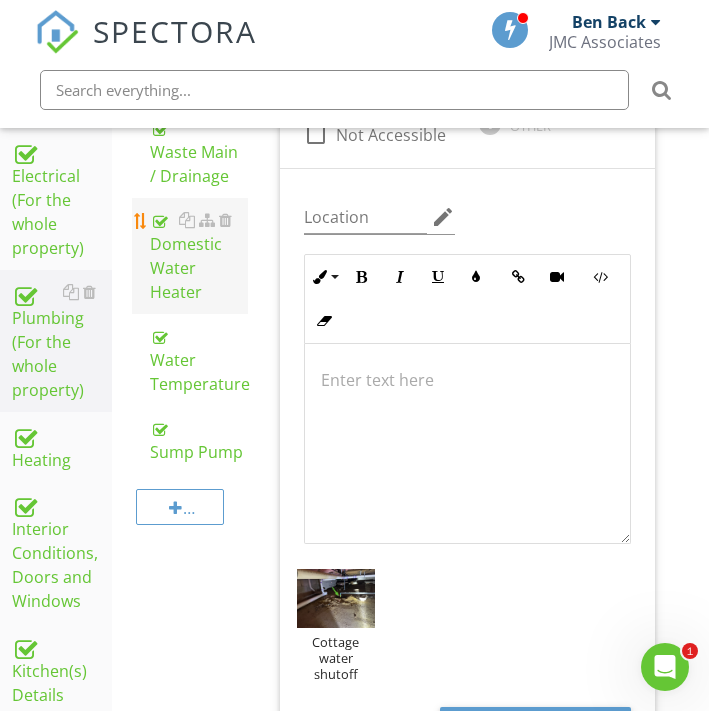 click on "Domestic Water Heater" at bounding box center (199, 256) 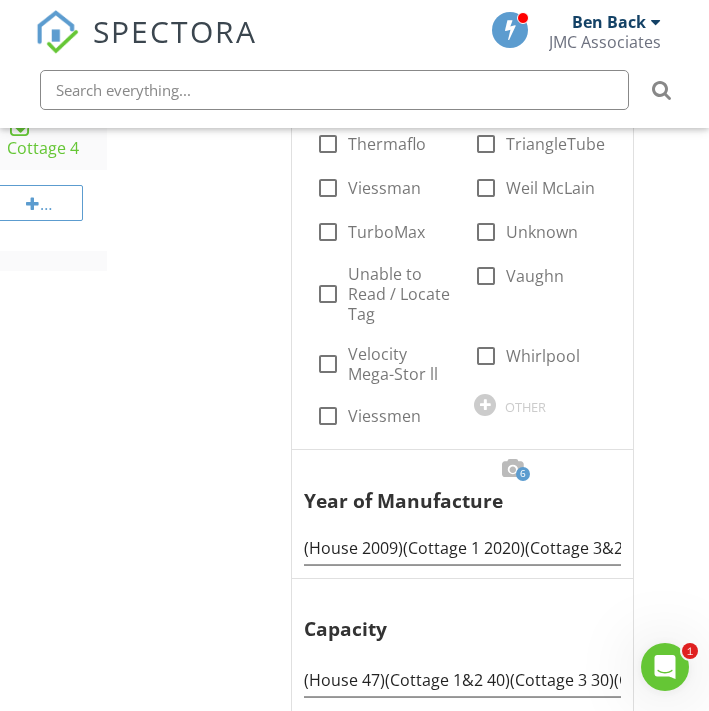 scroll, scrollTop: 2040, scrollLeft: 11, axis: both 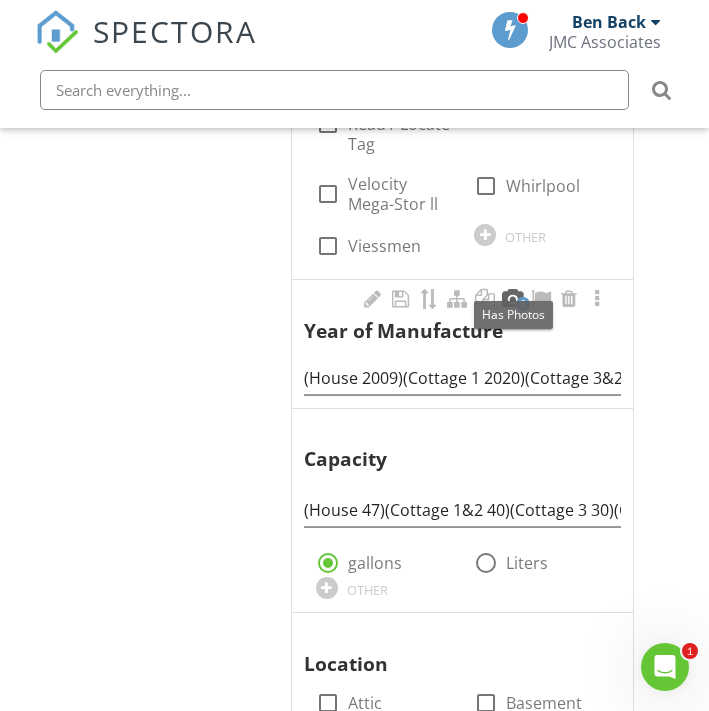 click at bounding box center (513, 299) 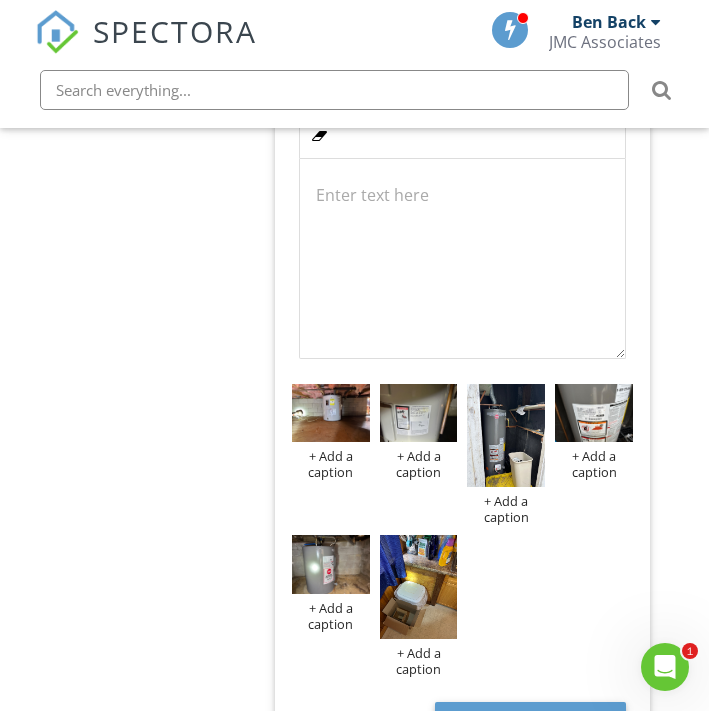 scroll, scrollTop: 2498, scrollLeft: 12, axis: both 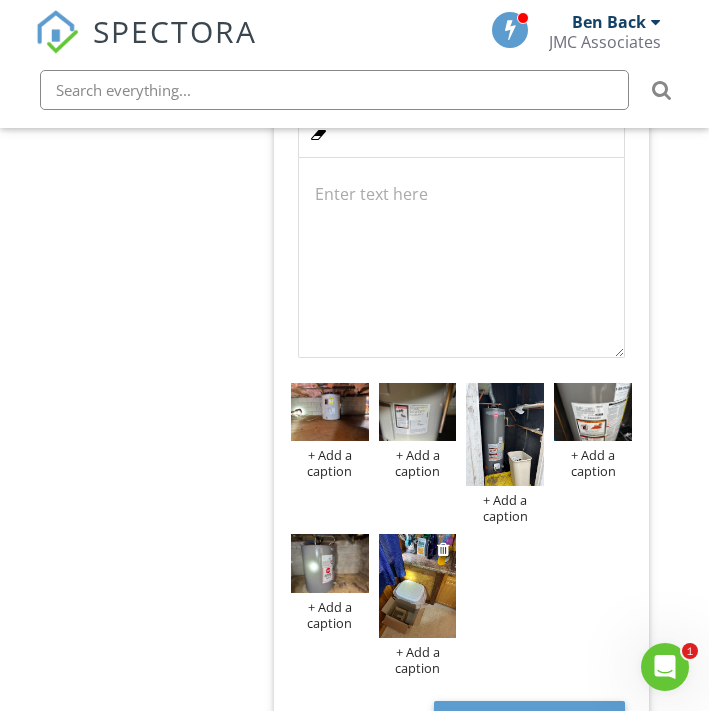 click on "+ Add a caption" at bounding box center (418, 660) 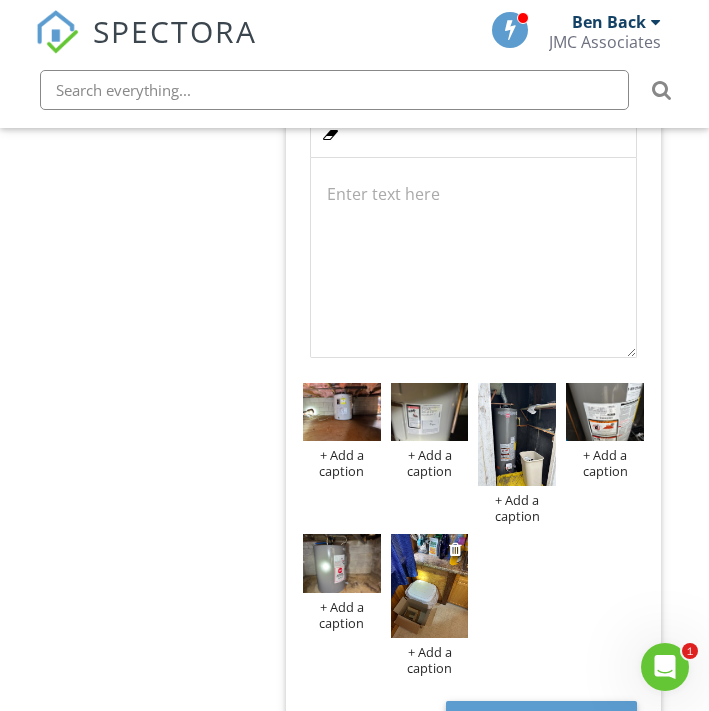 scroll, scrollTop: 2498, scrollLeft: 0, axis: vertical 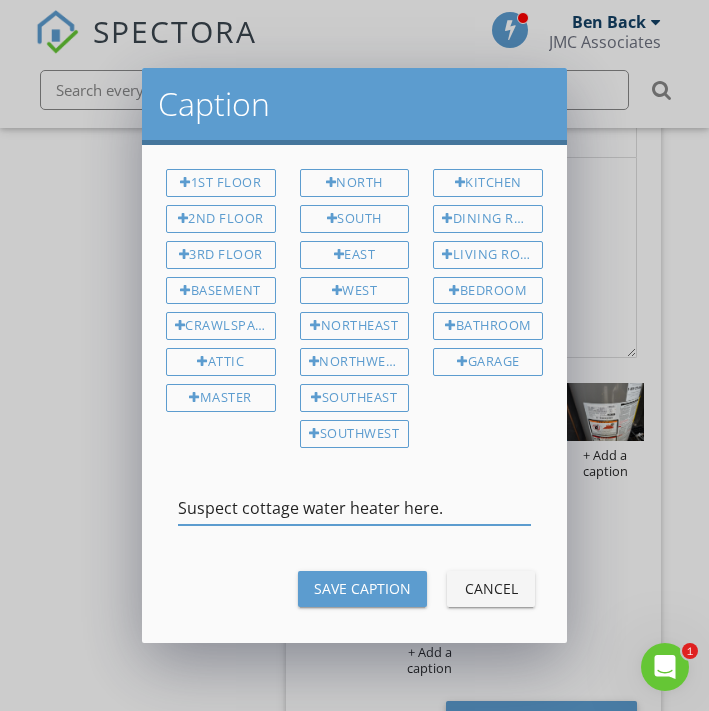 type on "Suspect cottage water heater here." 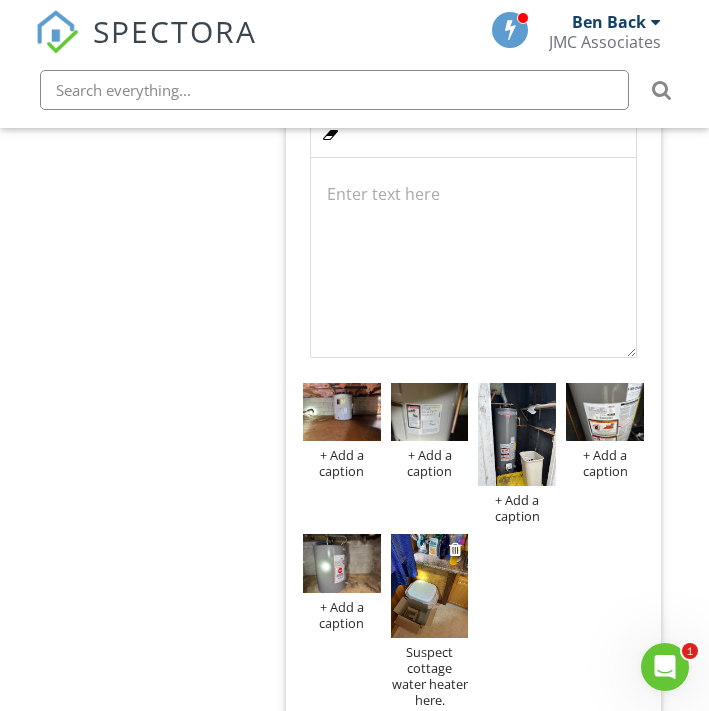 click on "Suspect cottage water heater here." at bounding box center [430, 676] 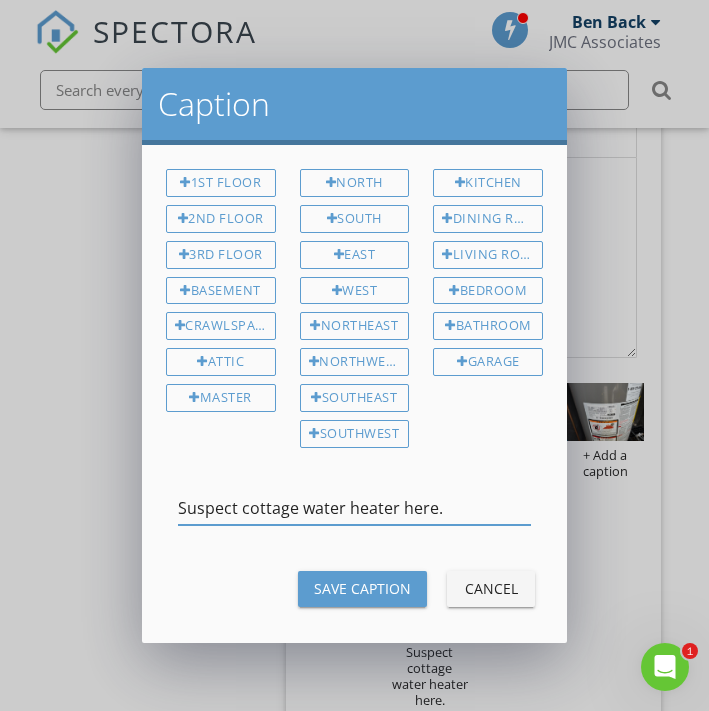 click on "Suspect cottage water heater here." at bounding box center (354, 508) 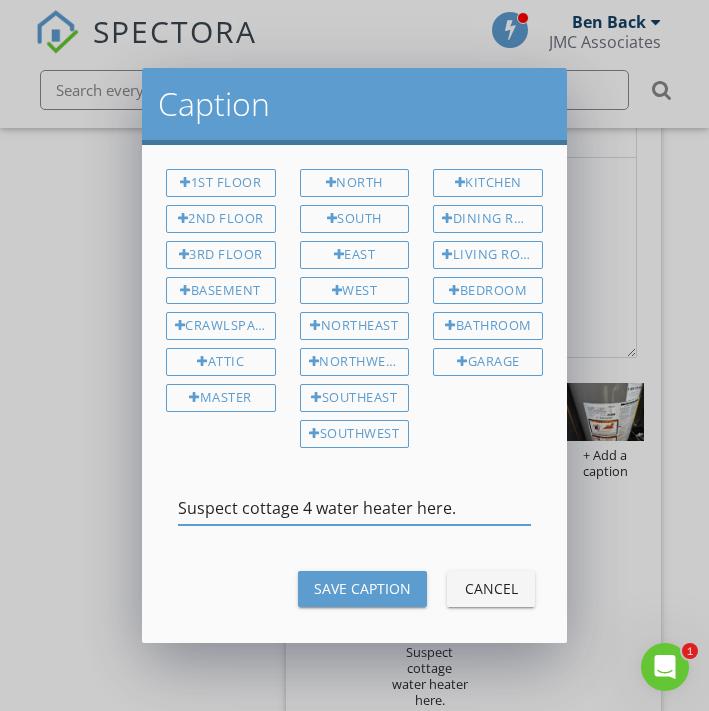 type on "Suspect cottage 4 water heater here." 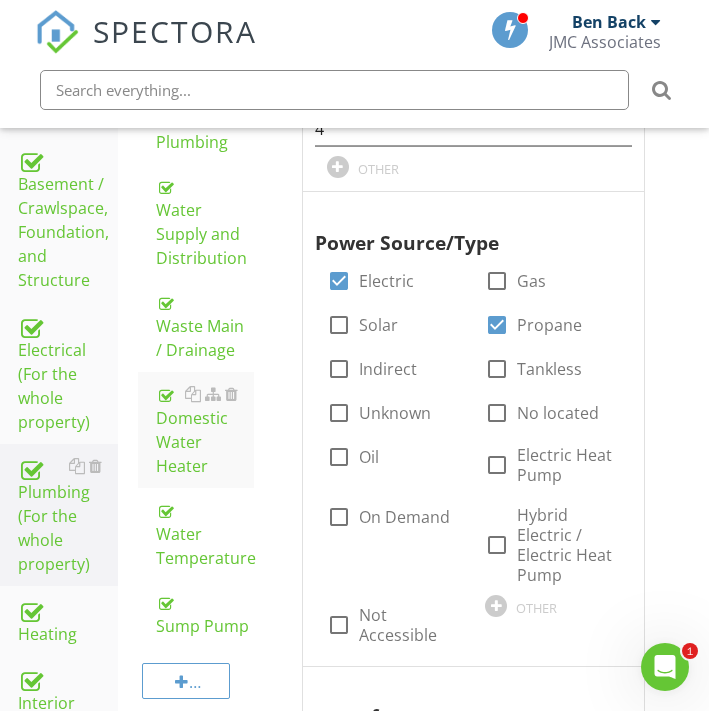 scroll, scrollTop: 696, scrollLeft: 0, axis: vertical 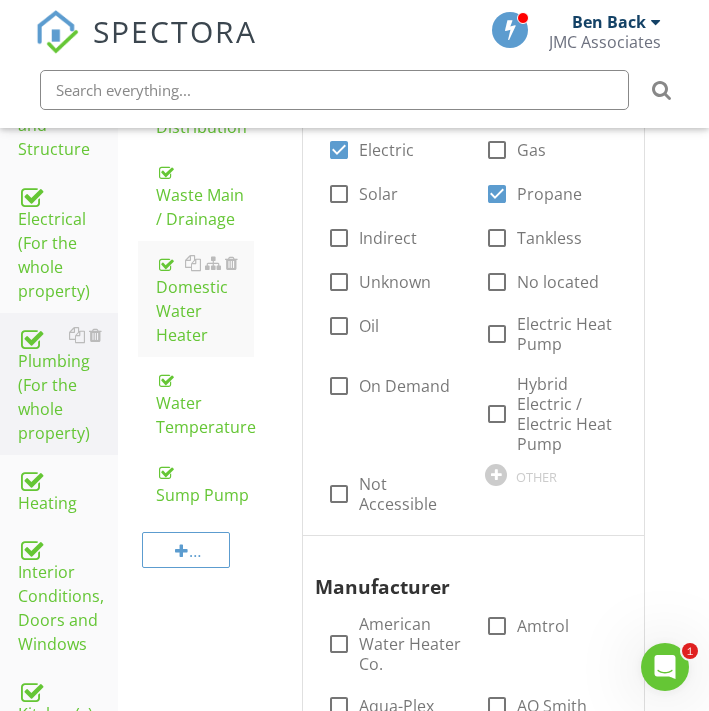 drag, startPoint x: 205, startPoint y: 211, endPoint x: 324, endPoint y: 256, distance: 127.22421 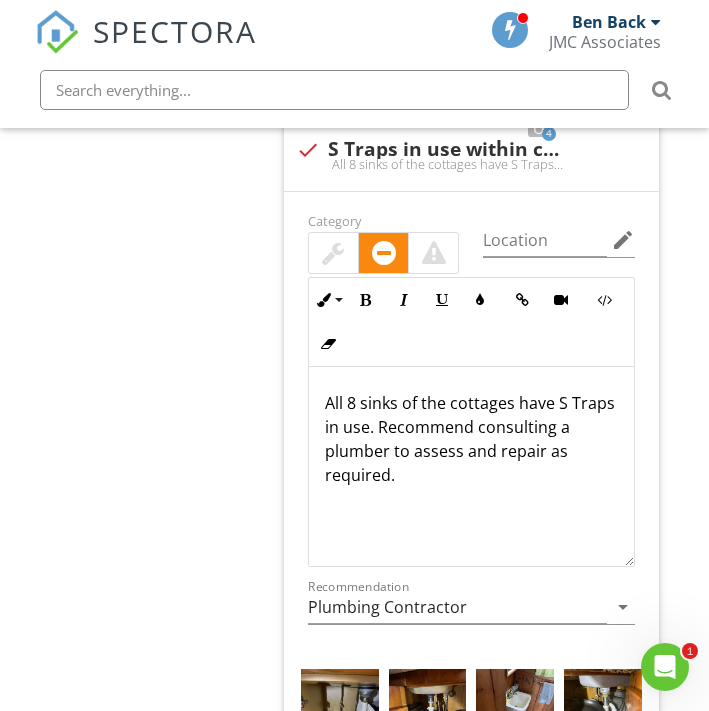 scroll, scrollTop: 4410, scrollLeft: 2, axis: both 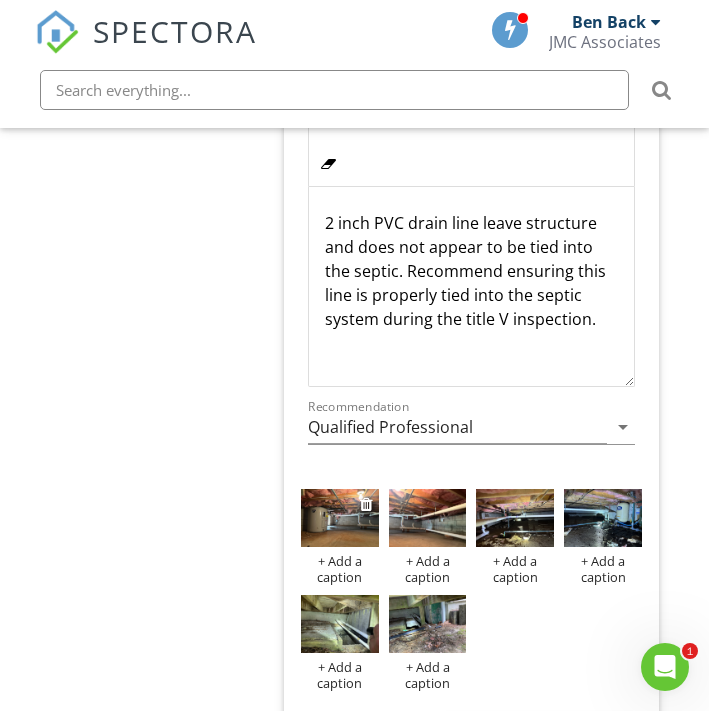 click at bounding box center [340, 518] 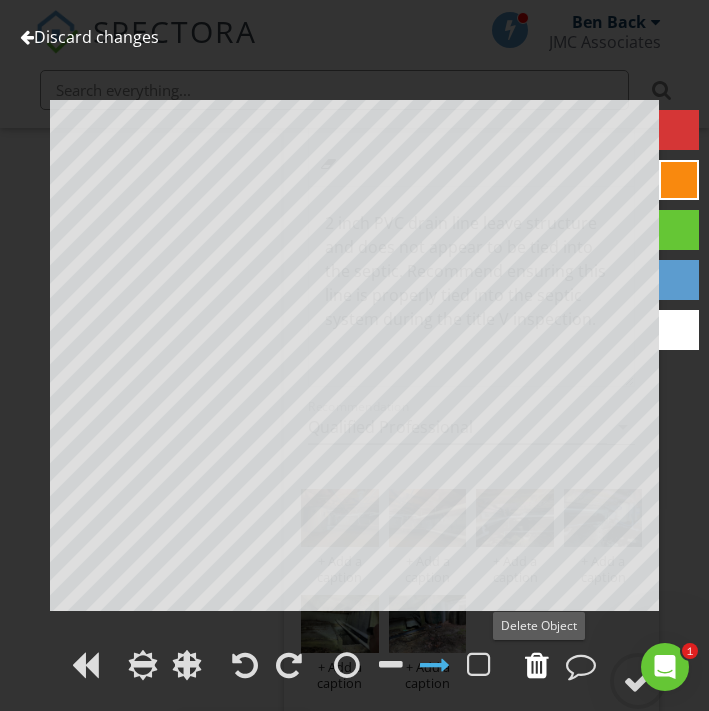 click at bounding box center (537, 665) 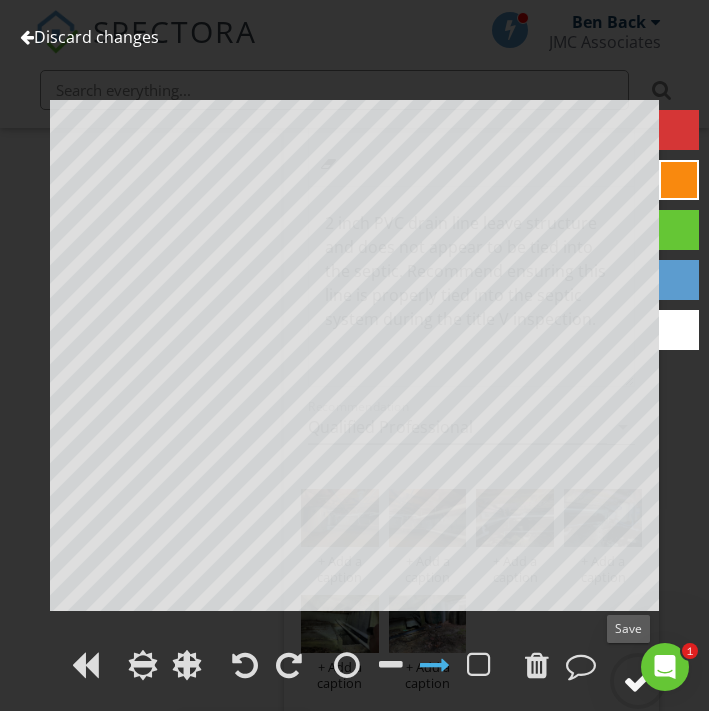 click at bounding box center (638, 681) 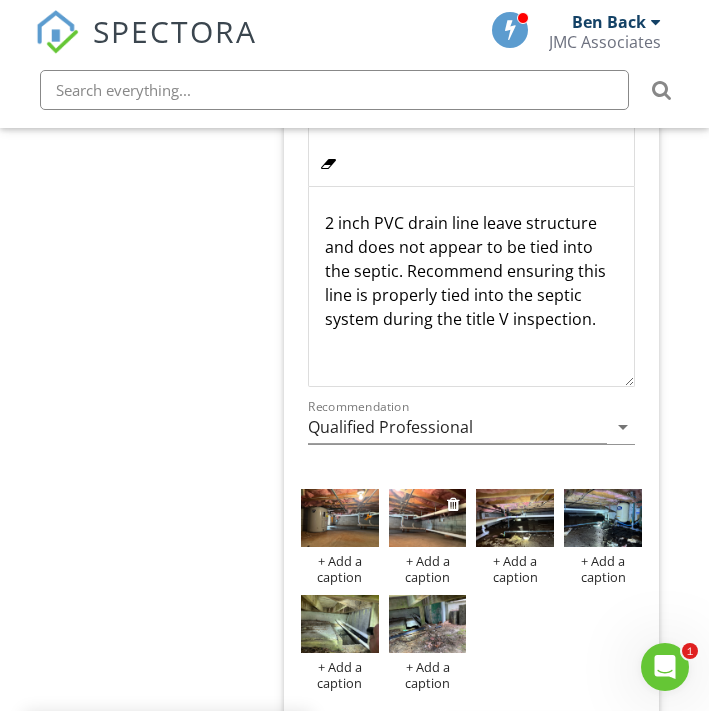 click at bounding box center [428, 518] 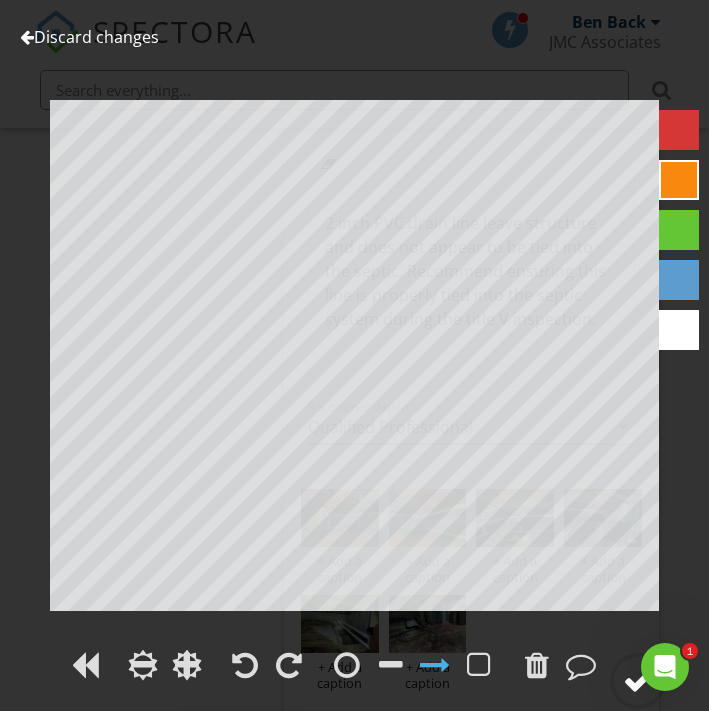 click at bounding box center (638, 681) 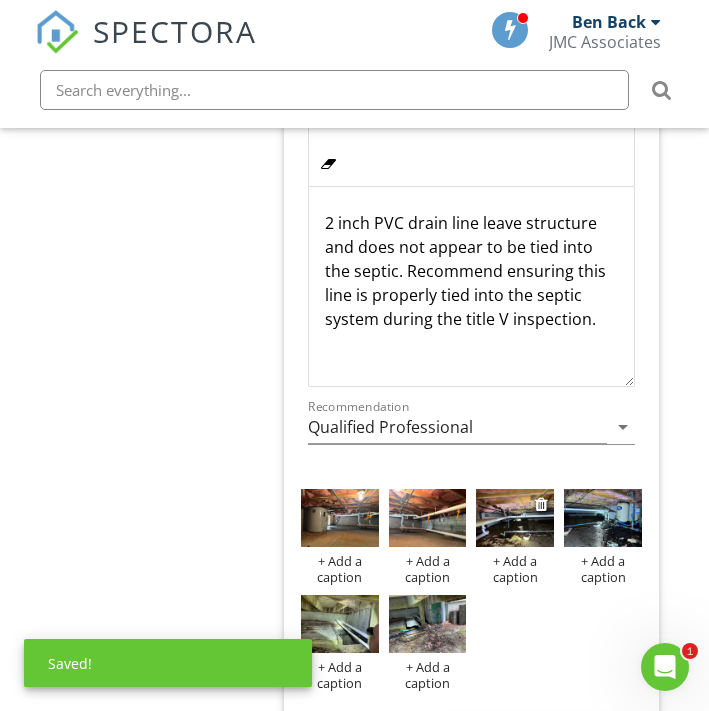 click at bounding box center (515, 518) 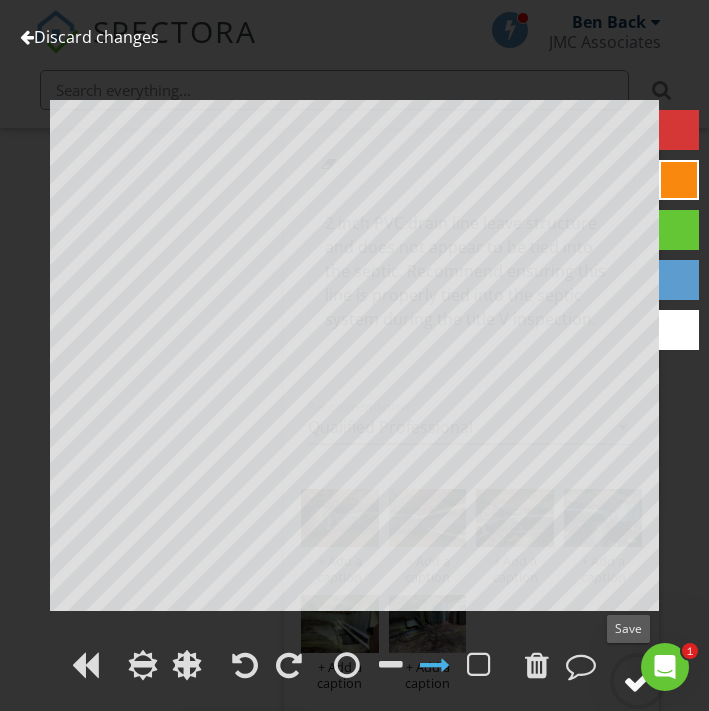 click at bounding box center (638, 681) 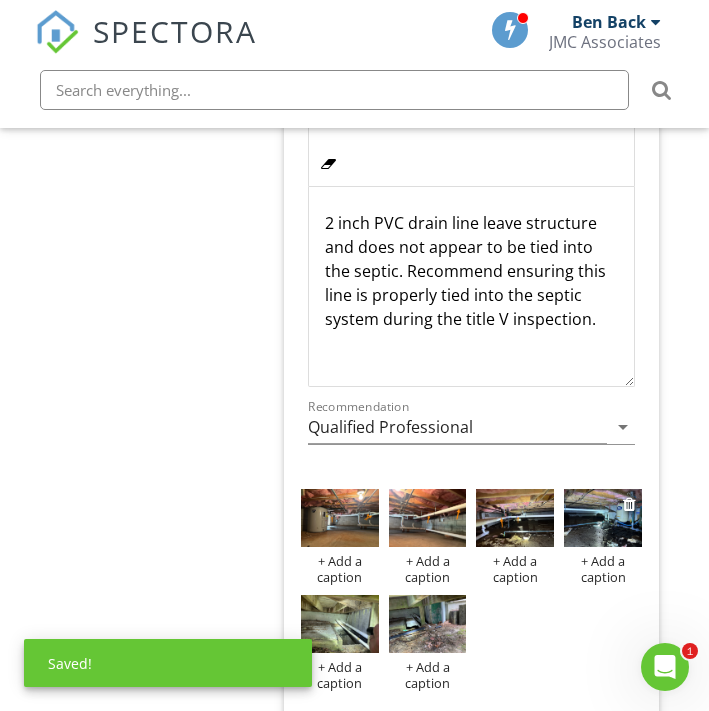 click at bounding box center (603, 518) 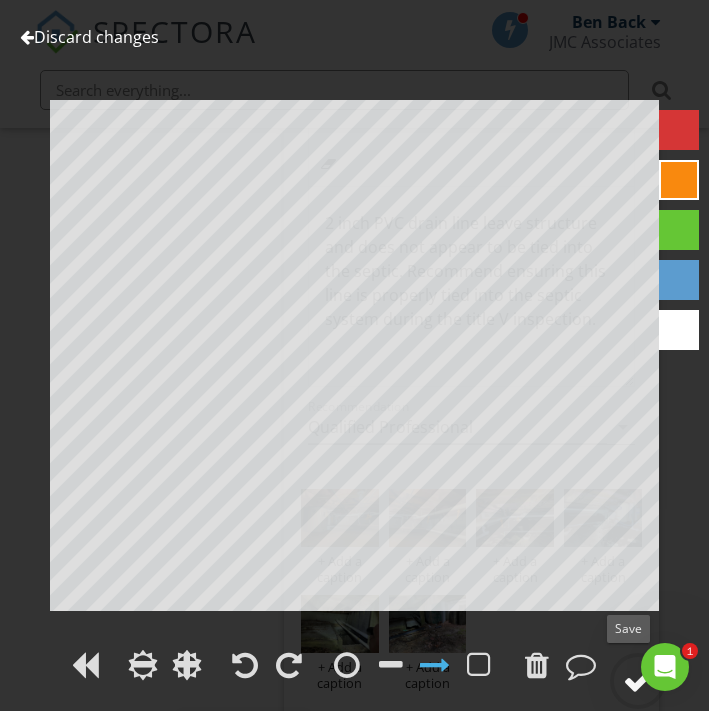click at bounding box center [638, 681] 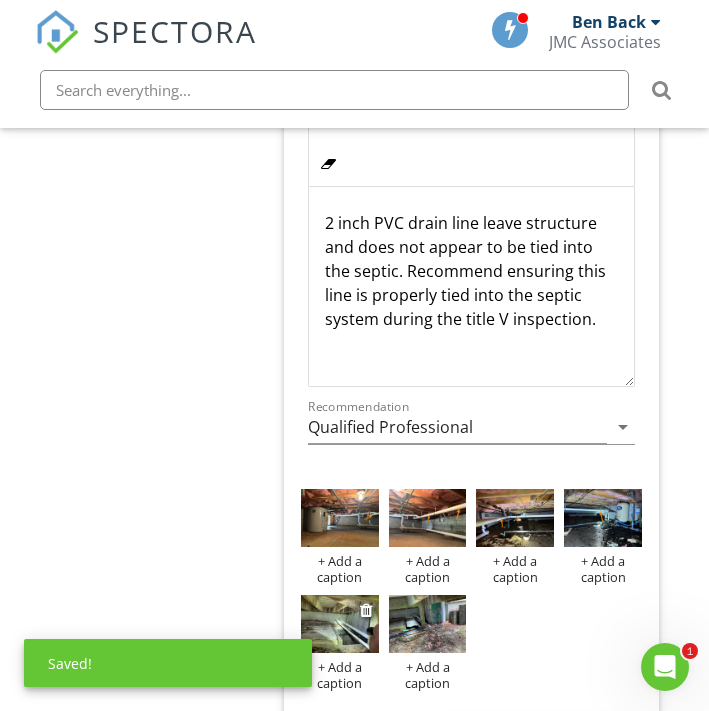 click at bounding box center (340, 624) 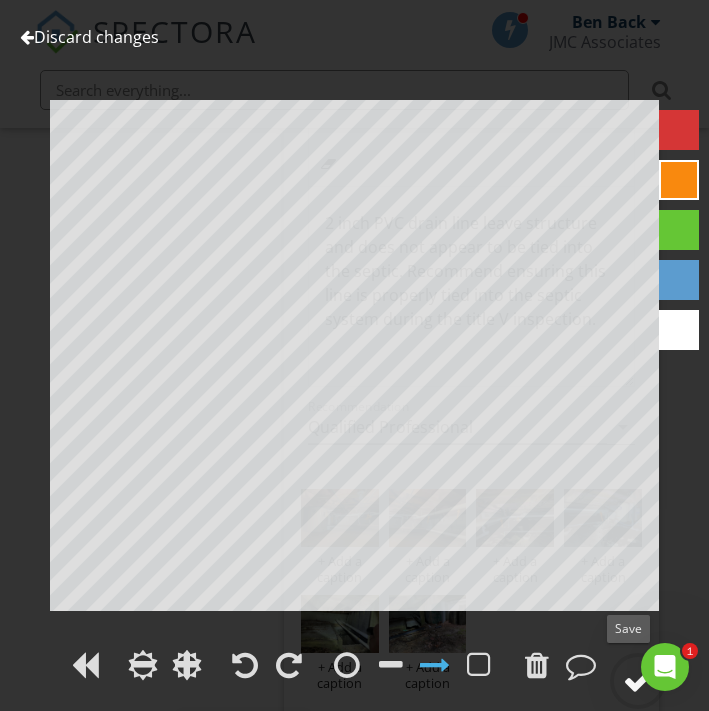 click at bounding box center [638, 681] 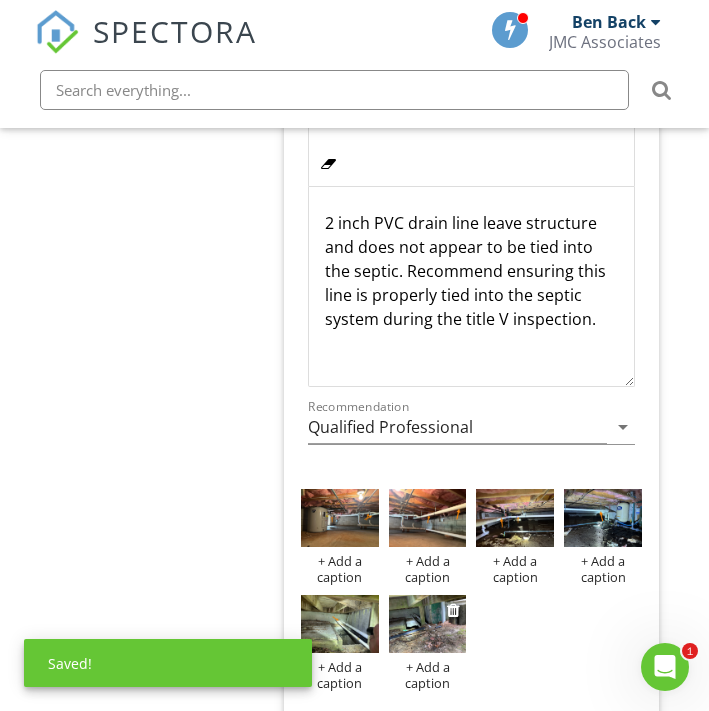 click at bounding box center [428, 624] 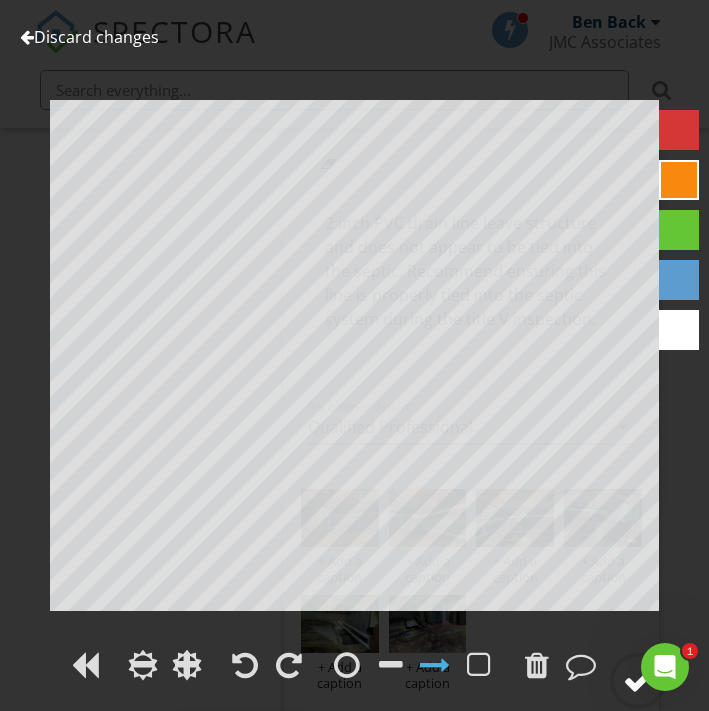 click at bounding box center (638, 681) 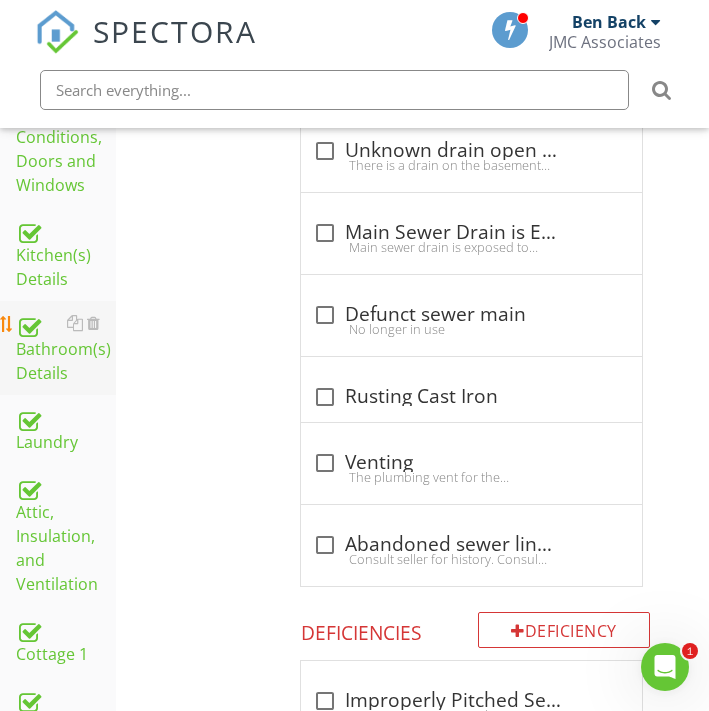 scroll, scrollTop: 1133, scrollLeft: 2, axis: both 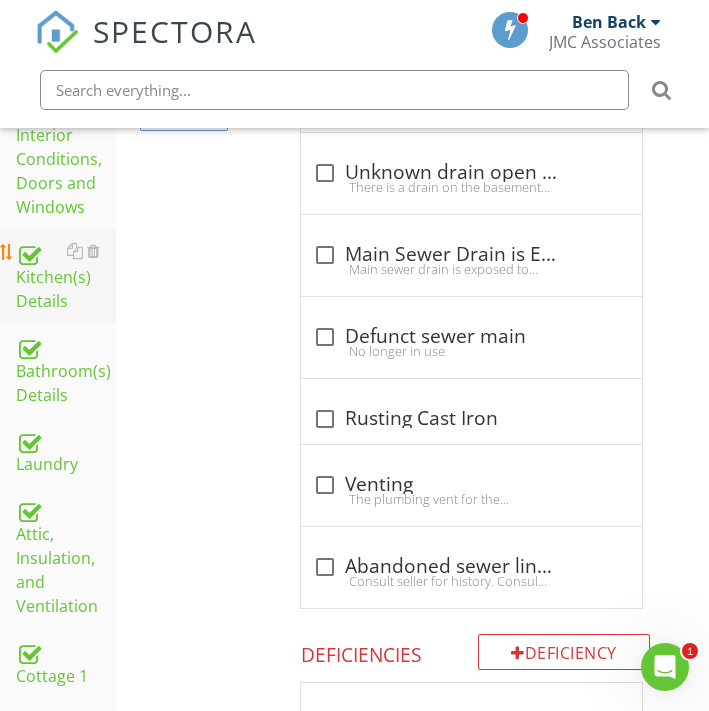click on "Kitchen(s) Details" at bounding box center (66, 276) 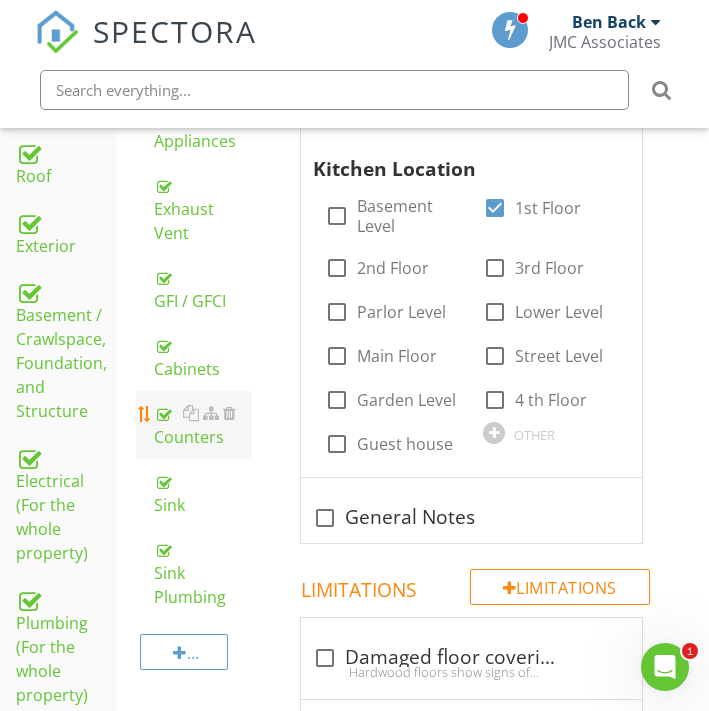 scroll, scrollTop: 425, scrollLeft: 2, axis: both 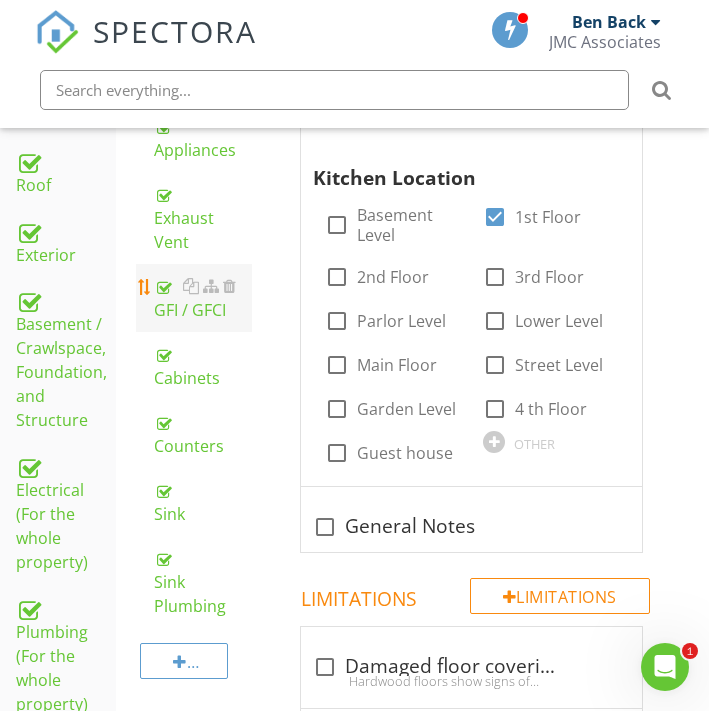 click on "GFI / GFCI" at bounding box center (203, 298) 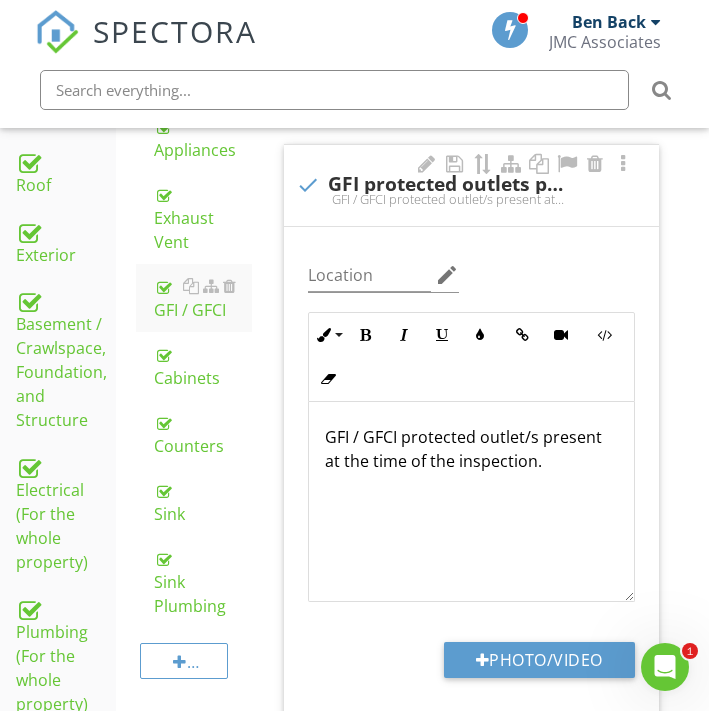 scroll, scrollTop: 8, scrollLeft: 0, axis: vertical 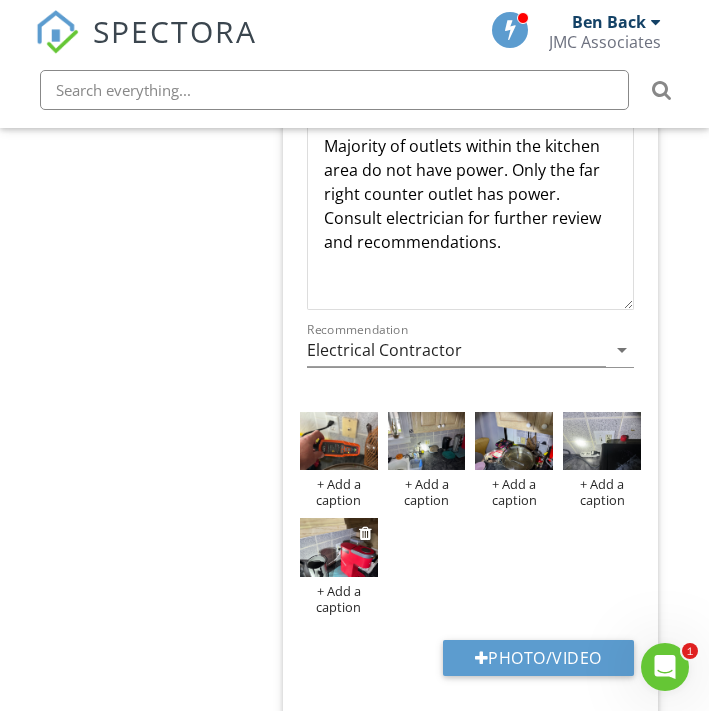 click on "+ Add a caption" at bounding box center (339, 599) 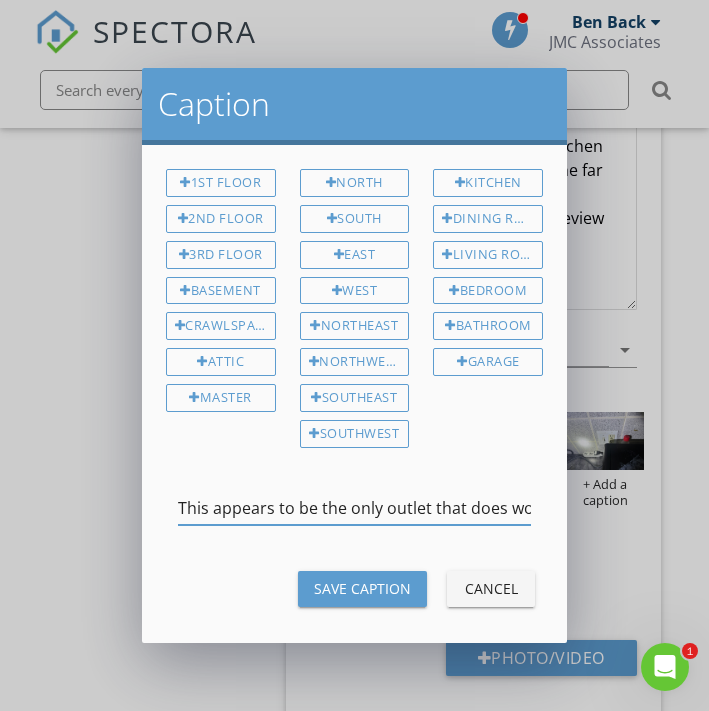 type on "This appears to be the only outlet that does work" 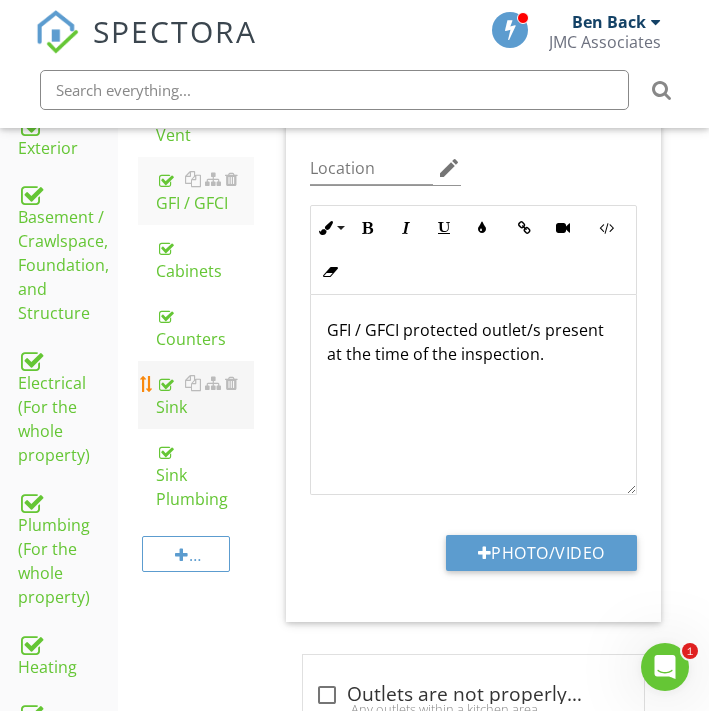 scroll, scrollTop: 528, scrollLeft: 0, axis: vertical 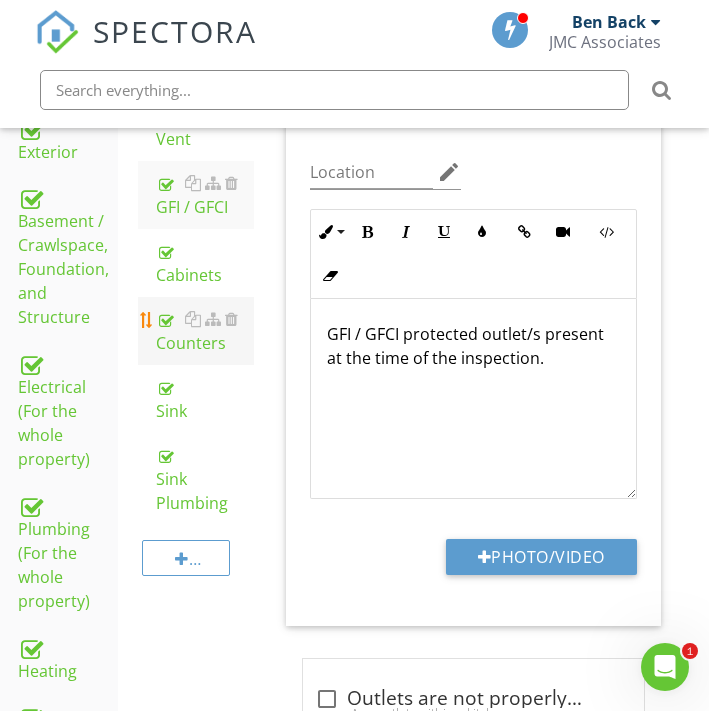 click on "Counters" at bounding box center [205, 331] 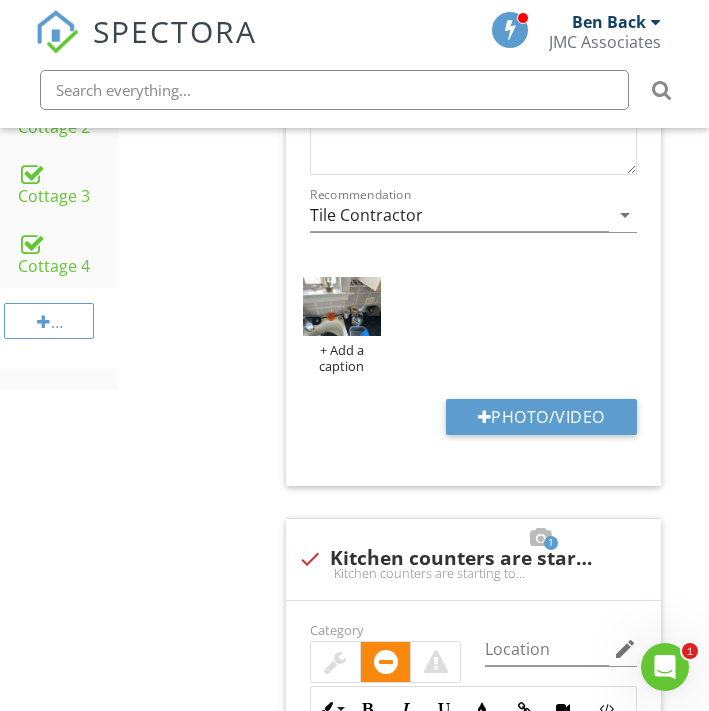 scroll, scrollTop: 1705, scrollLeft: 0, axis: vertical 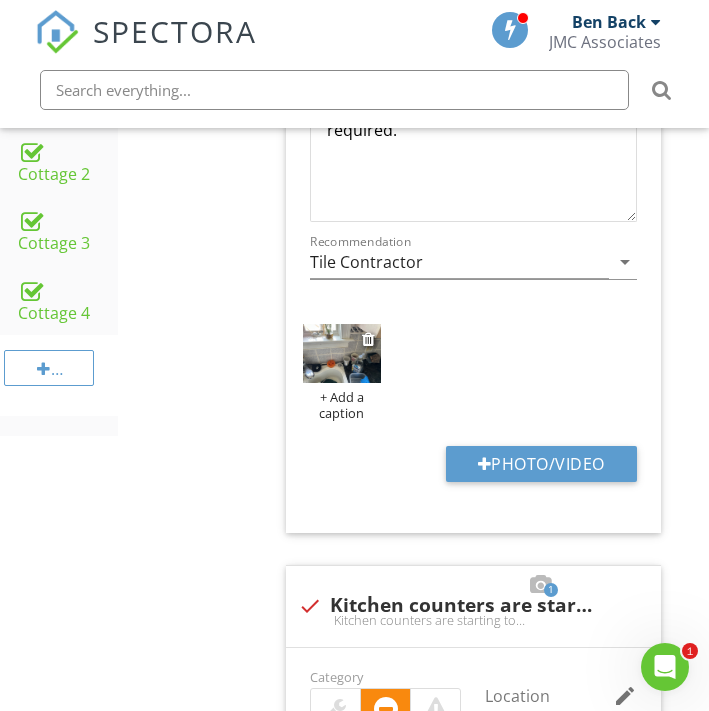 click at bounding box center [342, 353] 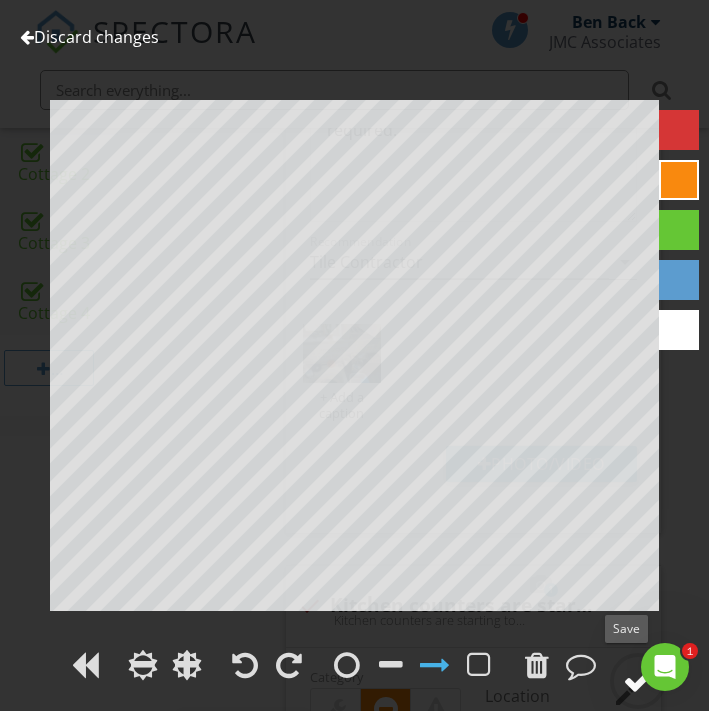 click at bounding box center (638, 681) 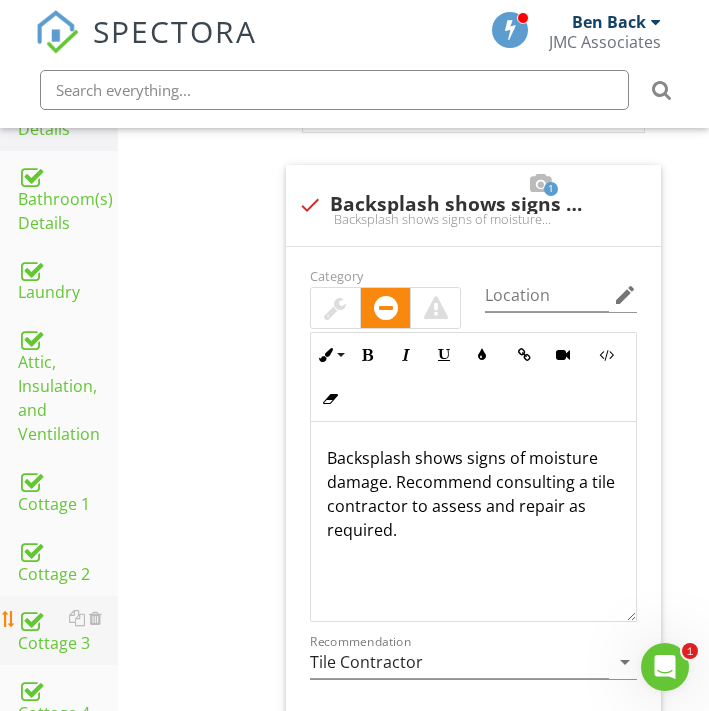scroll, scrollTop: 1303, scrollLeft: 0, axis: vertical 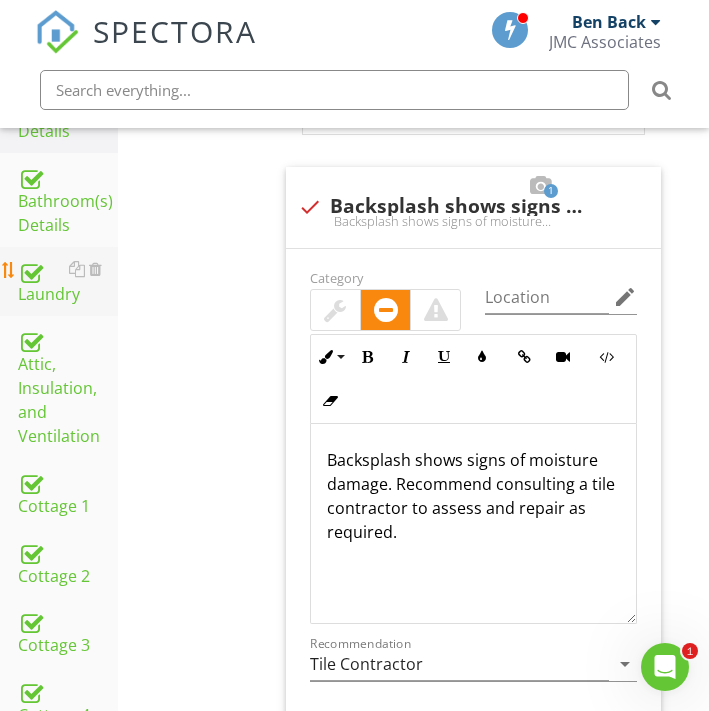 click on "Laundry" at bounding box center (68, 282) 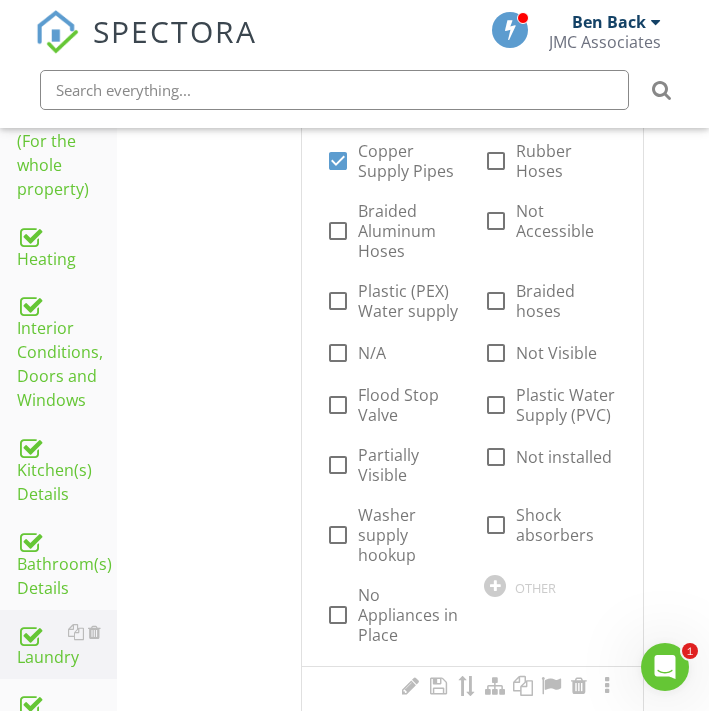 scroll, scrollTop: 325, scrollLeft: 1, axis: both 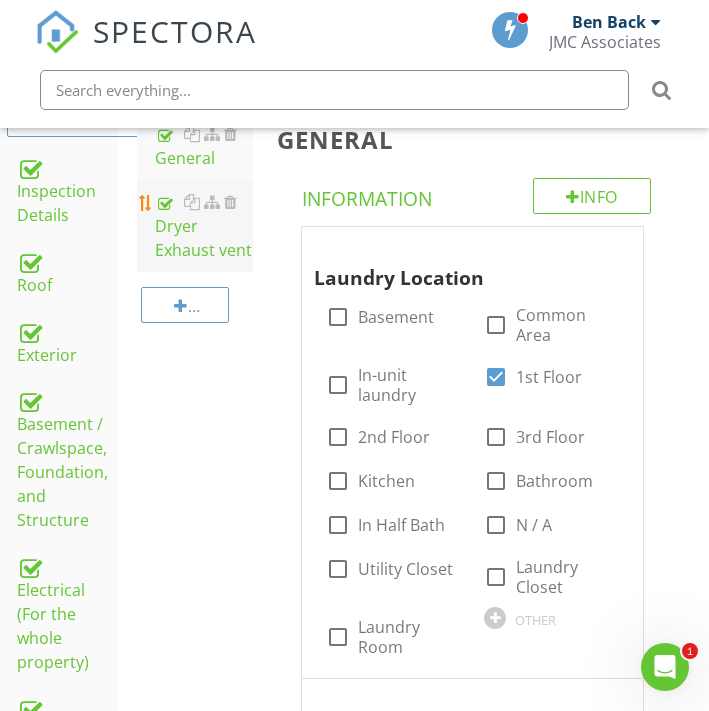 click on "Dryer Exhaust vent" at bounding box center [204, 226] 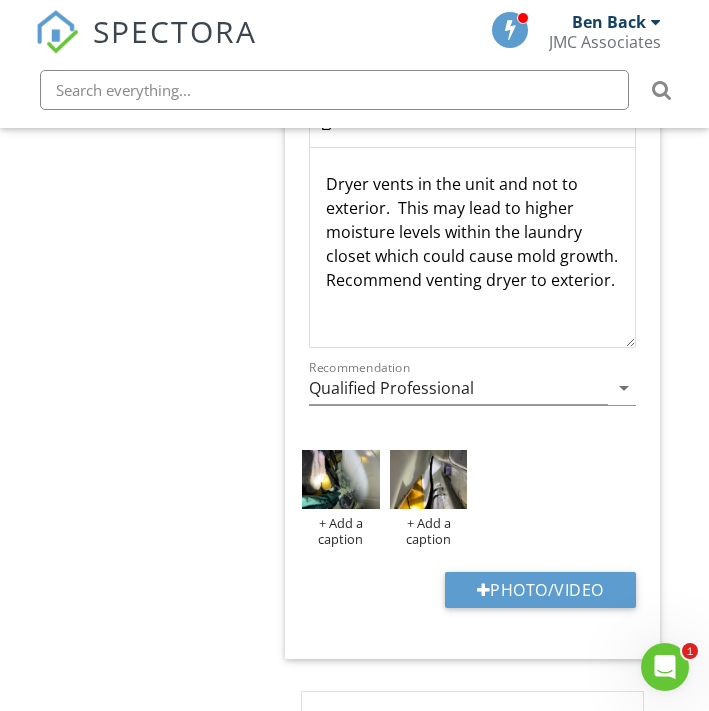 scroll, scrollTop: 2703, scrollLeft: 1, axis: both 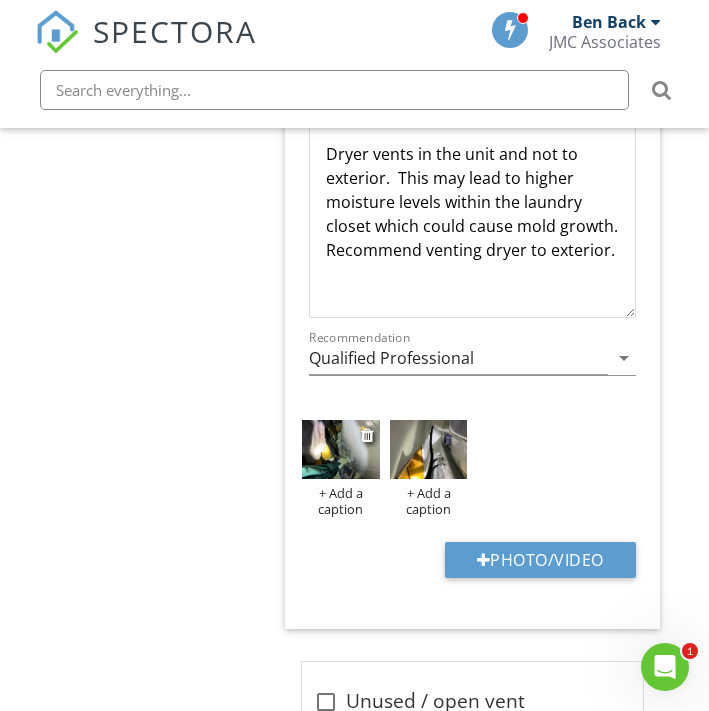 click at bounding box center [341, 449] 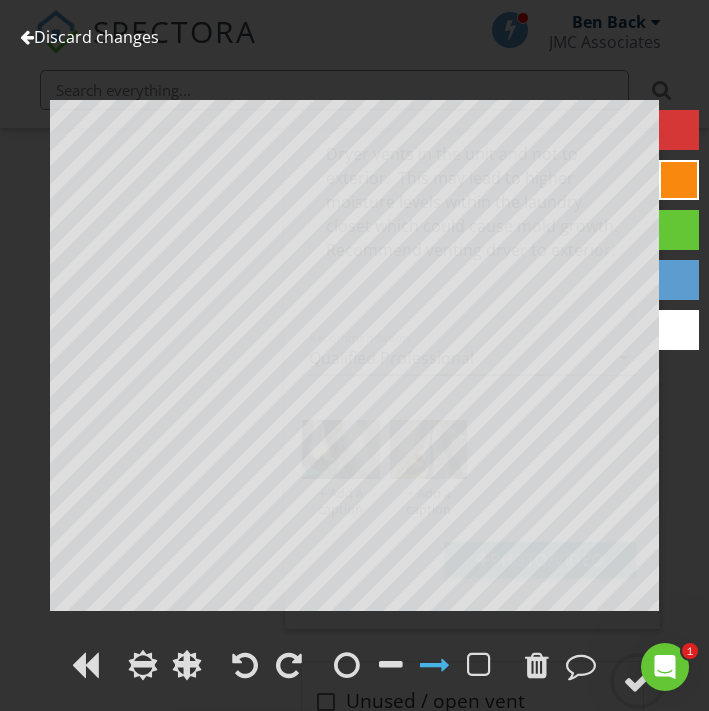click at bounding box center [665, 667] 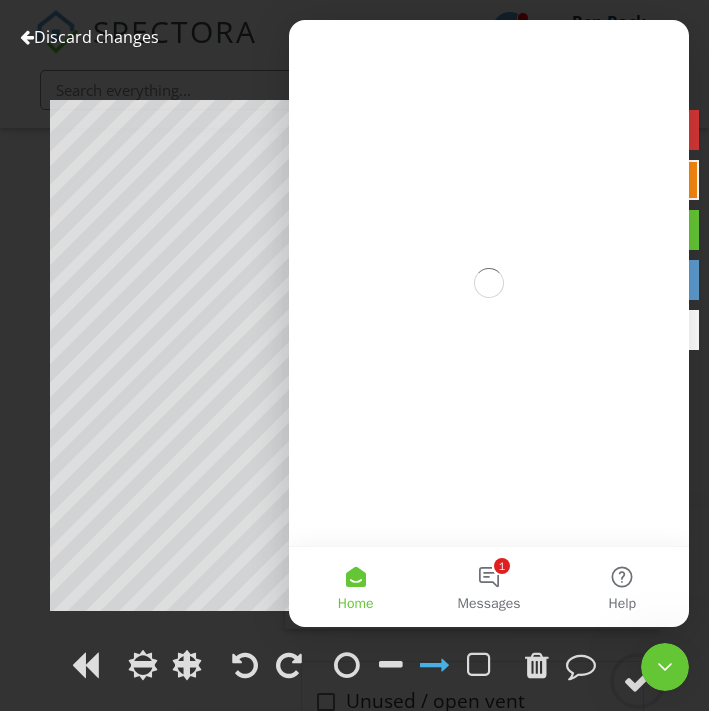 scroll, scrollTop: 0, scrollLeft: 0, axis: both 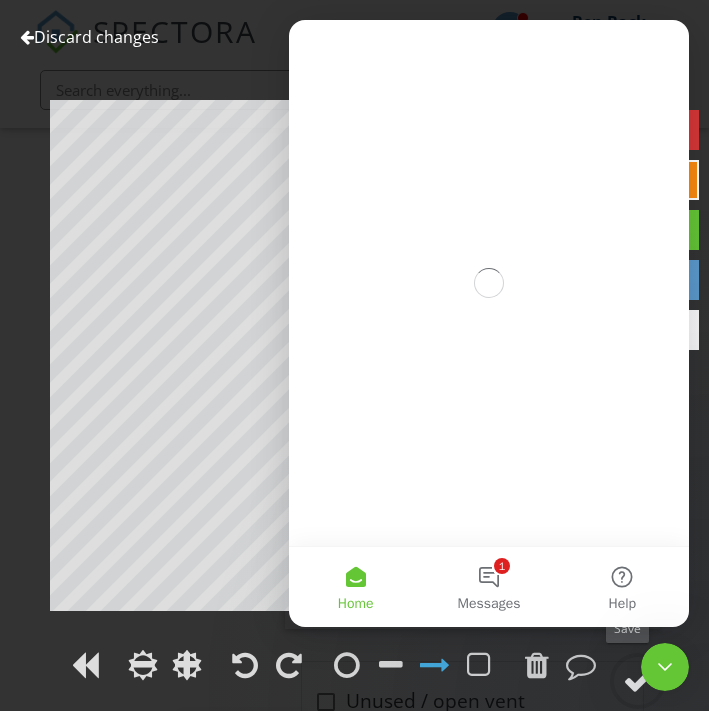 click at bounding box center (638, 681) 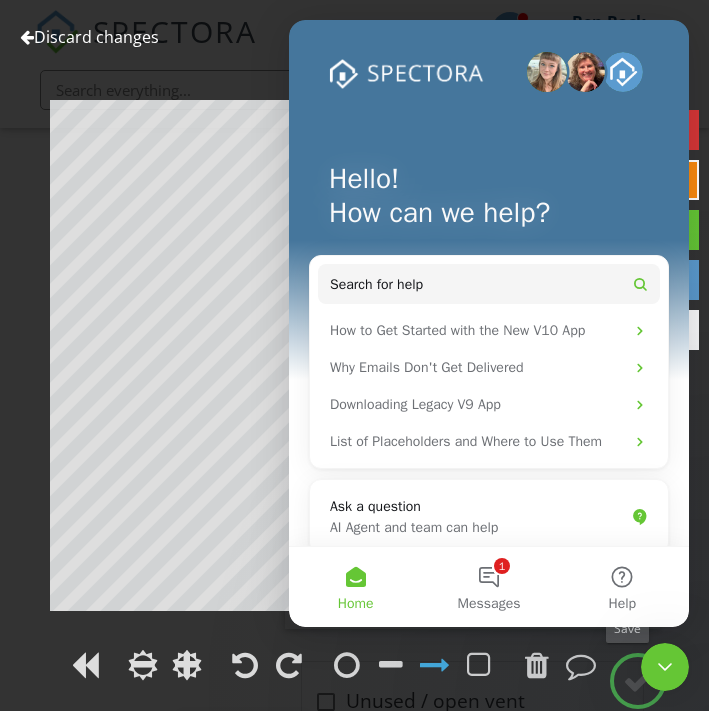 click at bounding box center (665, 667) 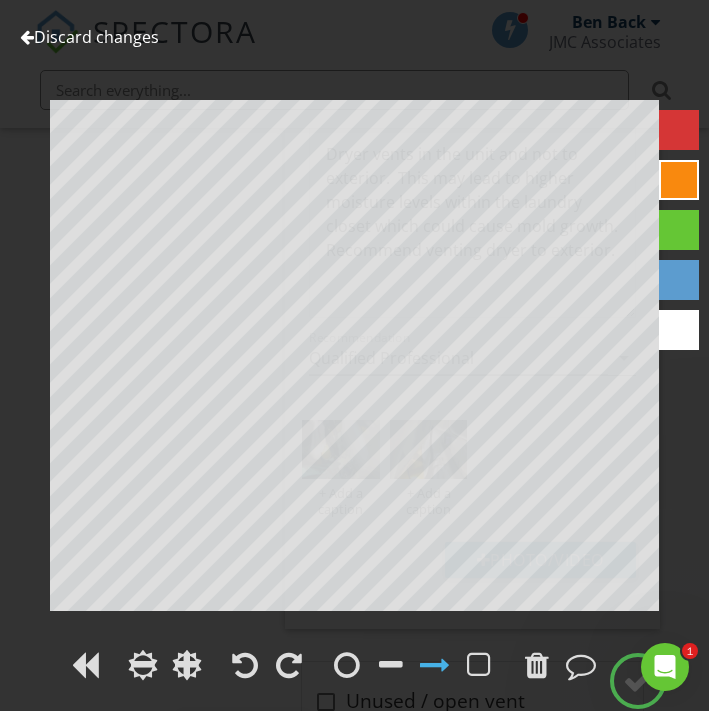 scroll, scrollTop: 0, scrollLeft: 0, axis: both 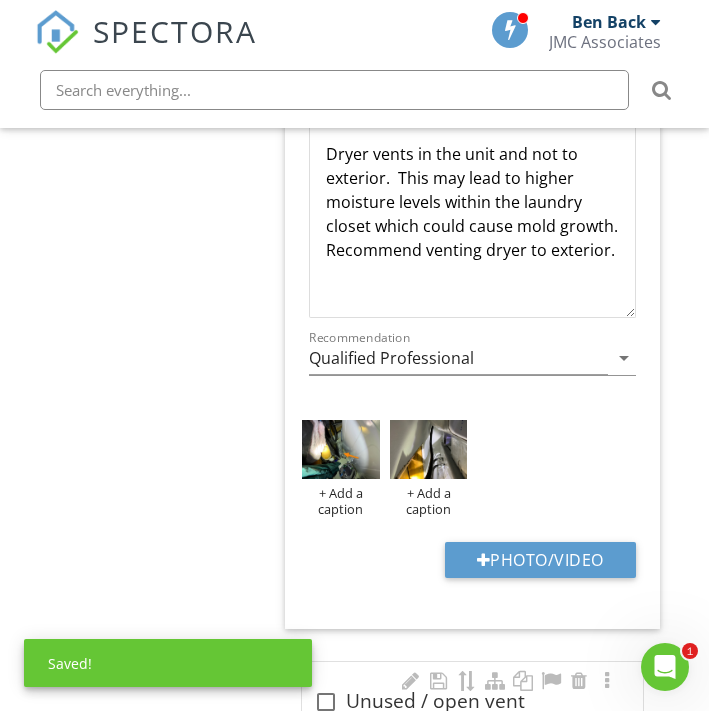 click on "check_box_outline_blank
Unused / open vent
There is an unused/open vent Unit 1. Consult lt sell for history. Further investigation recommended" at bounding box center (472, 702) 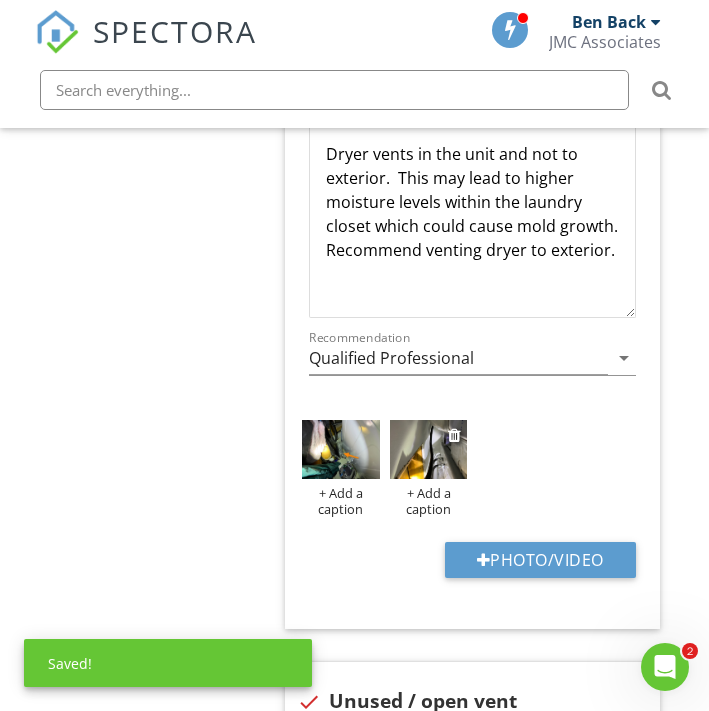 click at bounding box center (429, 449) 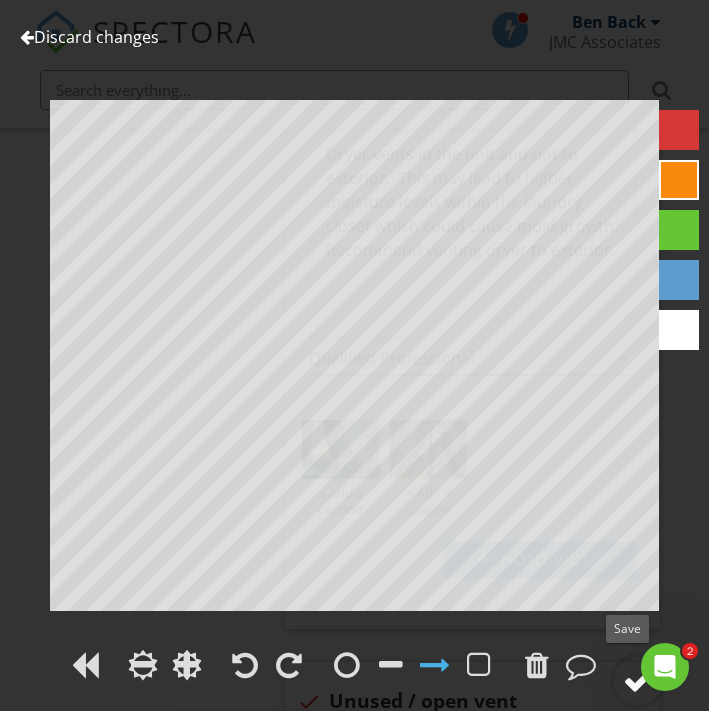 click at bounding box center (638, 681) 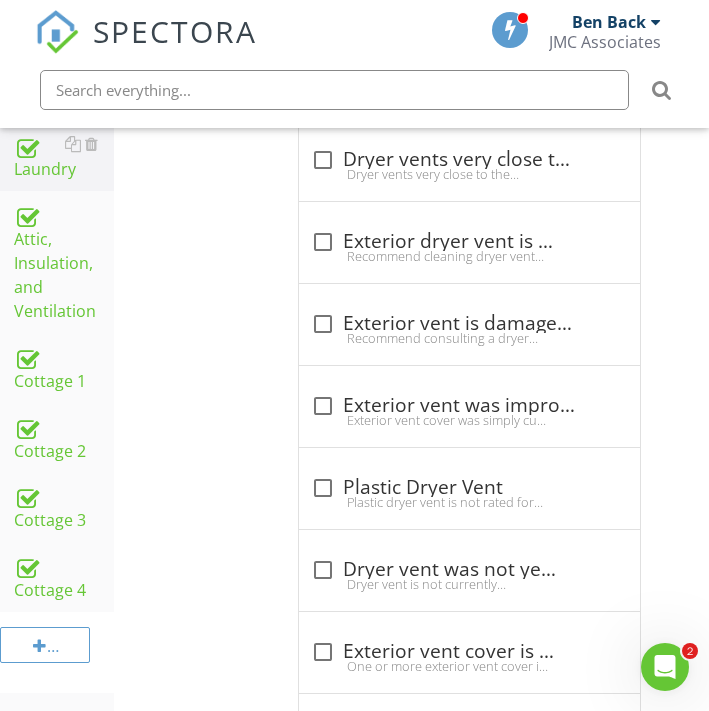 scroll, scrollTop: 1432, scrollLeft: 4, axis: both 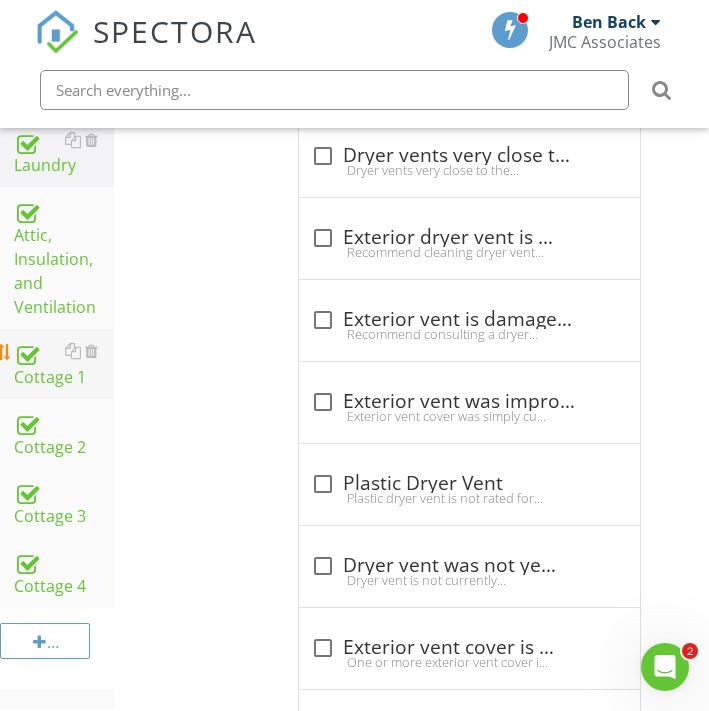 click on "Cottage 1" at bounding box center (64, 364) 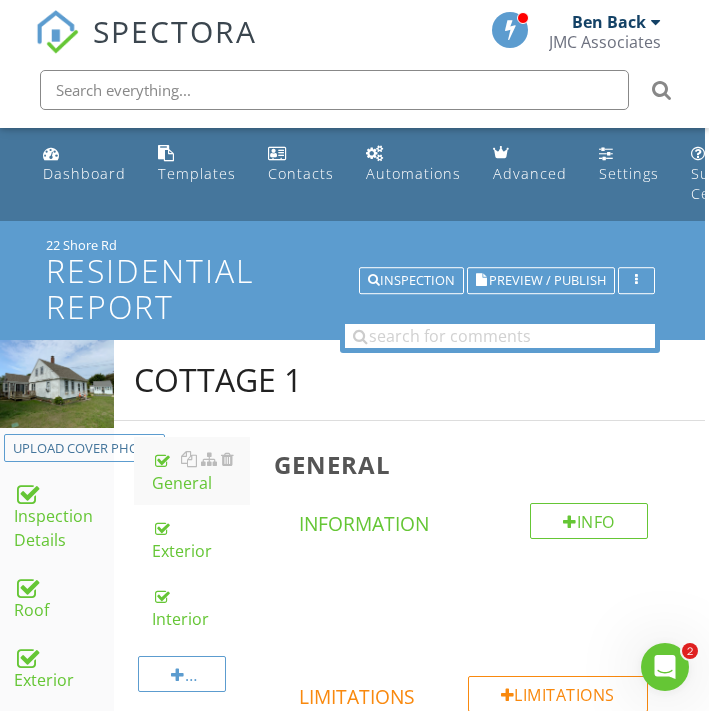 scroll, scrollTop: 163, scrollLeft: 4, axis: both 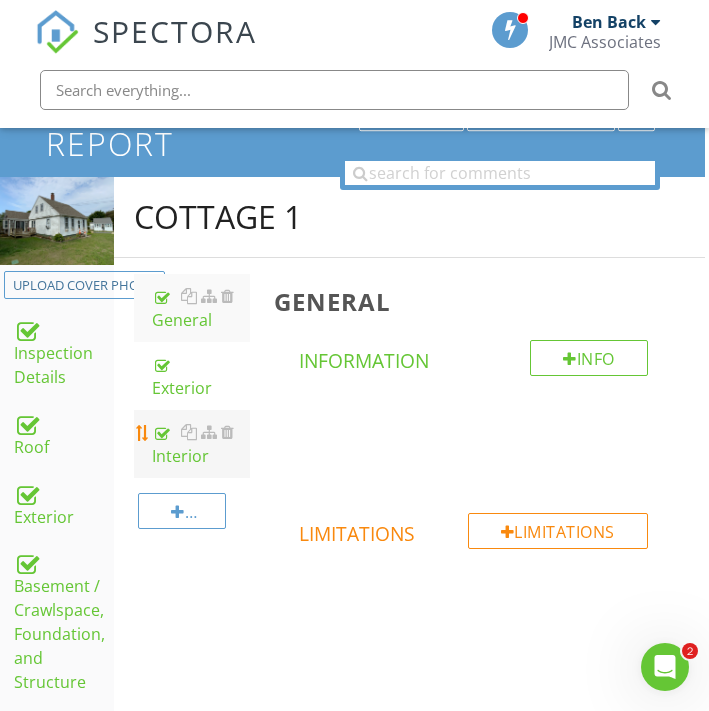 click on "Interior" at bounding box center [201, 444] 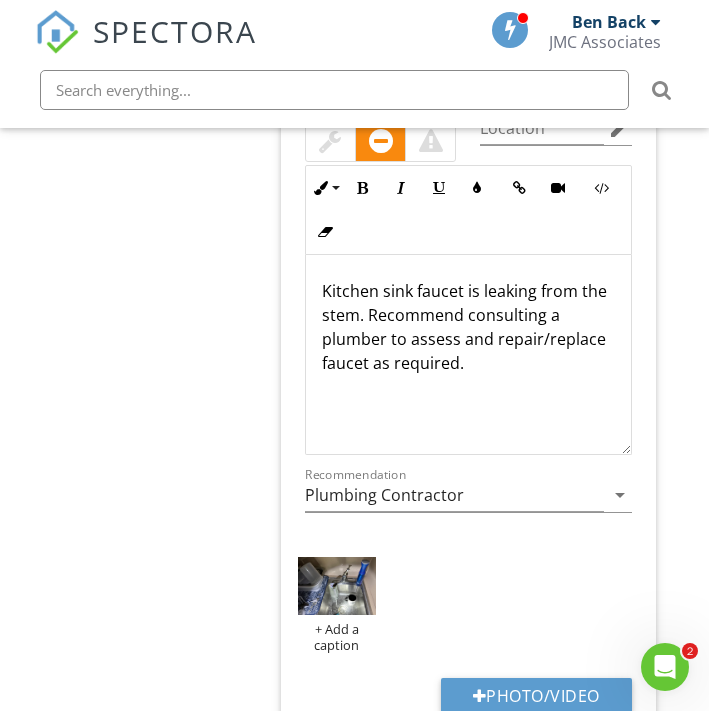 scroll, scrollTop: 4254, scrollLeft: 5, axis: both 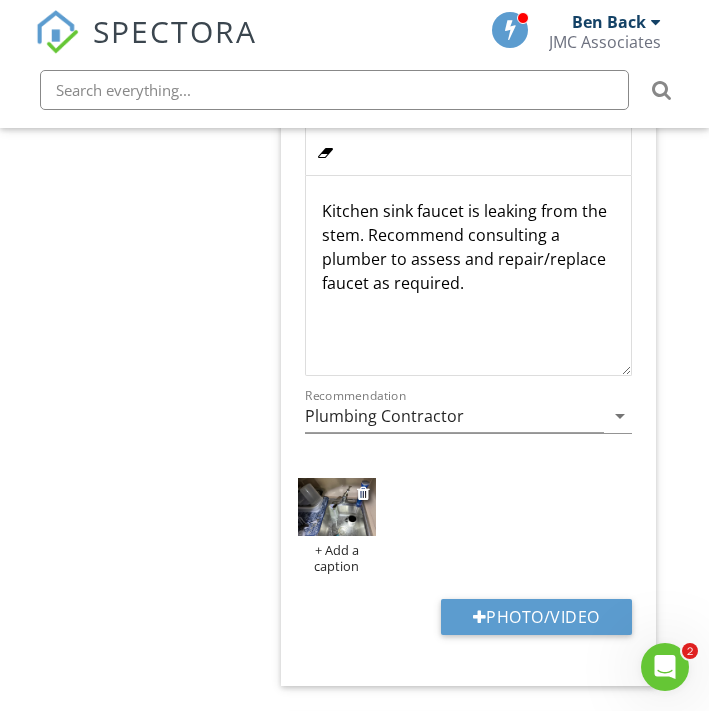 click at bounding box center [337, 507] 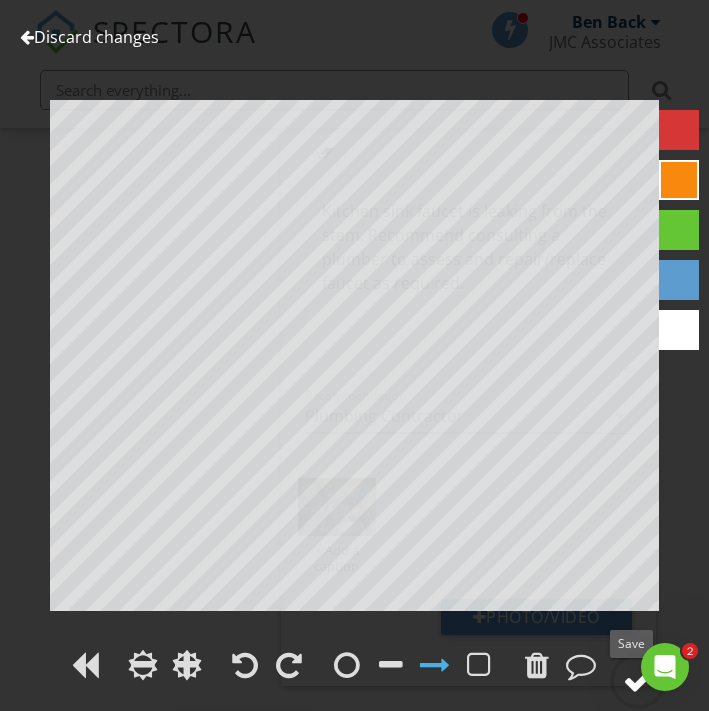 click at bounding box center (638, 681) 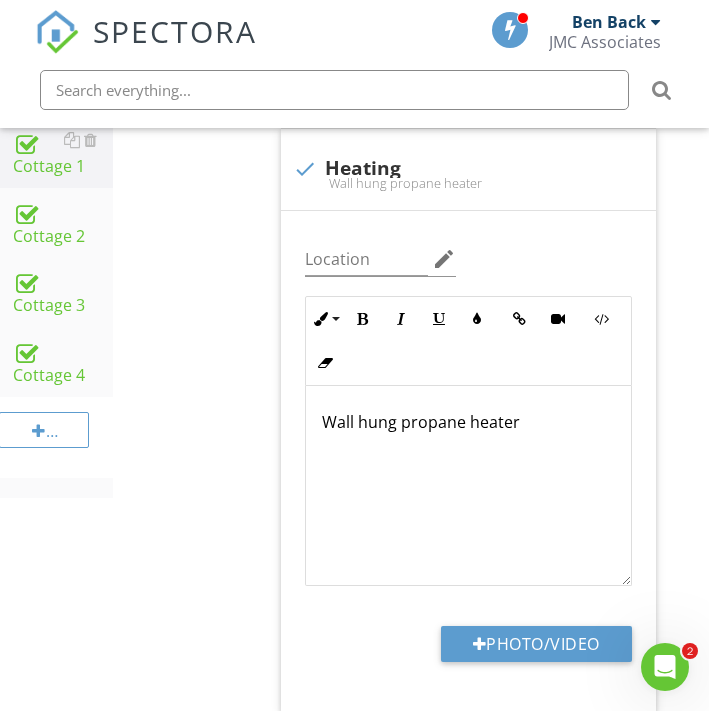 scroll, scrollTop: 1628, scrollLeft: 5, axis: both 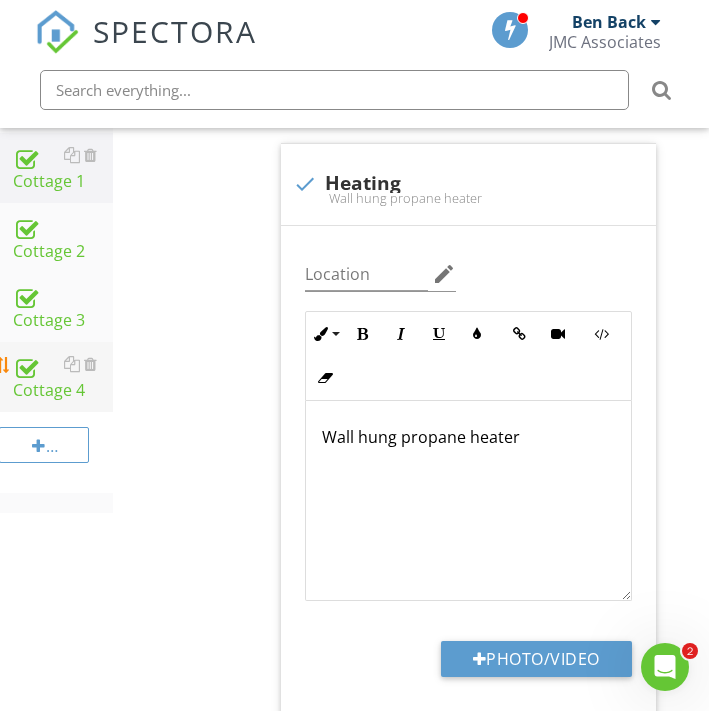 click on "Cottage 4" at bounding box center [63, 377] 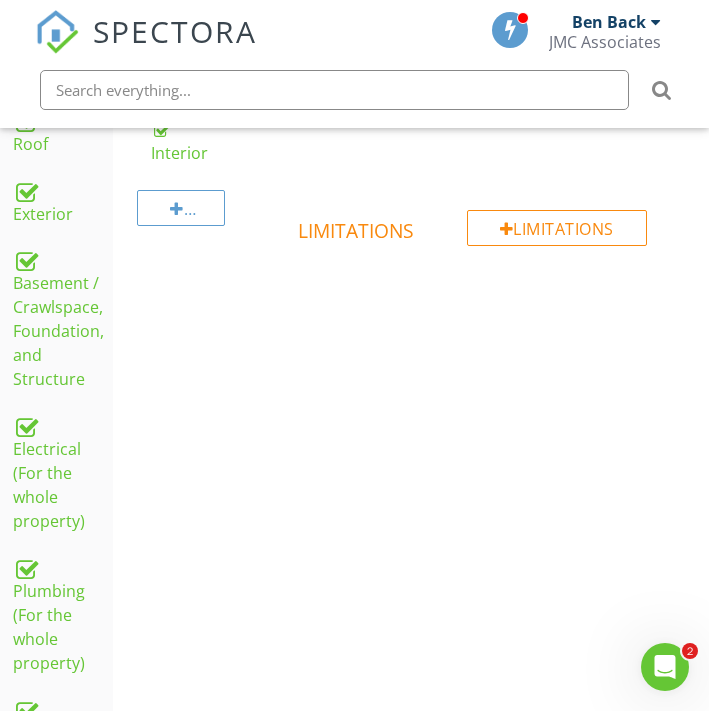 scroll, scrollTop: 159, scrollLeft: 5, axis: both 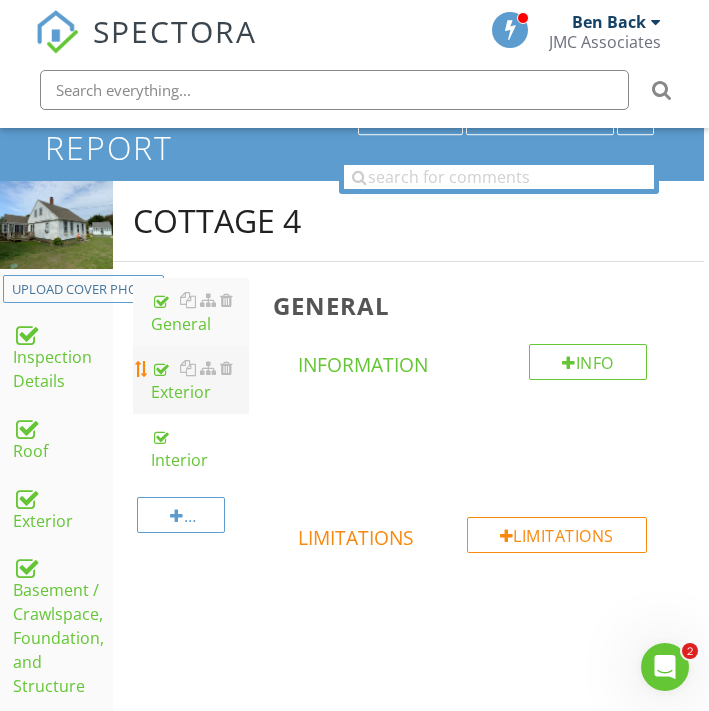 click on "Exterior" at bounding box center [200, 380] 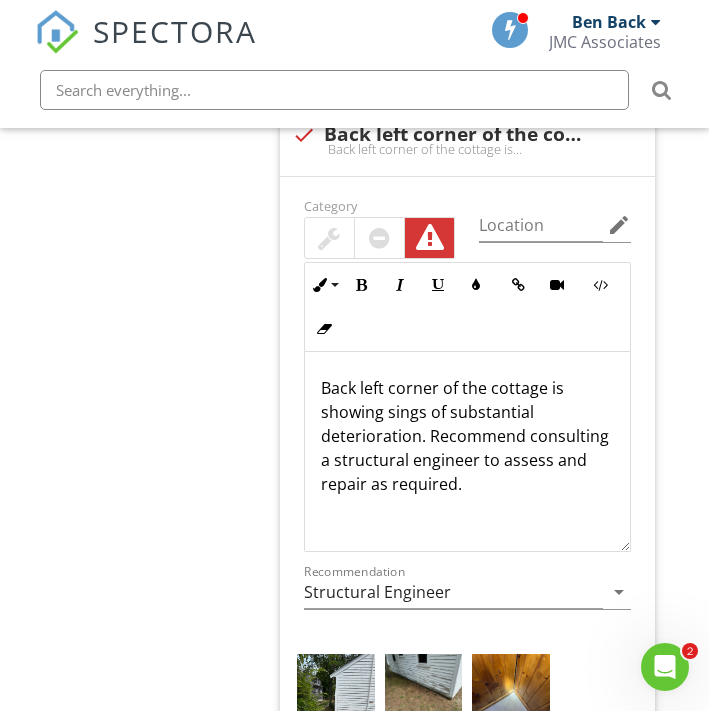 scroll, scrollTop: 4705, scrollLeft: 6, axis: both 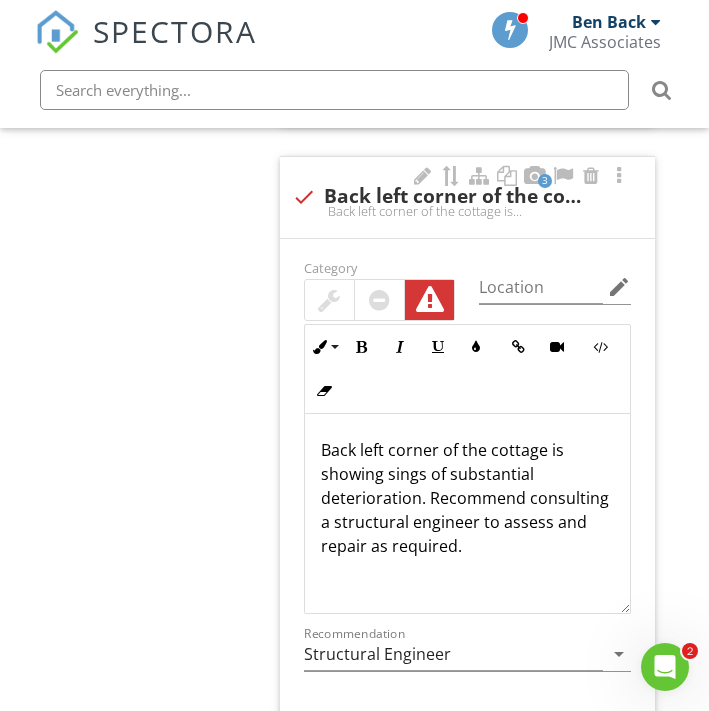 click on "Back left corner of the cottage is showing sings of substantial deterioration. Recommend consulting a structural engineer to assess and repair as required." at bounding box center (467, 498) 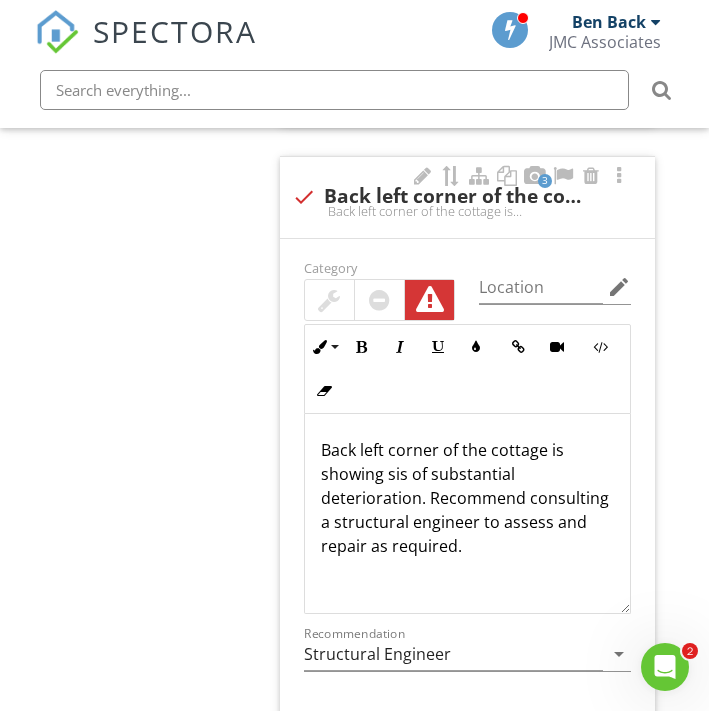 type 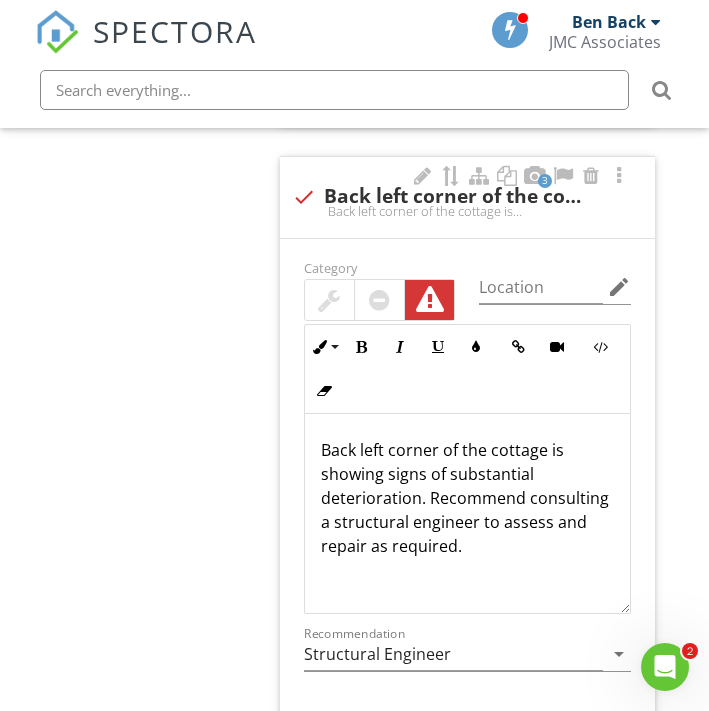 click on "Back left corner of the cottage is showing signs of substantial deterioration. Recommend consulting a structural engineer to assess and repair as required." at bounding box center [467, 498] 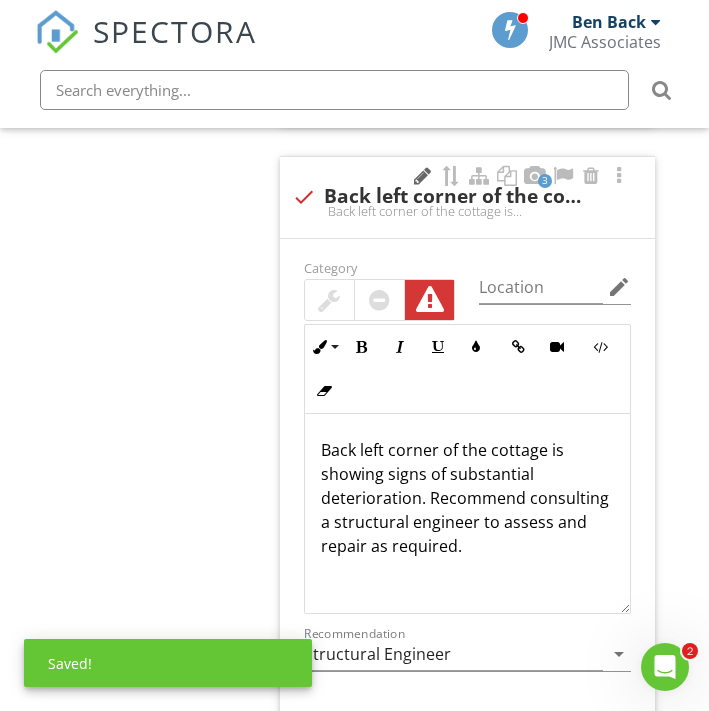 click at bounding box center (423, 176) 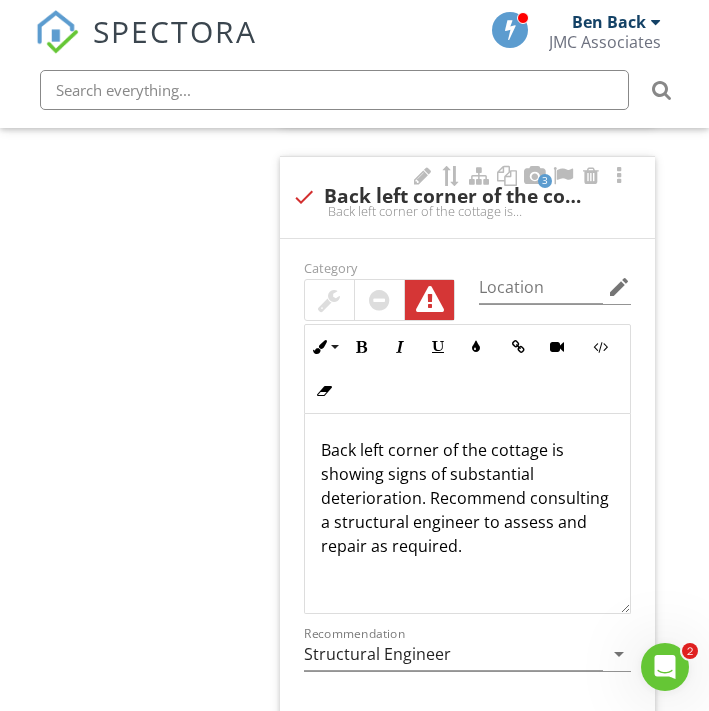 click on "Back left corner of the cottage is showing signs of substantial deterioration. Recommend consulting a structural engineer to assess and repair as required." at bounding box center (467, 498) 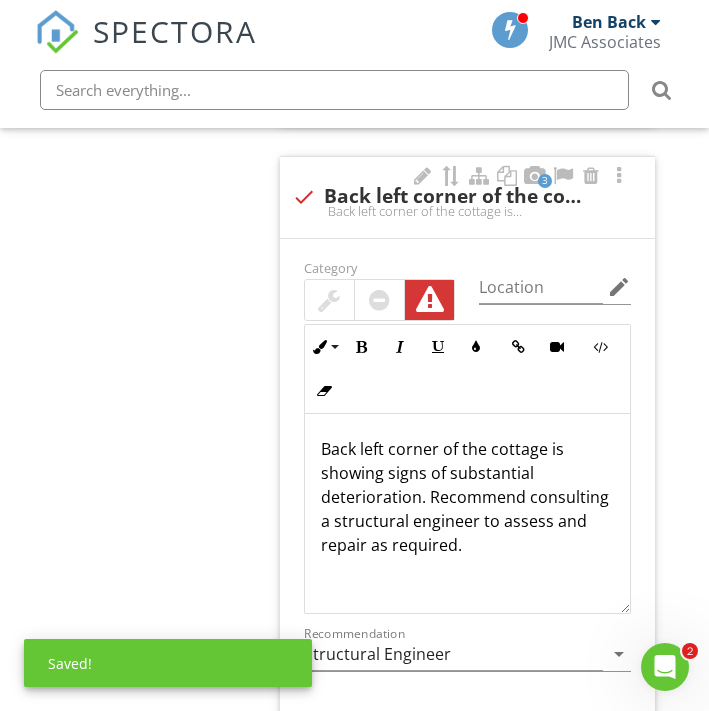 scroll, scrollTop: 1, scrollLeft: 0, axis: vertical 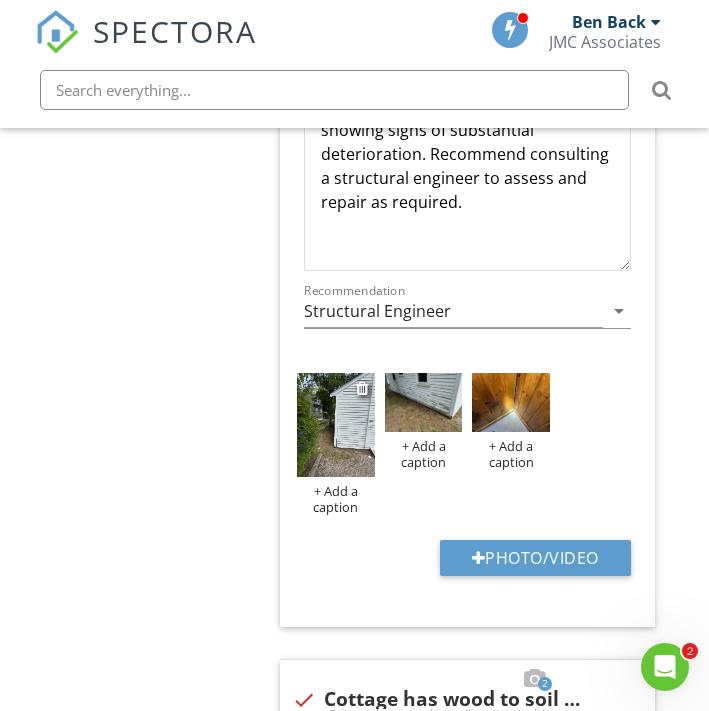 click at bounding box center [336, 425] 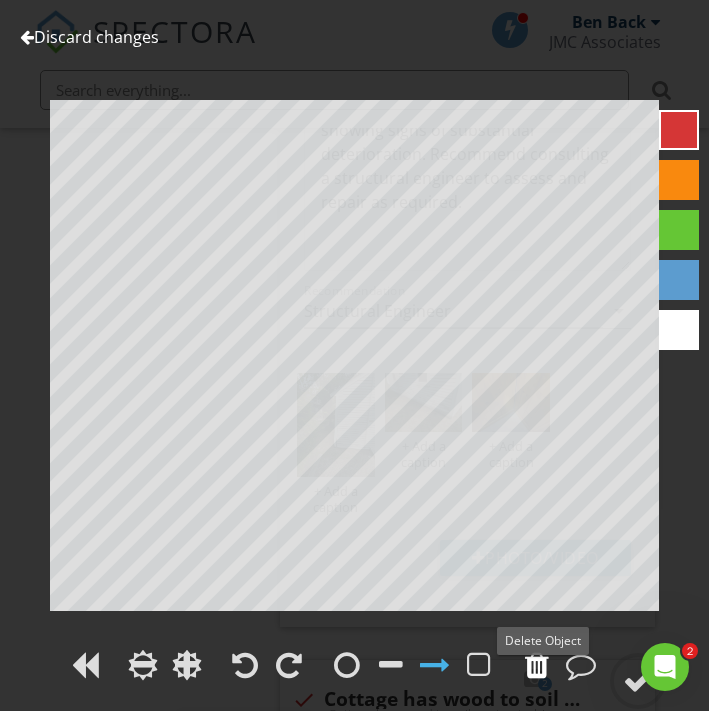 click at bounding box center (537, 665) 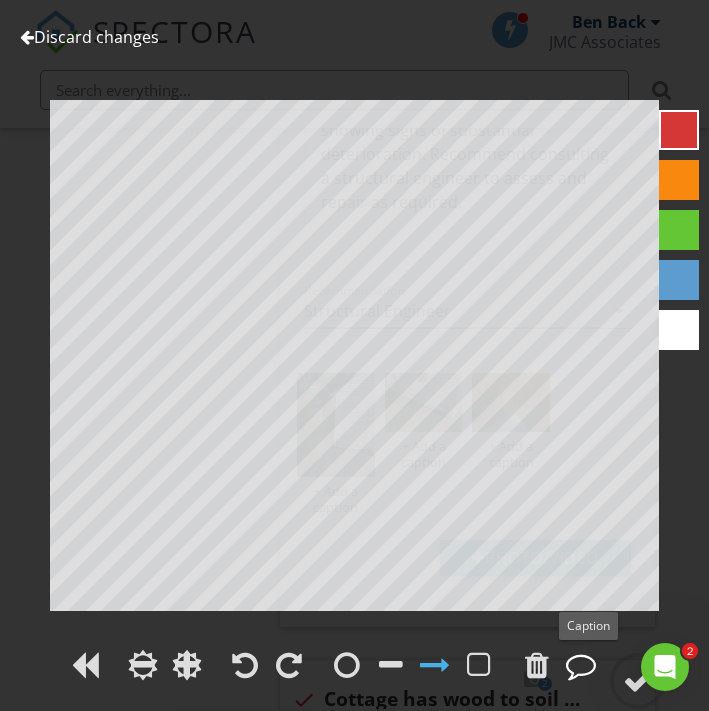 click at bounding box center (581, 665) 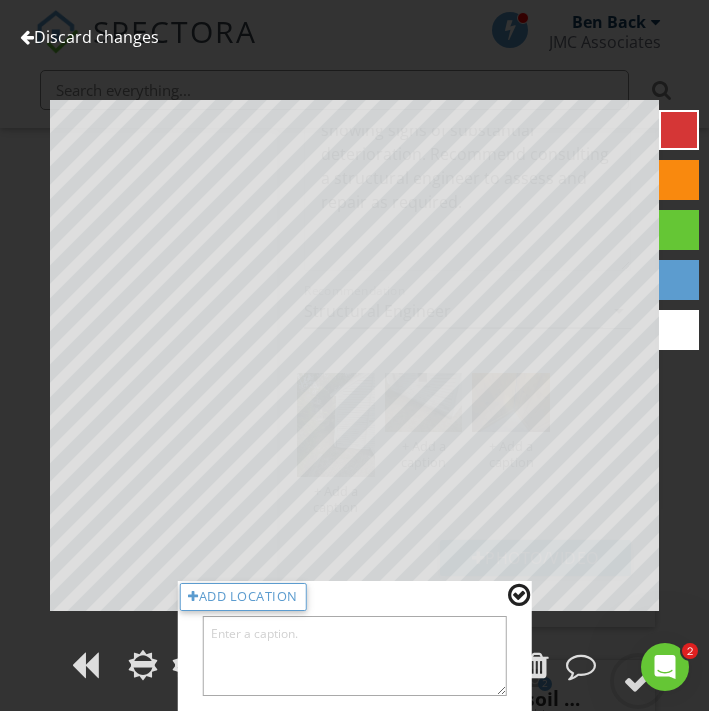 click at bounding box center [354, 656] 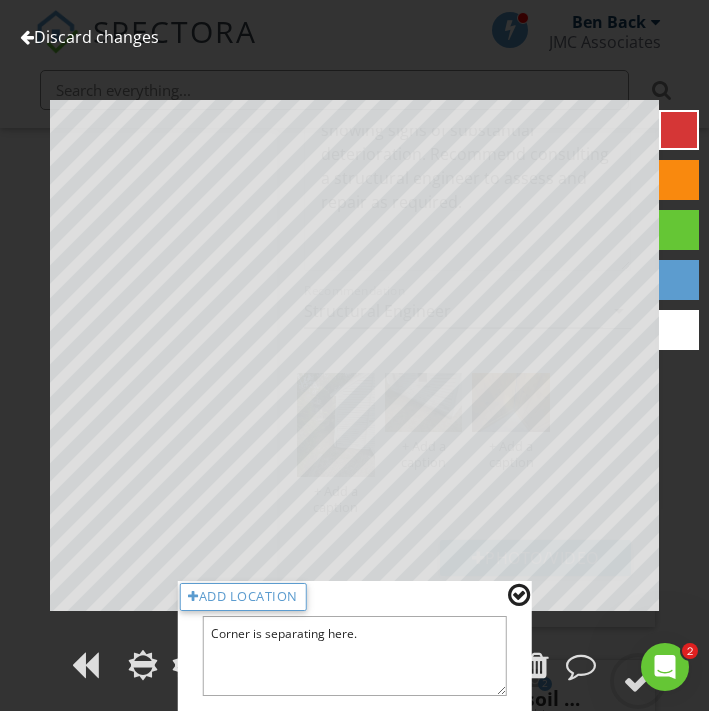 type on "Corner is separating here." 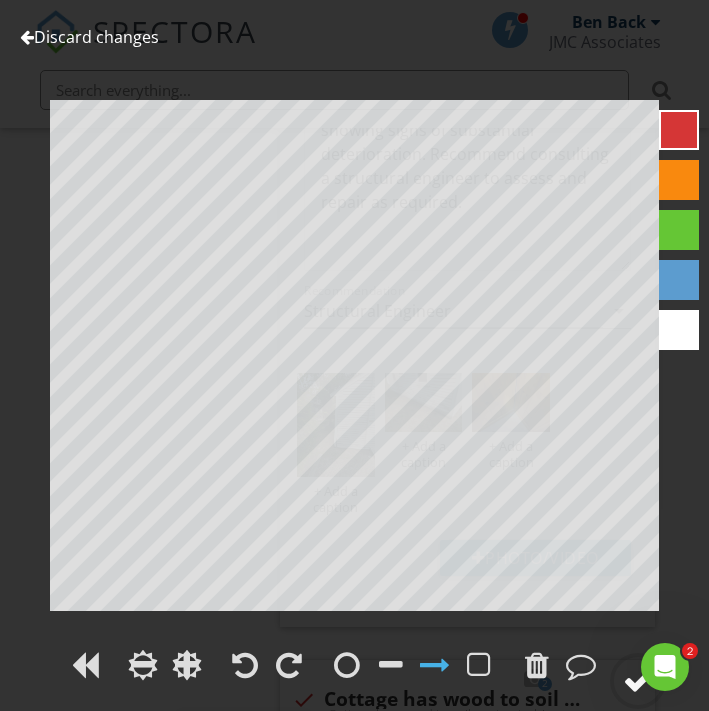 click 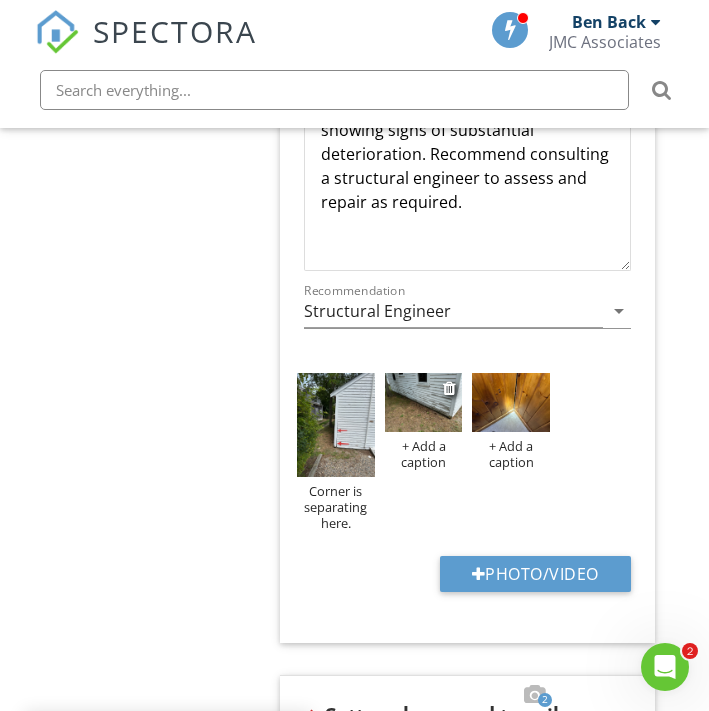 click at bounding box center [424, 402] 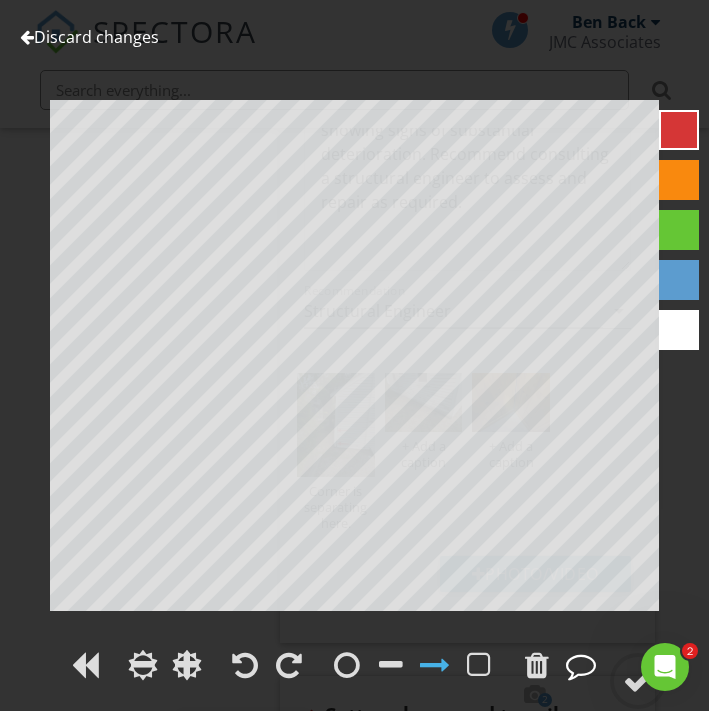 click at bounding box center (581, 665) 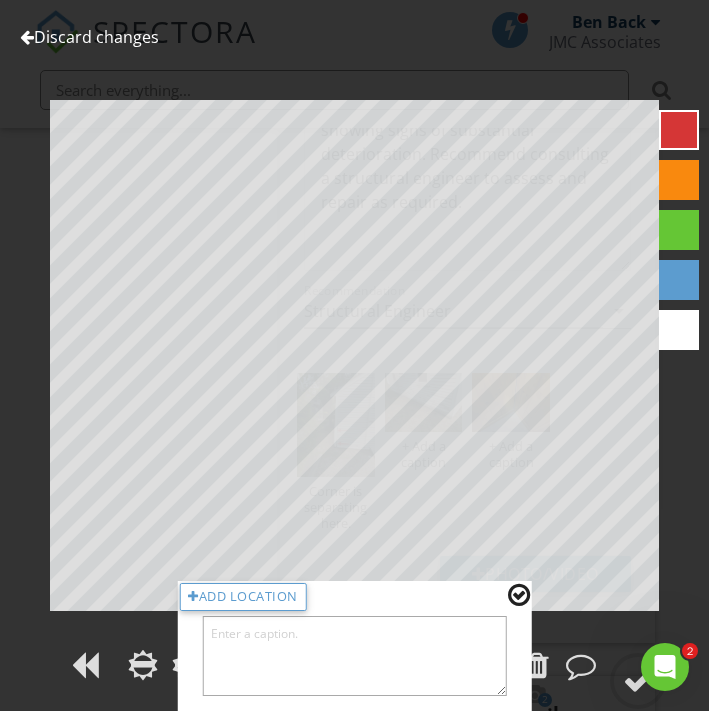 click at bounding box center [354, 656] 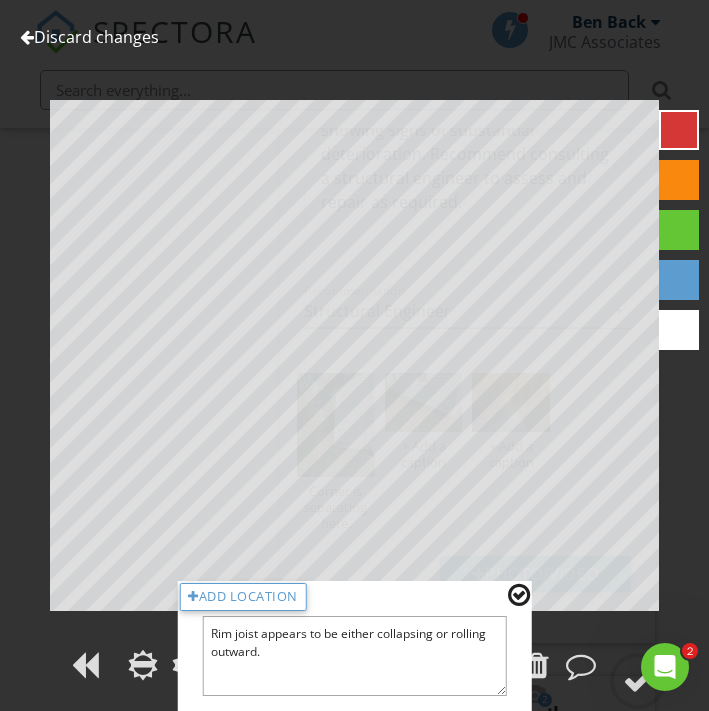 type on "Rim joist appears to be either collapsing or rolling outward." 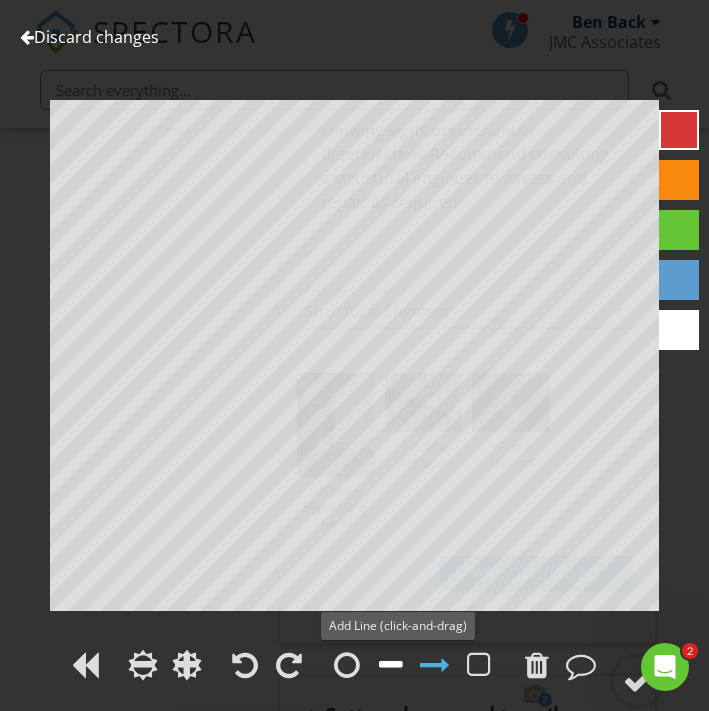 click at bounding box center [391, 665] 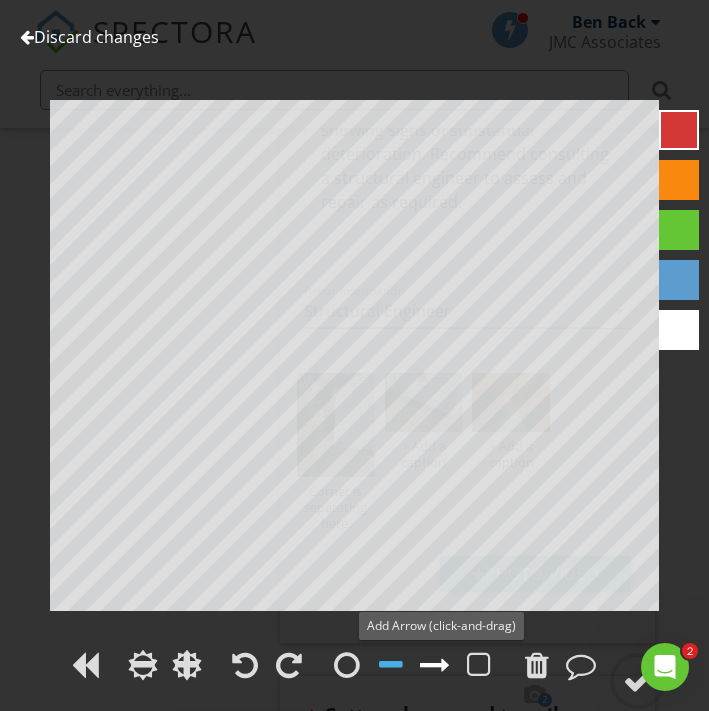 click at bounding box center (435, 665) 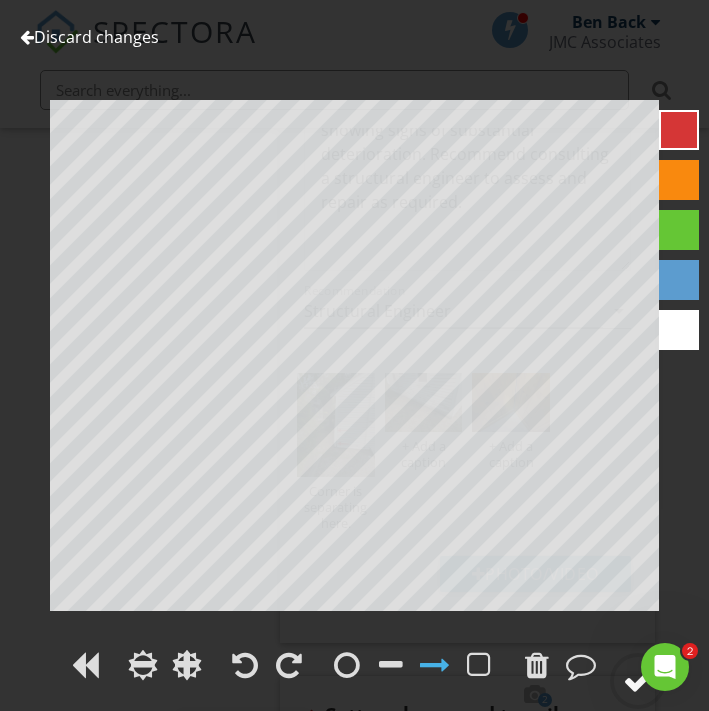 click at bounding box center [638, 681] 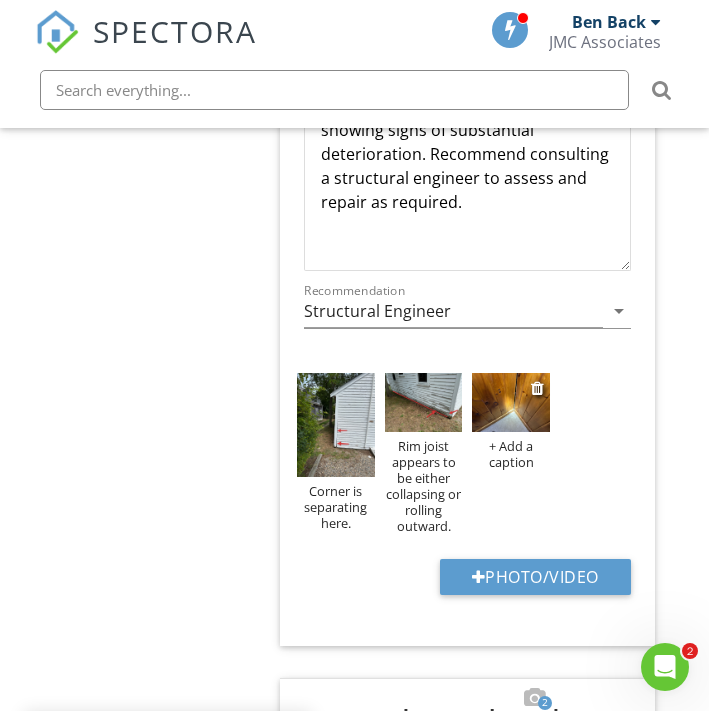 click at bounding box center (511, 402) 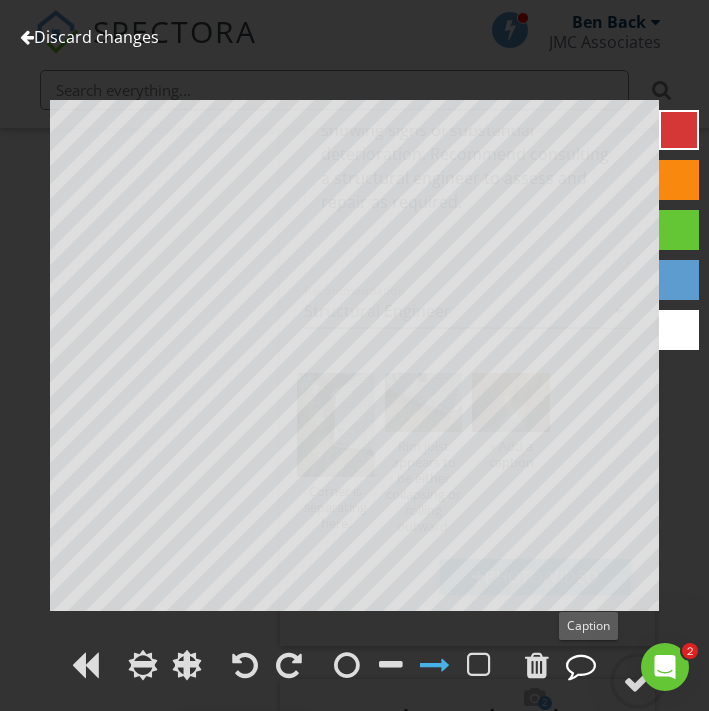 click at bounding box center (581, 665) 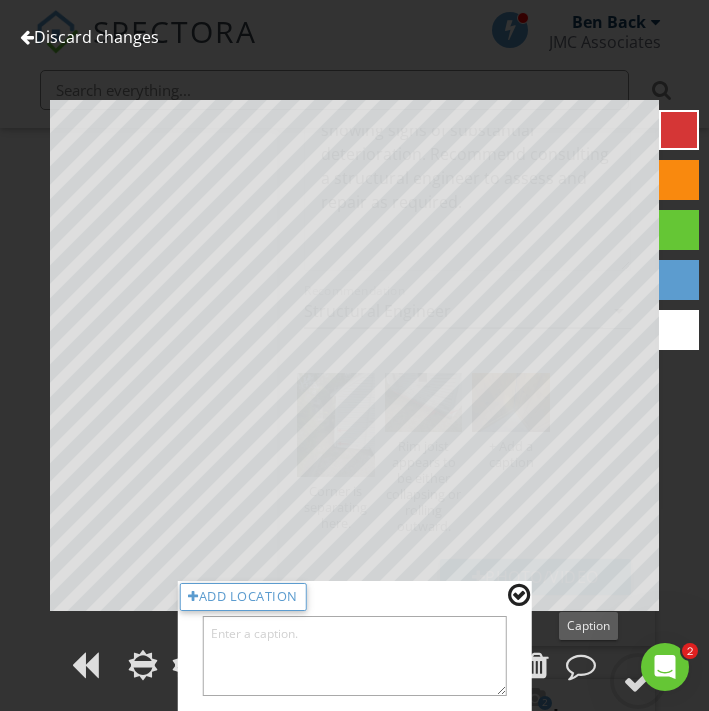click at bounding box center [354, 656] 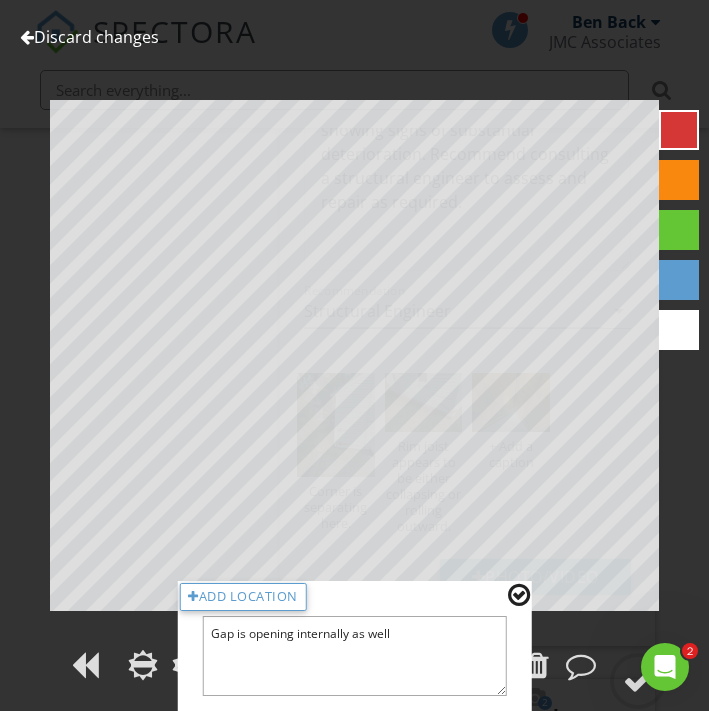 type on "Gap is opening internally as well" 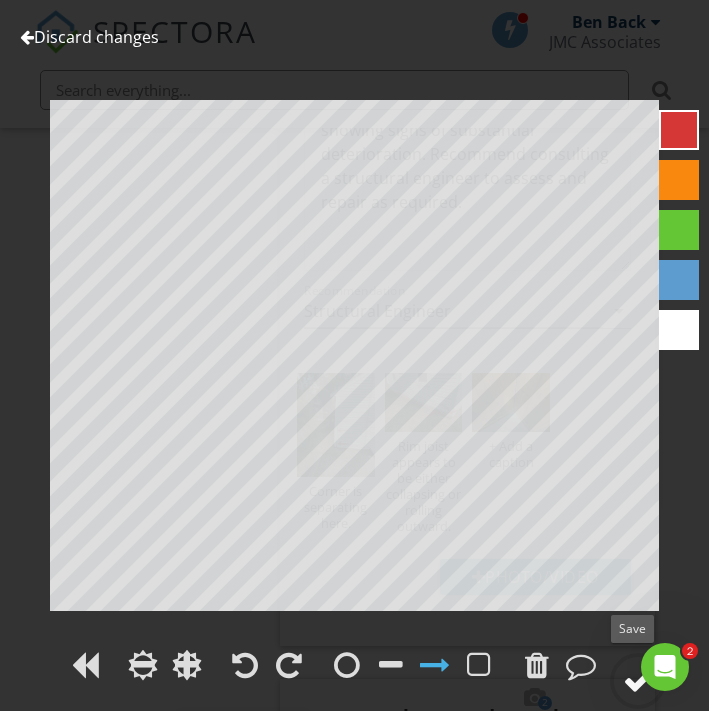 click at bounding box center [638, 681] 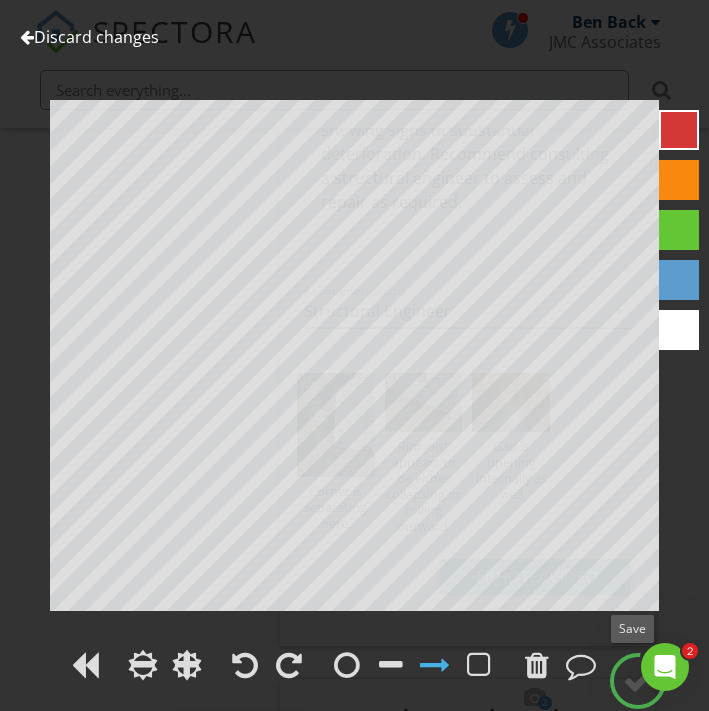 click 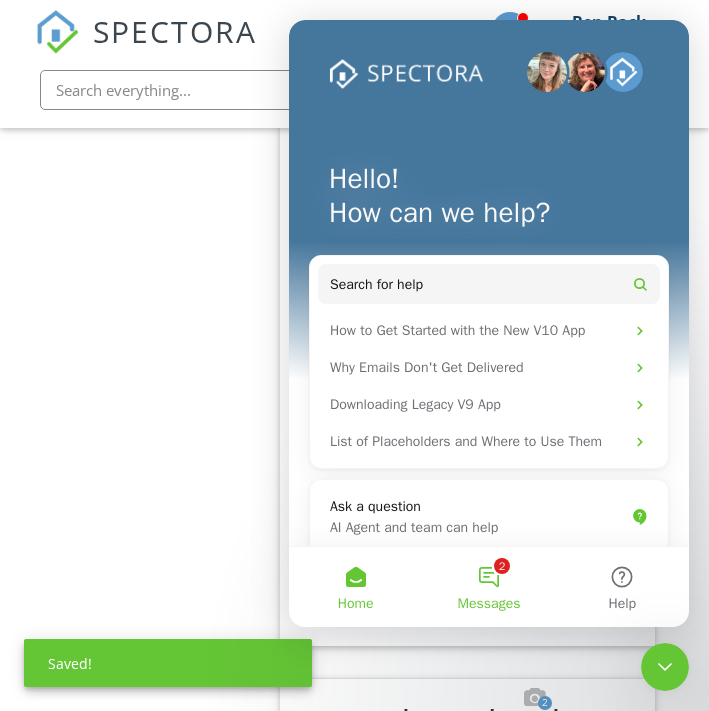 click on "2 Messages" at bounding box center [488, 587] 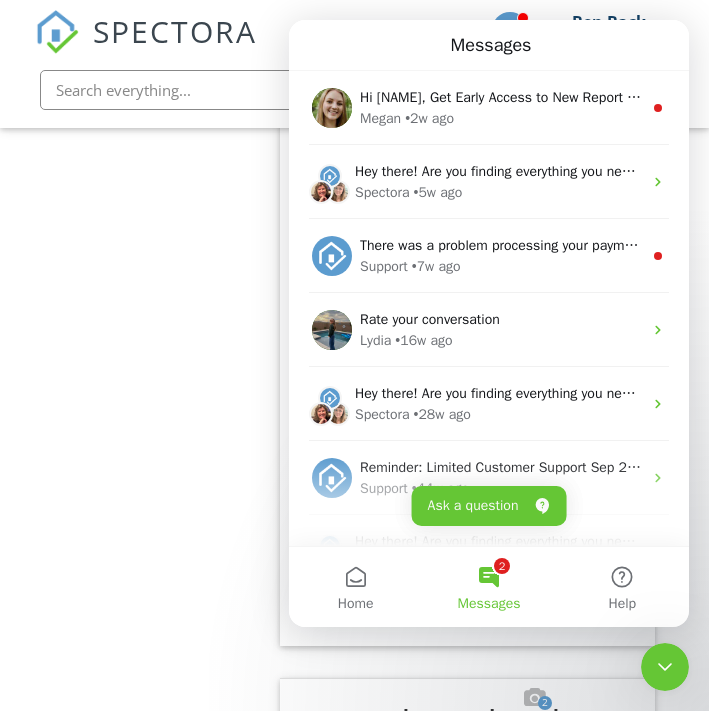 click on "Category                 Location edit       Ordered List Unordered List Insert Image Insert Table Inline Style XLarge Large Normal Small Light Small/Light Bold Italic Underline Colors Insert Link Insert Video Code View Clear Formatting Back left corner of the cottage is showing signs of substantial deterioration. Recommend consulting a structural engineer to assess and repair as required. Enter text here <p>Back left corner of the cottage is showing signs of substantial deterioration. Recommend consulting a structural engineer to assess and repair as required.</p>   Recommendation Structural Engineer arrow_drop_down
Corner is separating here.
Rim joist appears to be either collapsing or rolling outward.
Gap is opening internally as well
Photo/Video" at bounding box center (467, 270) 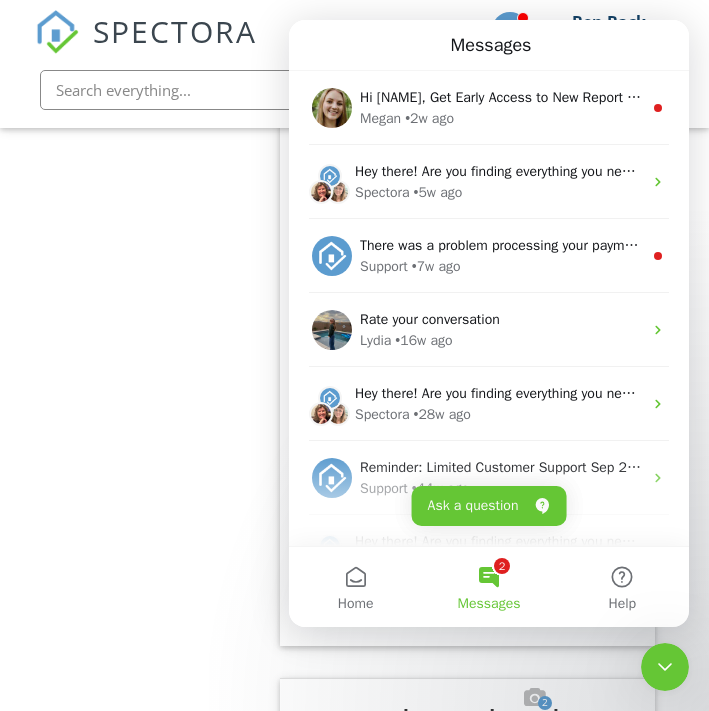 click on "Cottage 4
General
Exterior
Interior
Item
Exterior
Info
Information                       check
Roof Material
Single Tab Asphalt
Location edit       Ordered List Unordered List Insert Image Insert Table Inline Style XLarge Large Normal Small Light Small/Light Bold Italic Underline Colors Insert Link Insert Video Code View Clear Formatting Single Tab Asphalt Enter text here <p>Single Tab Asphalt</p>
Photo/Video
check
Roof Age
Location edit       Ordered List Unordered List Insert Image Insert Table Inline Style XLarge Large Normal Small Light Small/Light Bold Italic Underline" at bounding box center [407, -749] 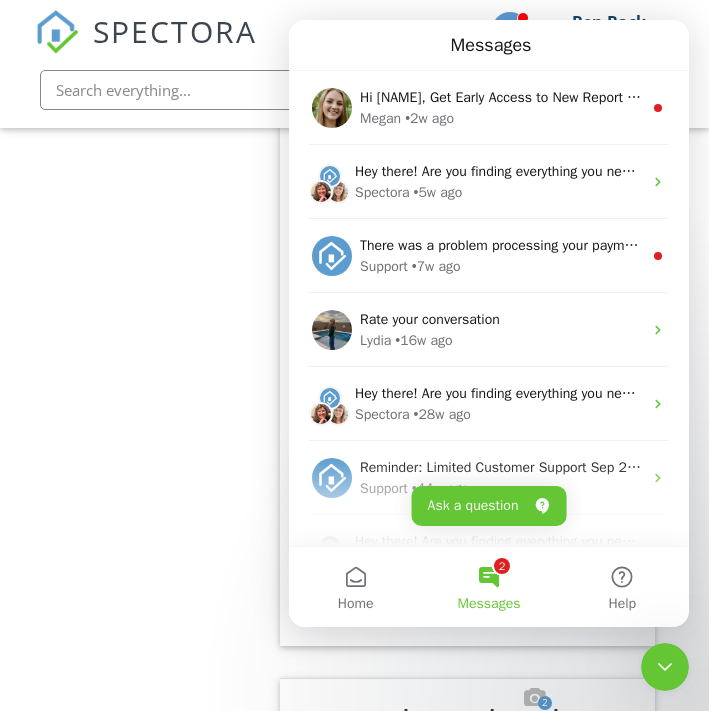 click 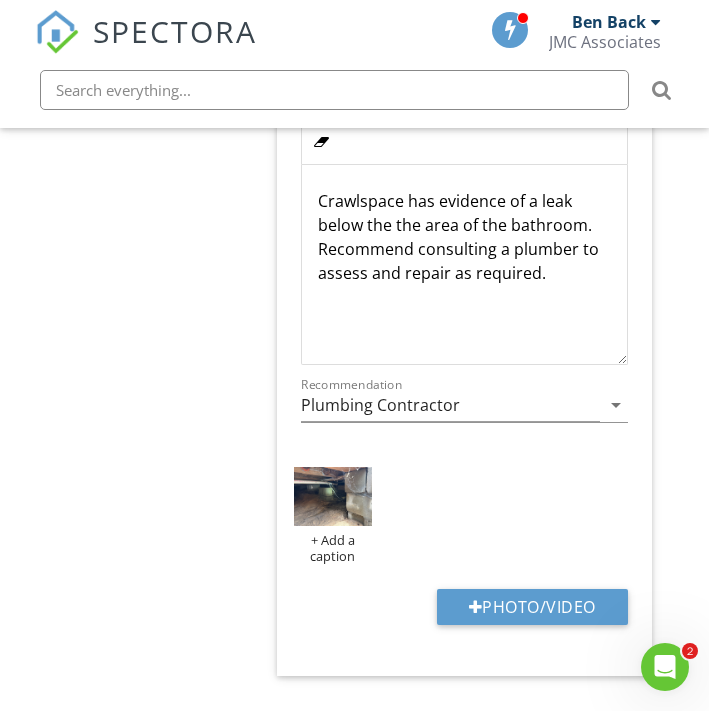 scroll, scrollTop: 7372, scrollLeft: 9, axis: both 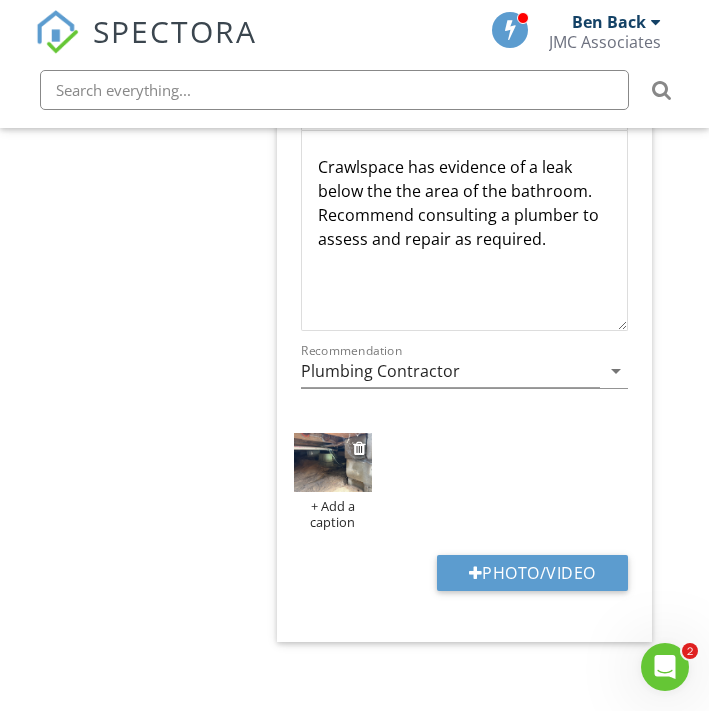 click at bounding box center [333, 462] 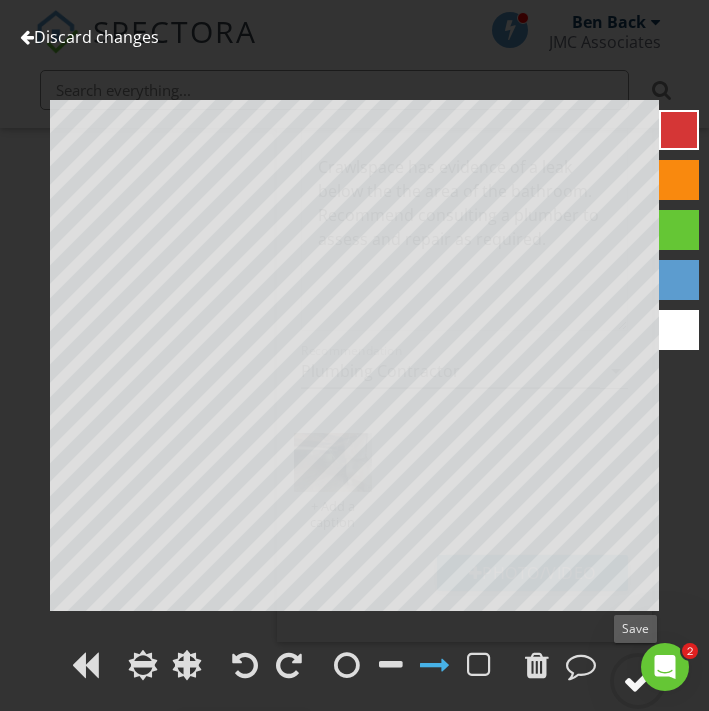 click at bounding box center [638, 681] 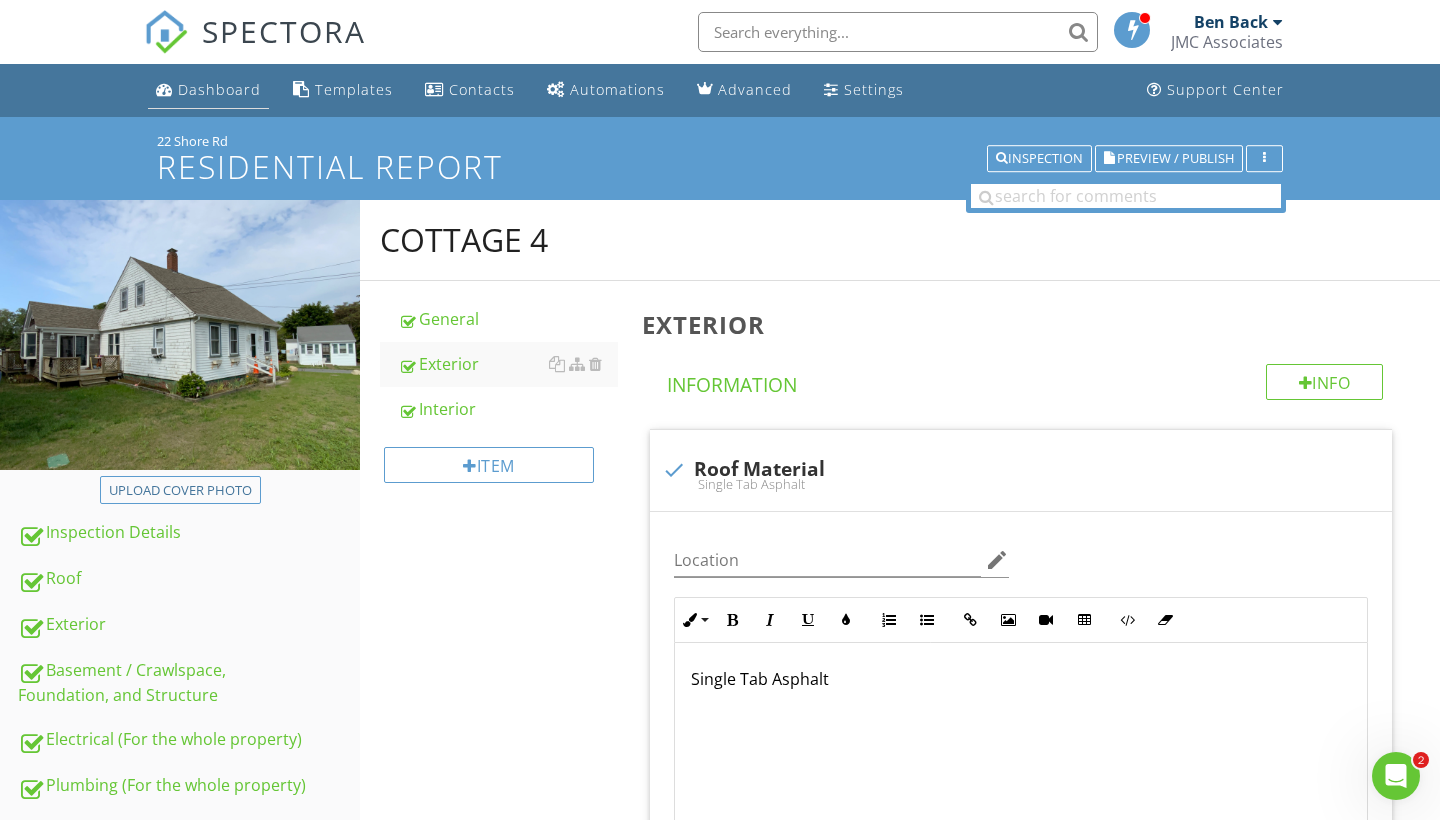 scroll, scrollTop: 0, scrollLeft: 0, axis: both 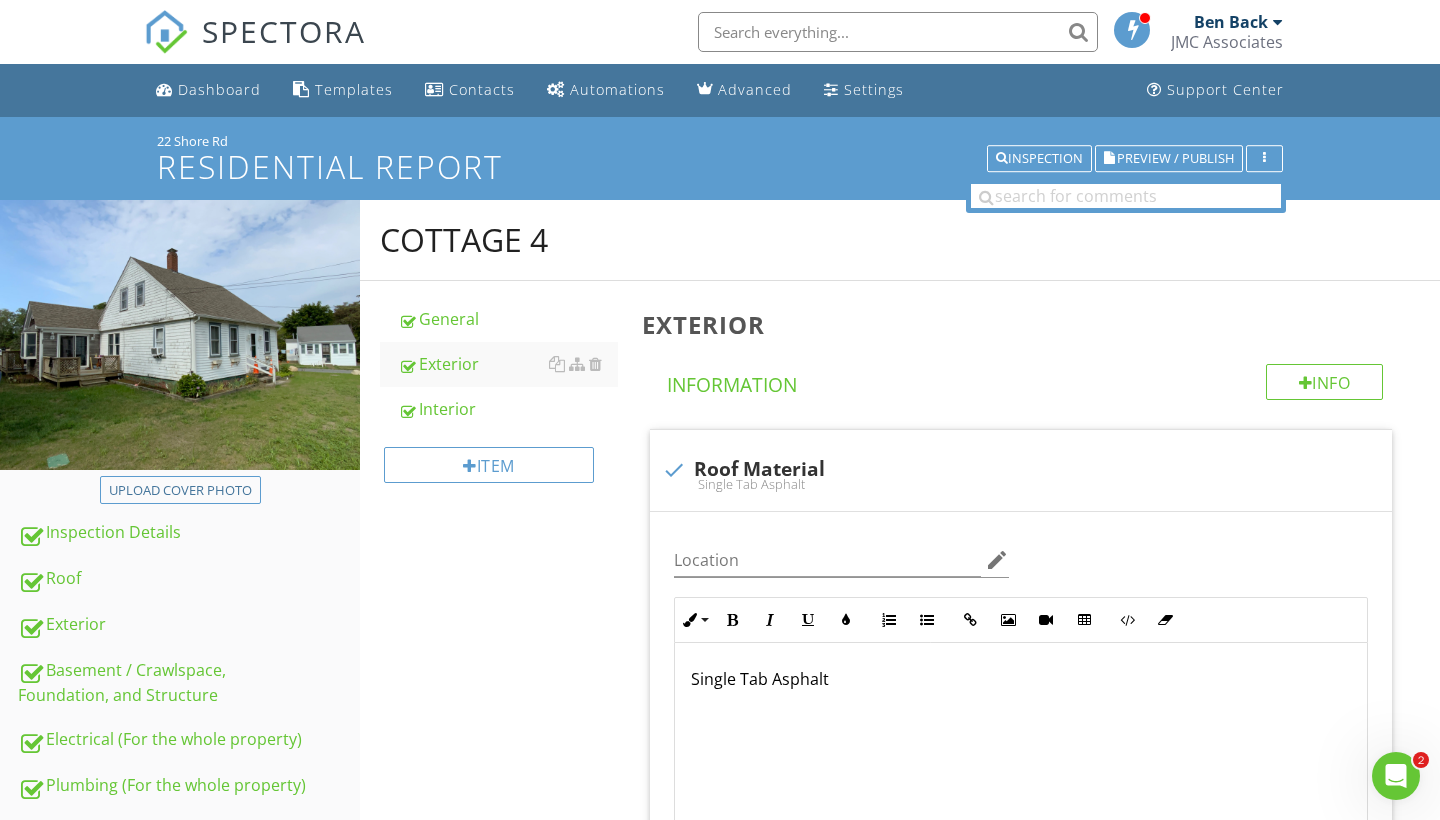 click on "SPECTORA" at bounding box center (284, 31) 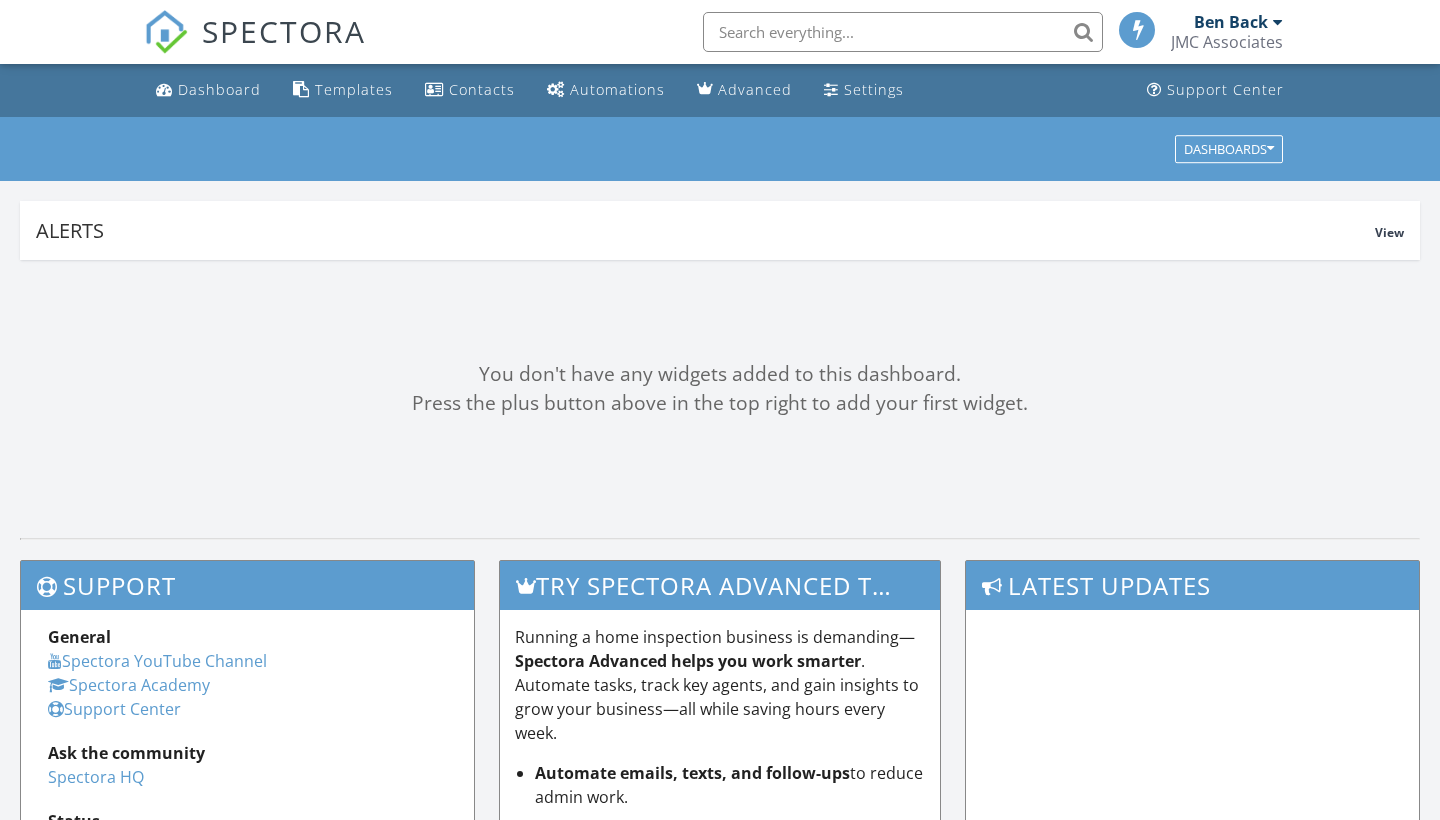 scroll, scrollTop: 0, scrollLeft: 0, axis: both 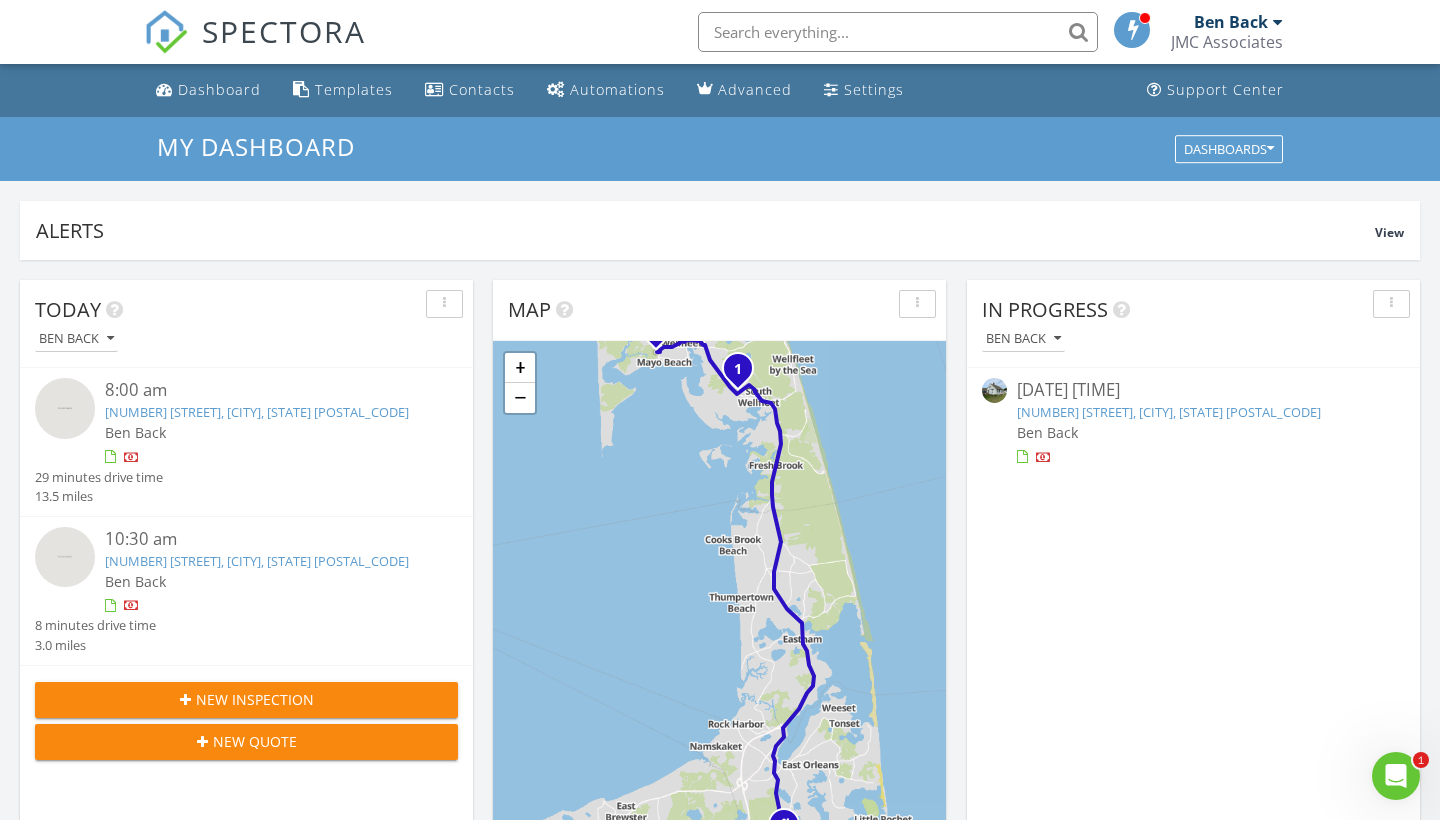 click on "[DATE] [TIME]" at bounding box center [1193, 390] 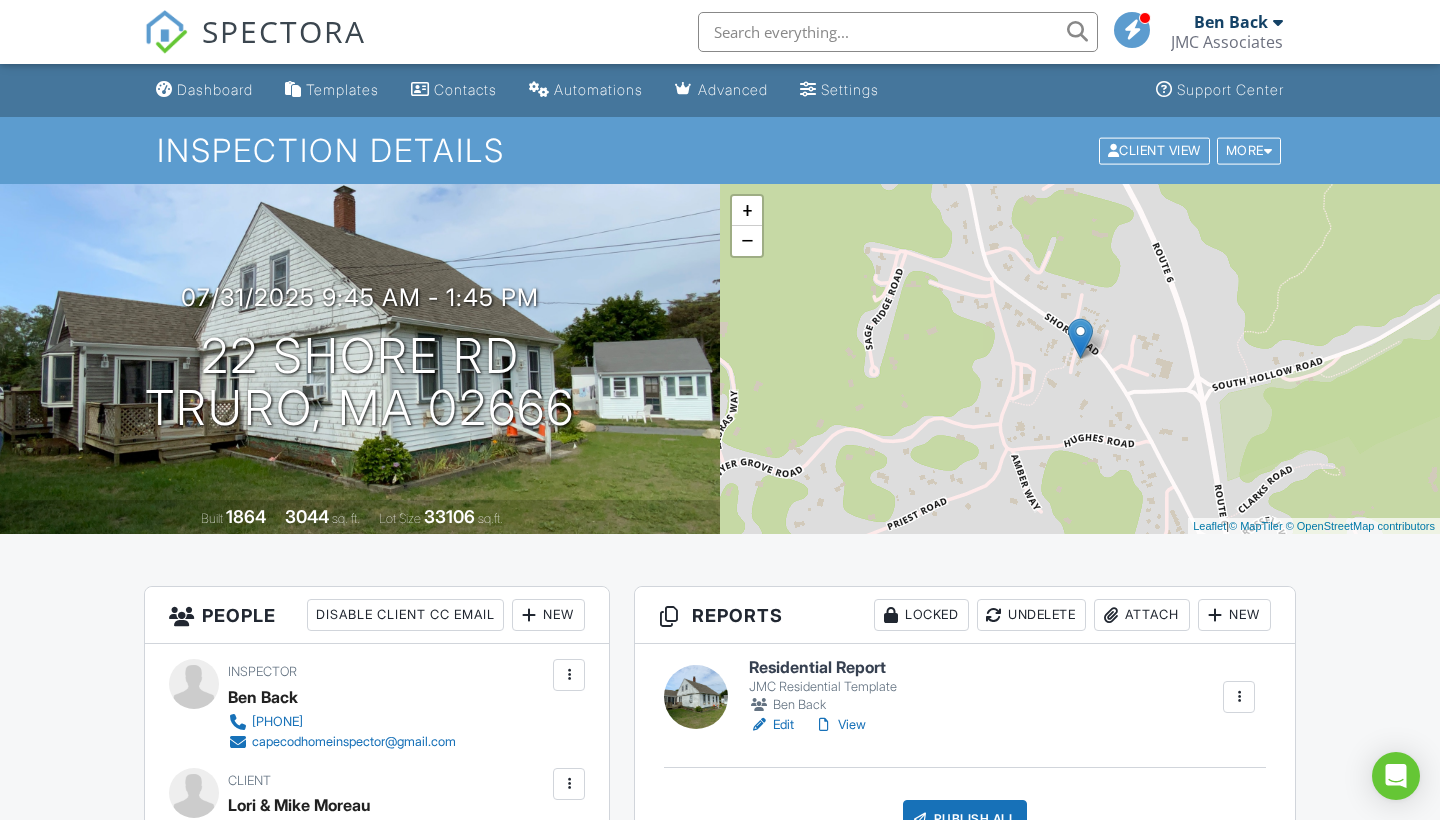 click at bounding box center [569, 1580] 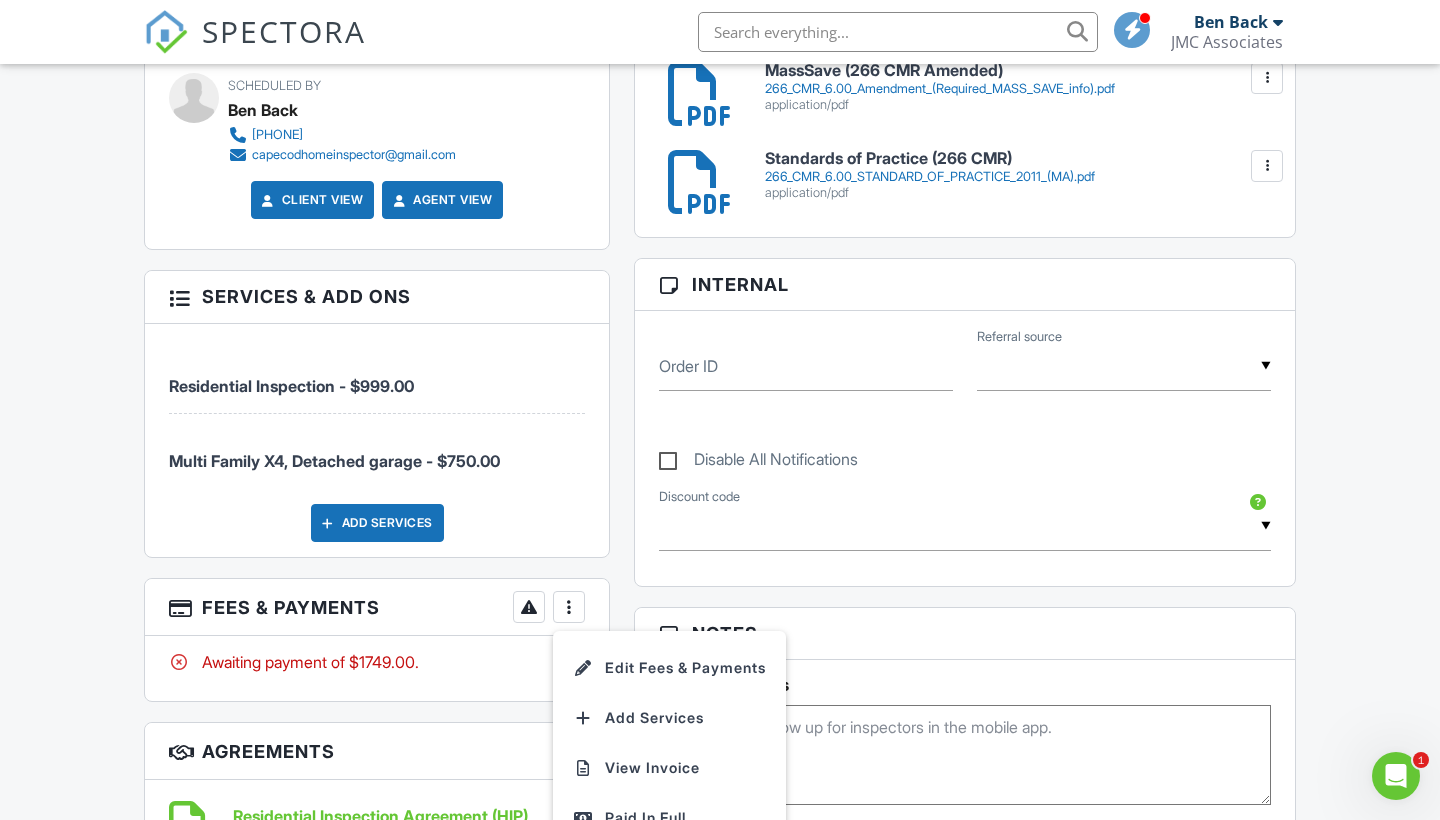 scroll, scrollTop: 973, scrollLeft: 0, axis: vertical 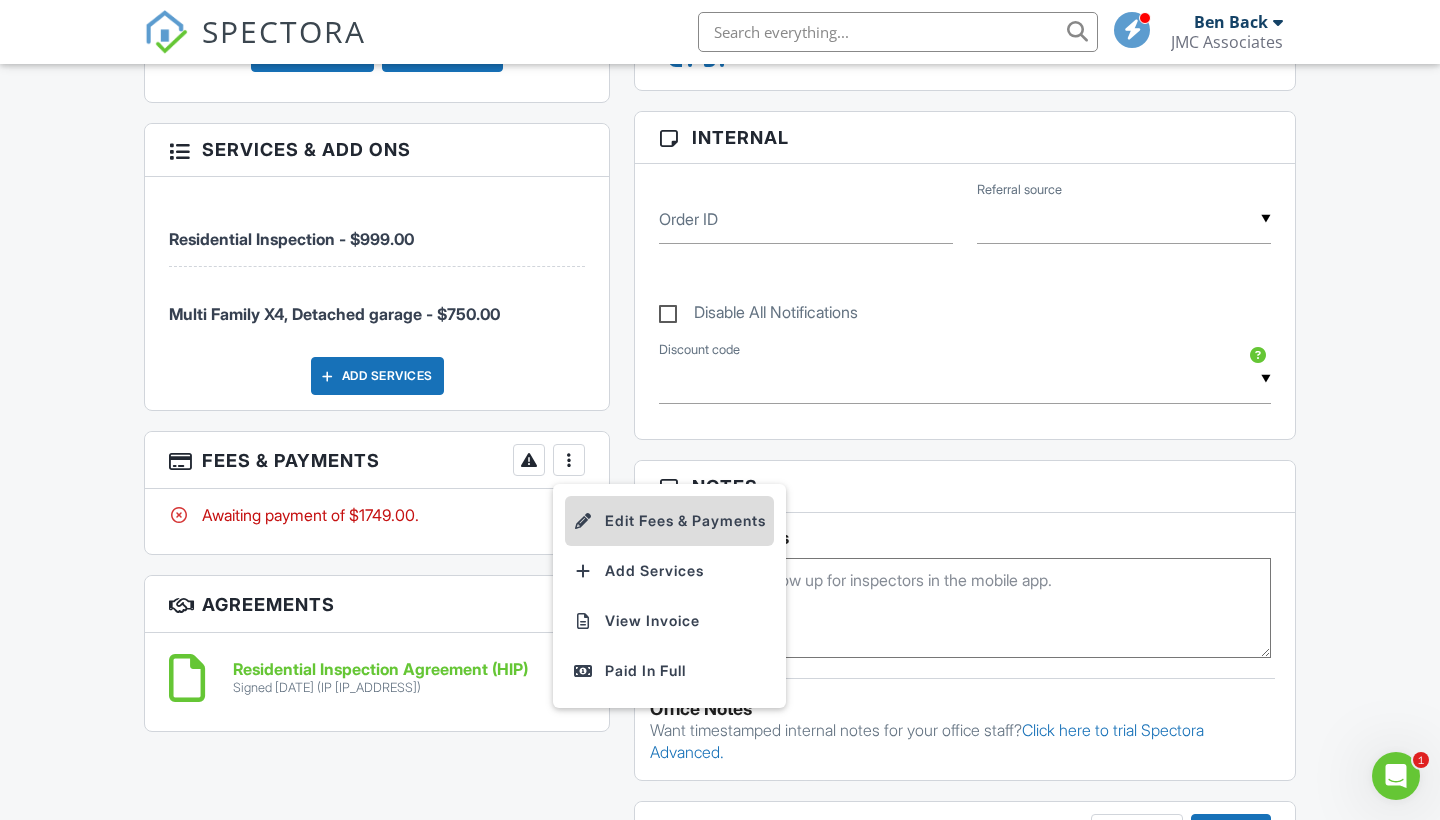 click on "Edit Fees & Payments" at bounding box center (669, 521) 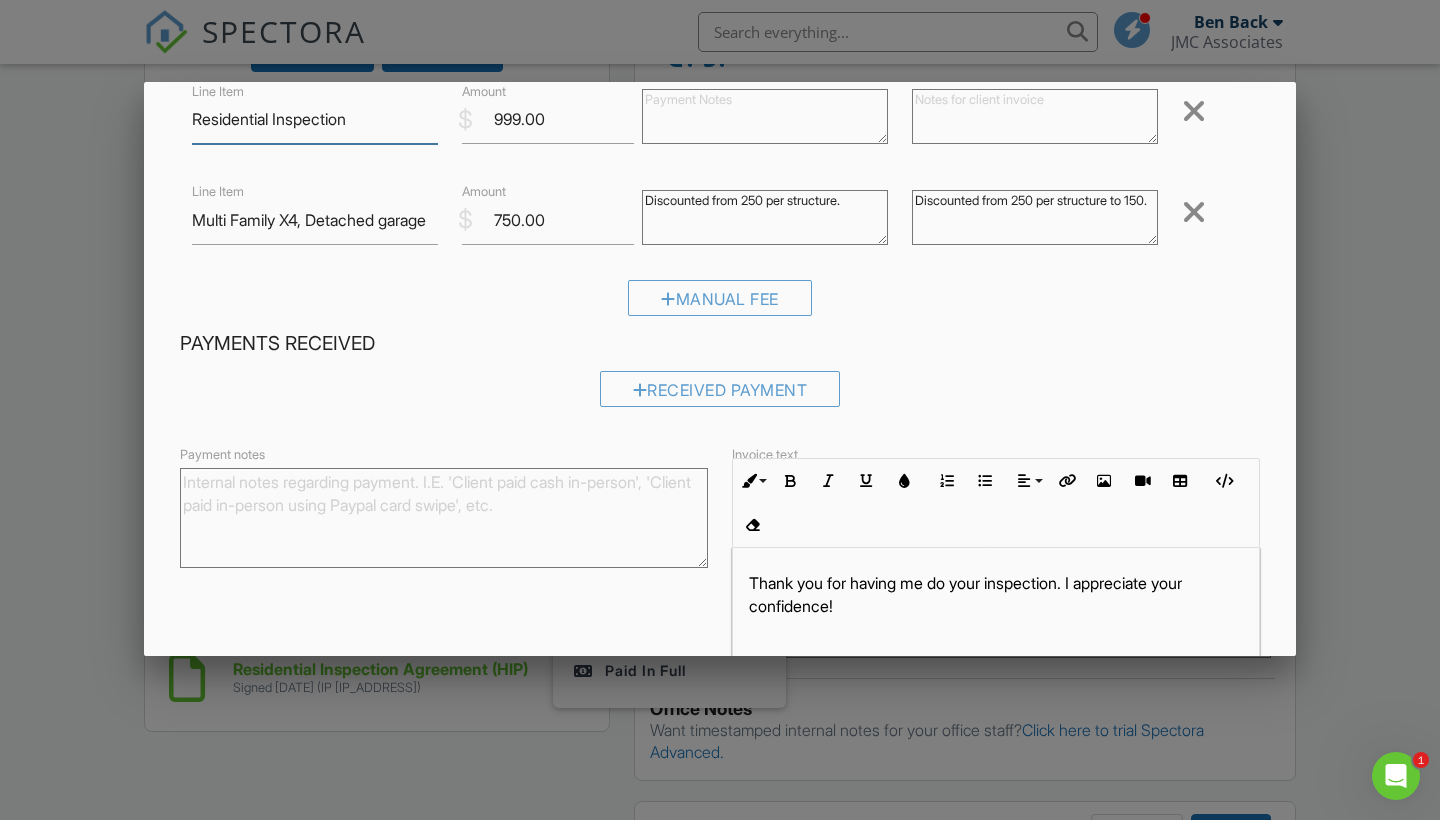 scroll, scrollTop: 156, scrollLeft: 0, axis: vertical 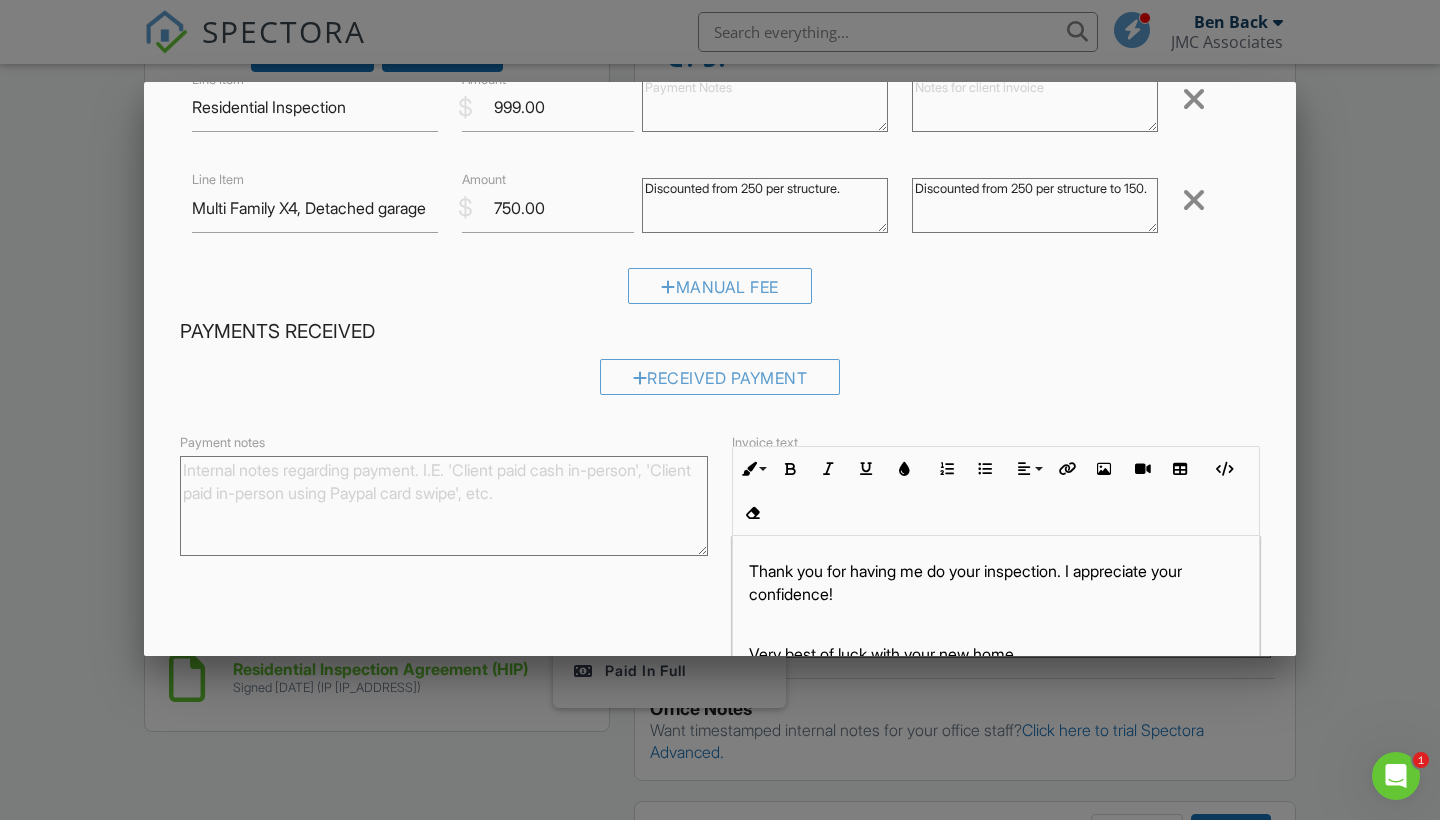click on "Payment notes" at bounding box center (444, 506) 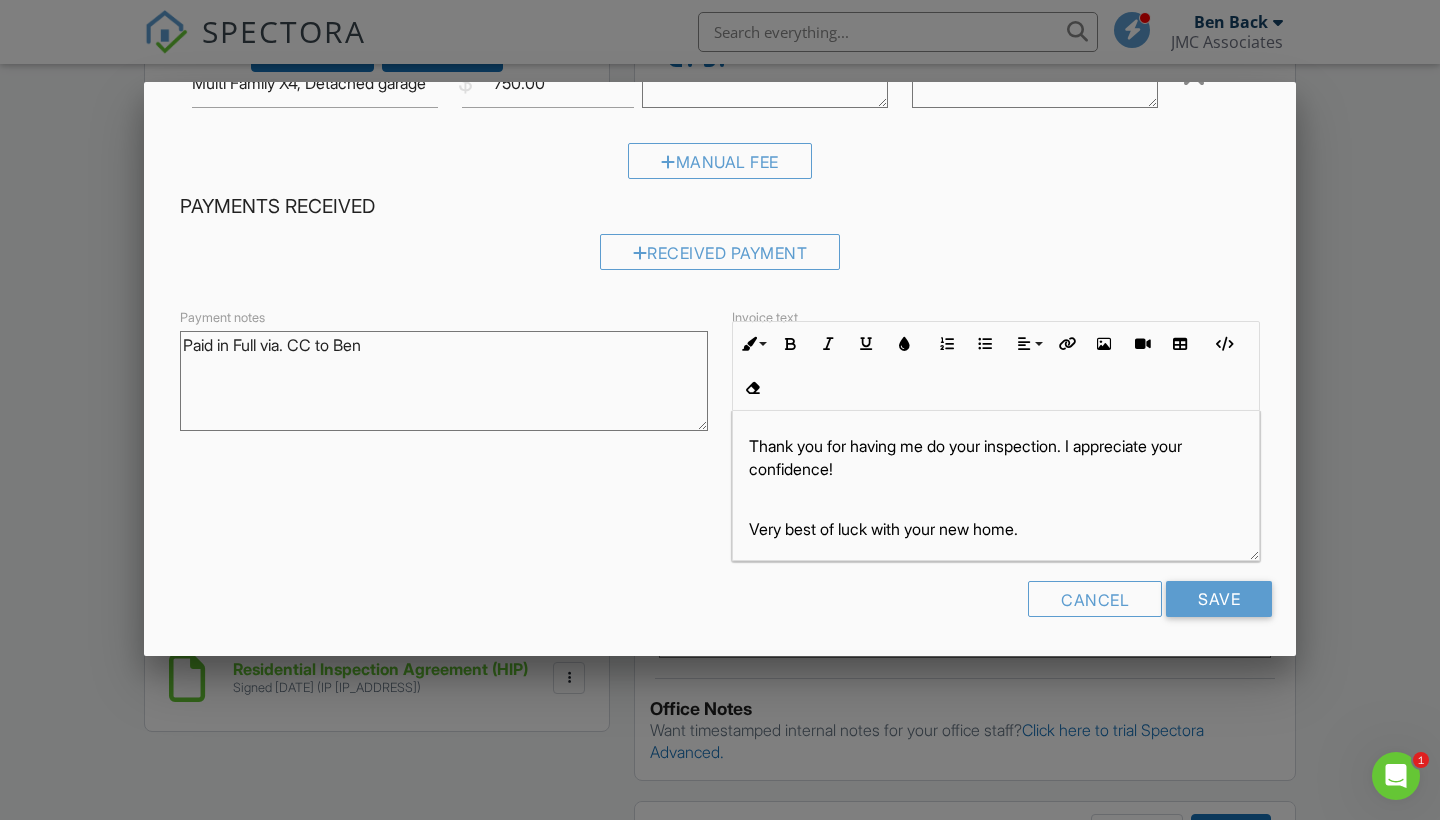scroll, scrollTop: 279, scrollLeft: 0, axis: vertical 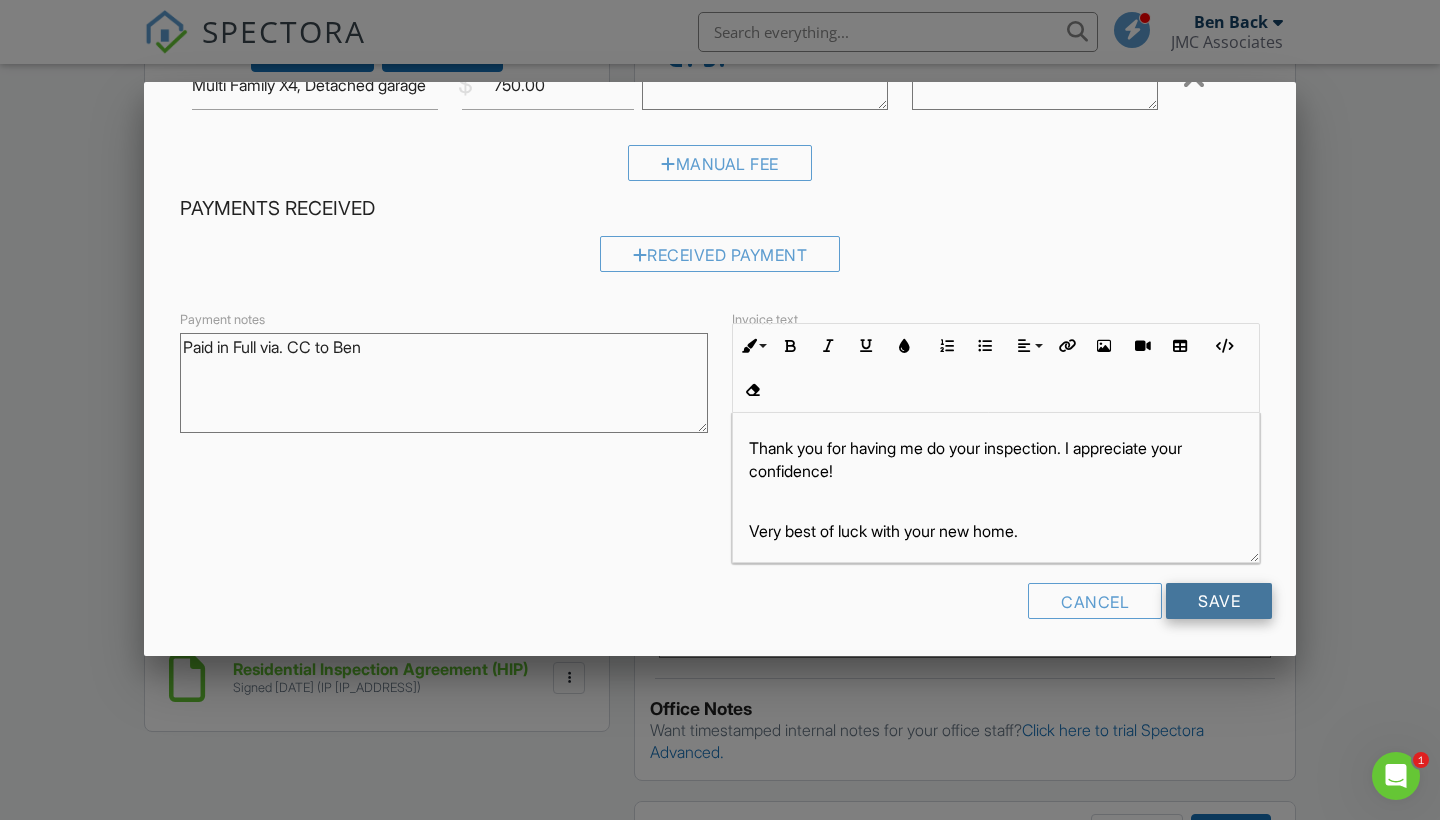 type on "Paid in Full via. CC to Ben" 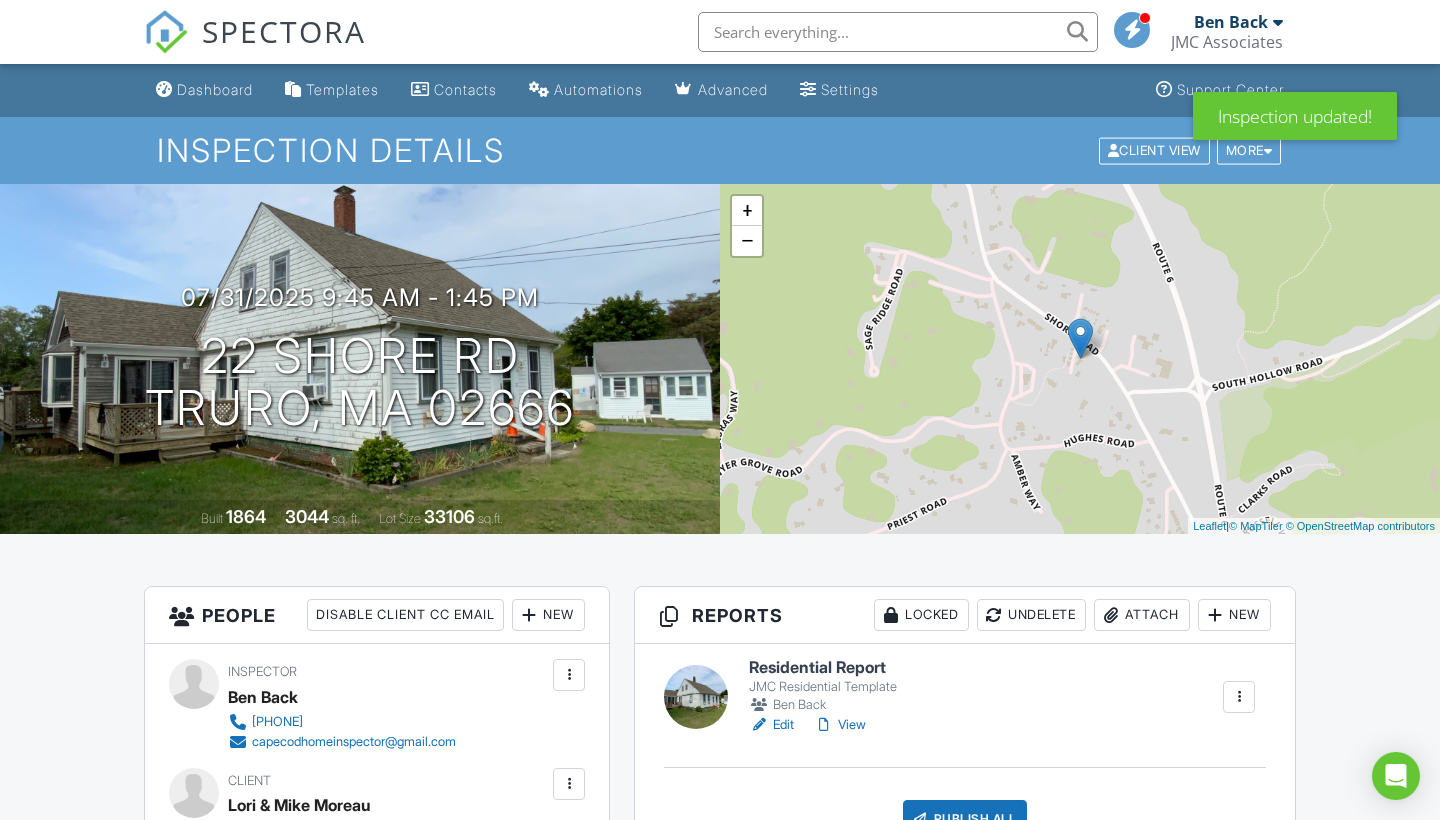 scroll, scrollTop: 1156, scrollLeft: 0, axis: vertical 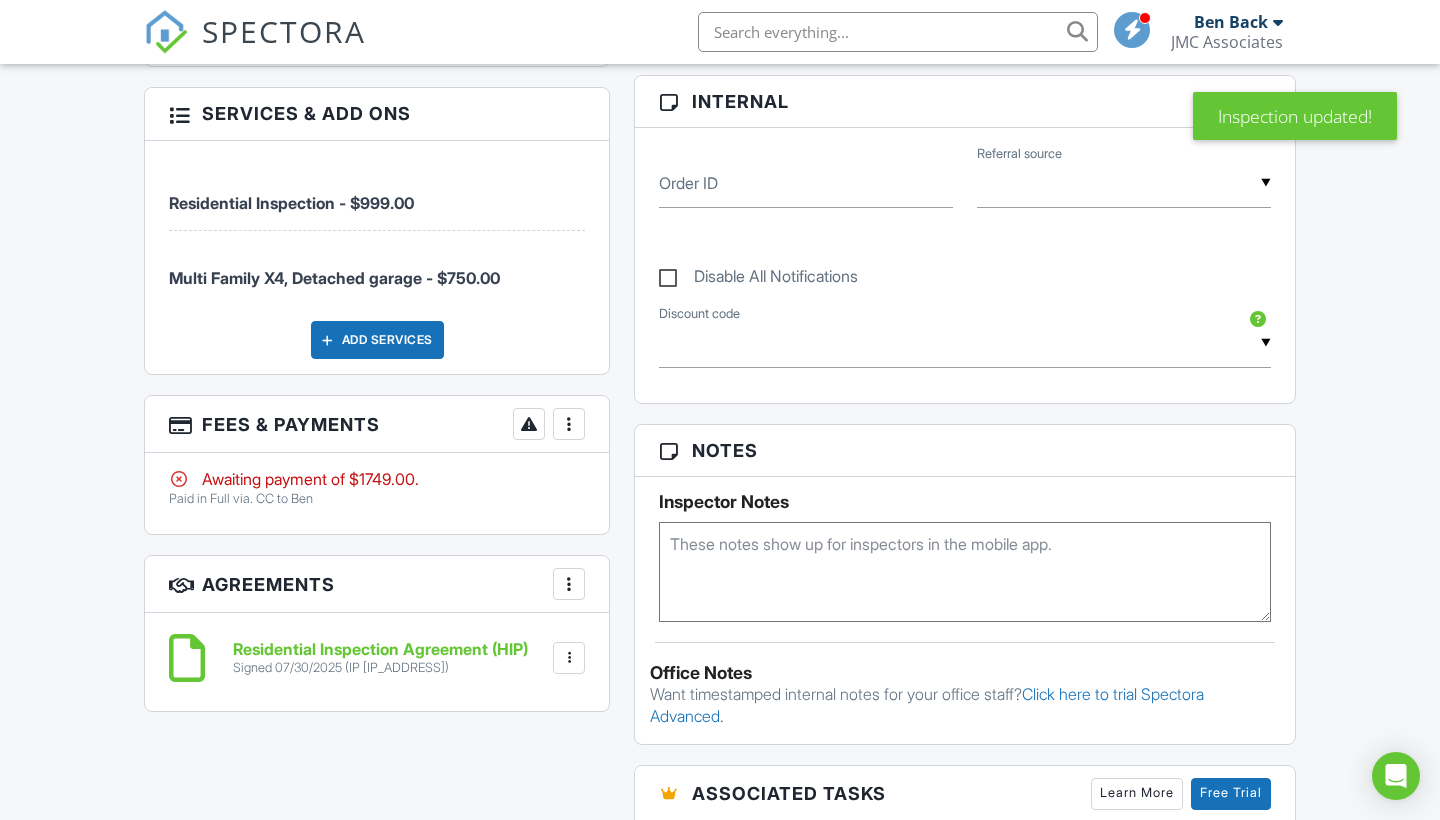 click at bounding box center [569, 424] 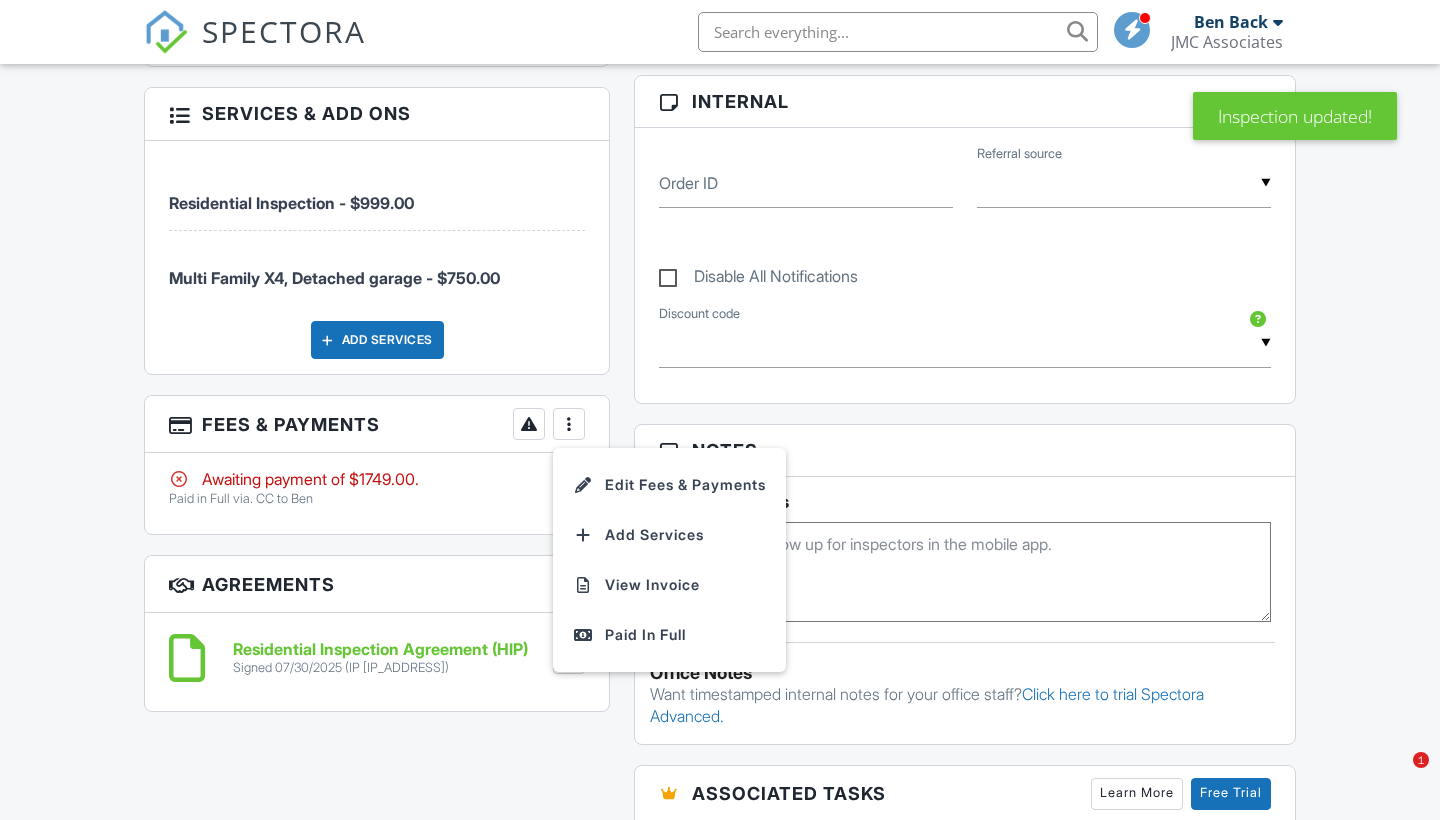 scroll, scrollTop: 0, scrollLeft: 0, axis: both 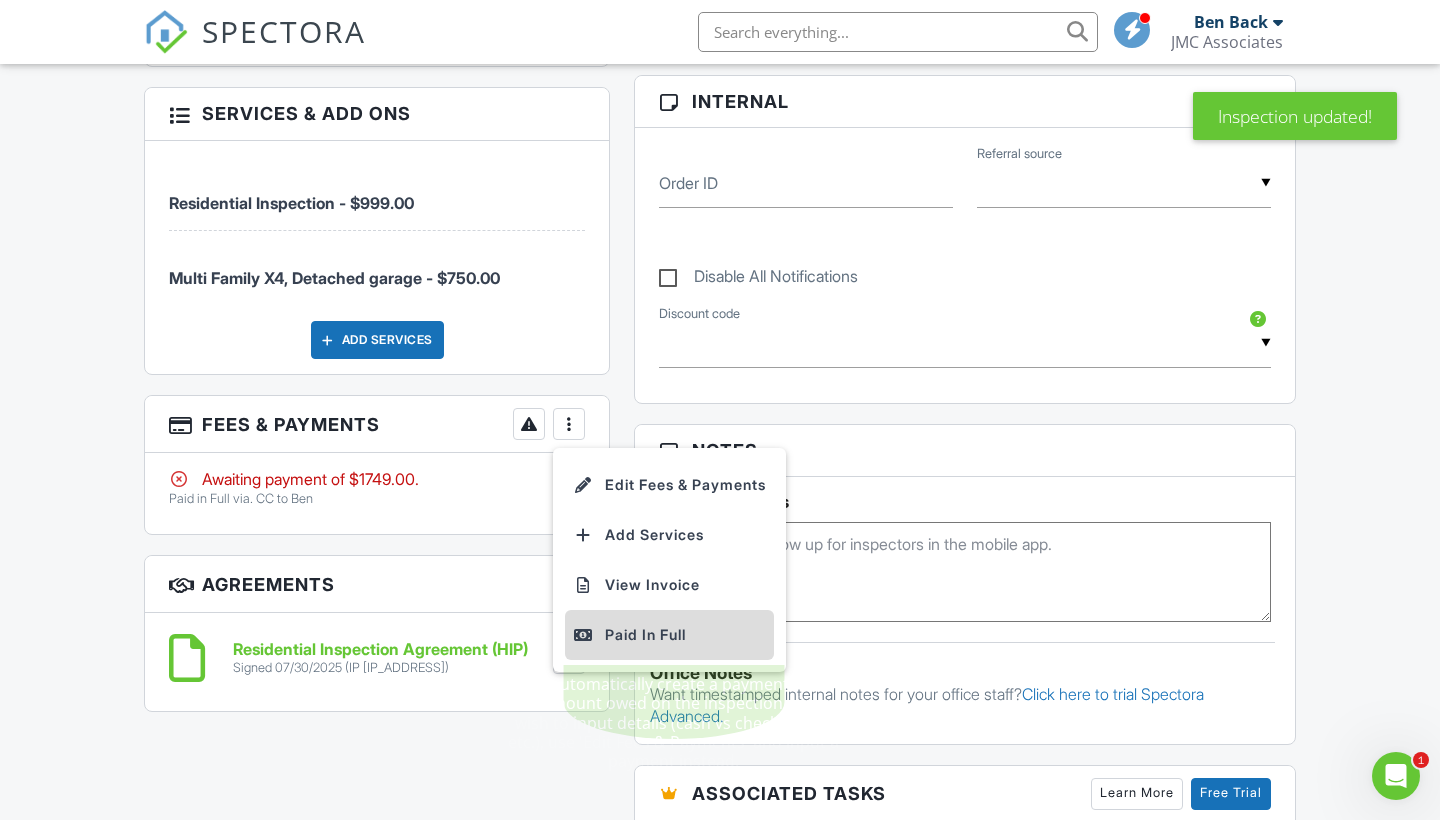 click on "Paid In Full" at bounding box center (669, 635) 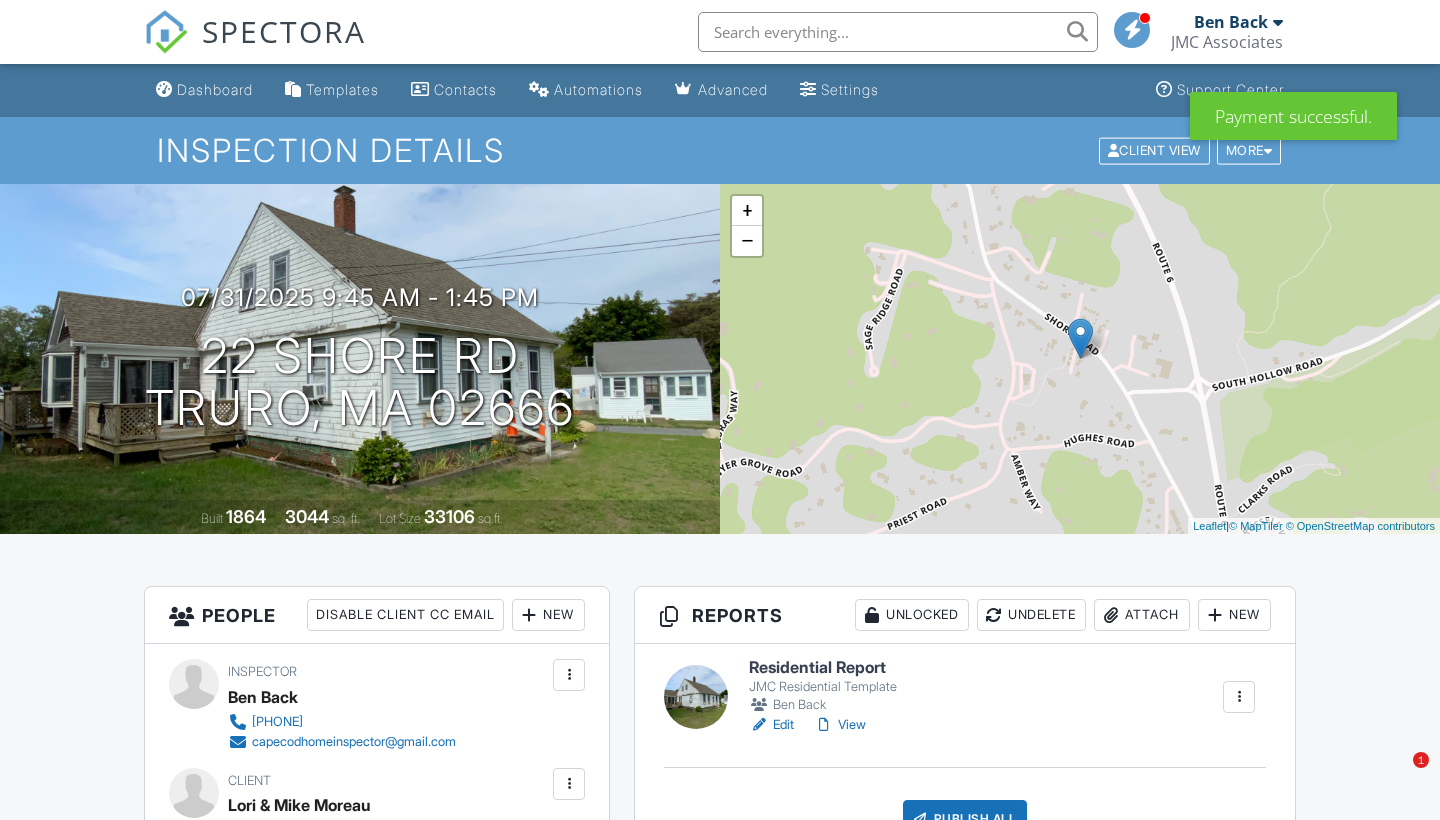 scroll, scrollTop: 190, scrollLeft: 0, axis: vertical 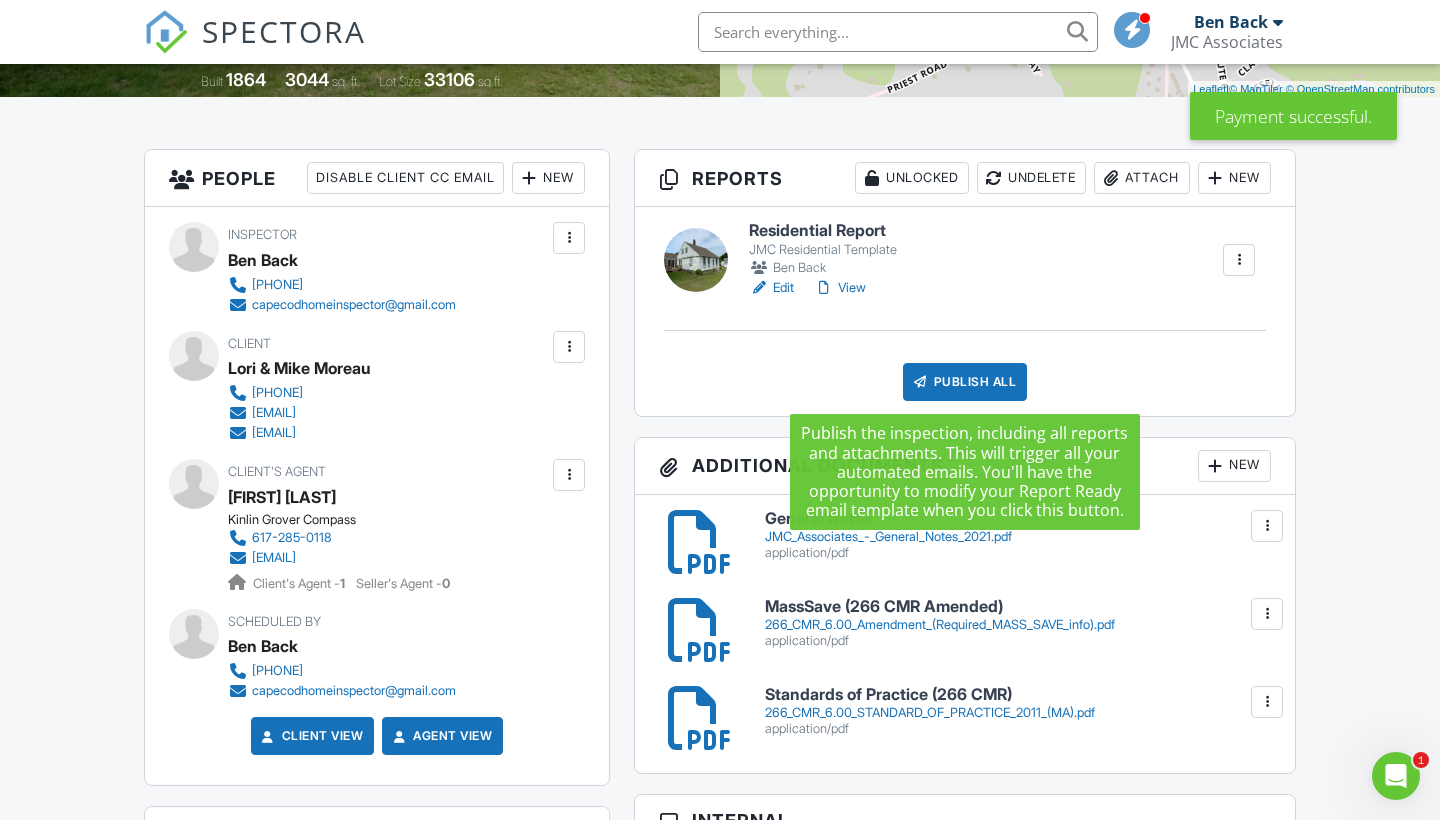 click on "Publish All" at bounding box center [965, 382] 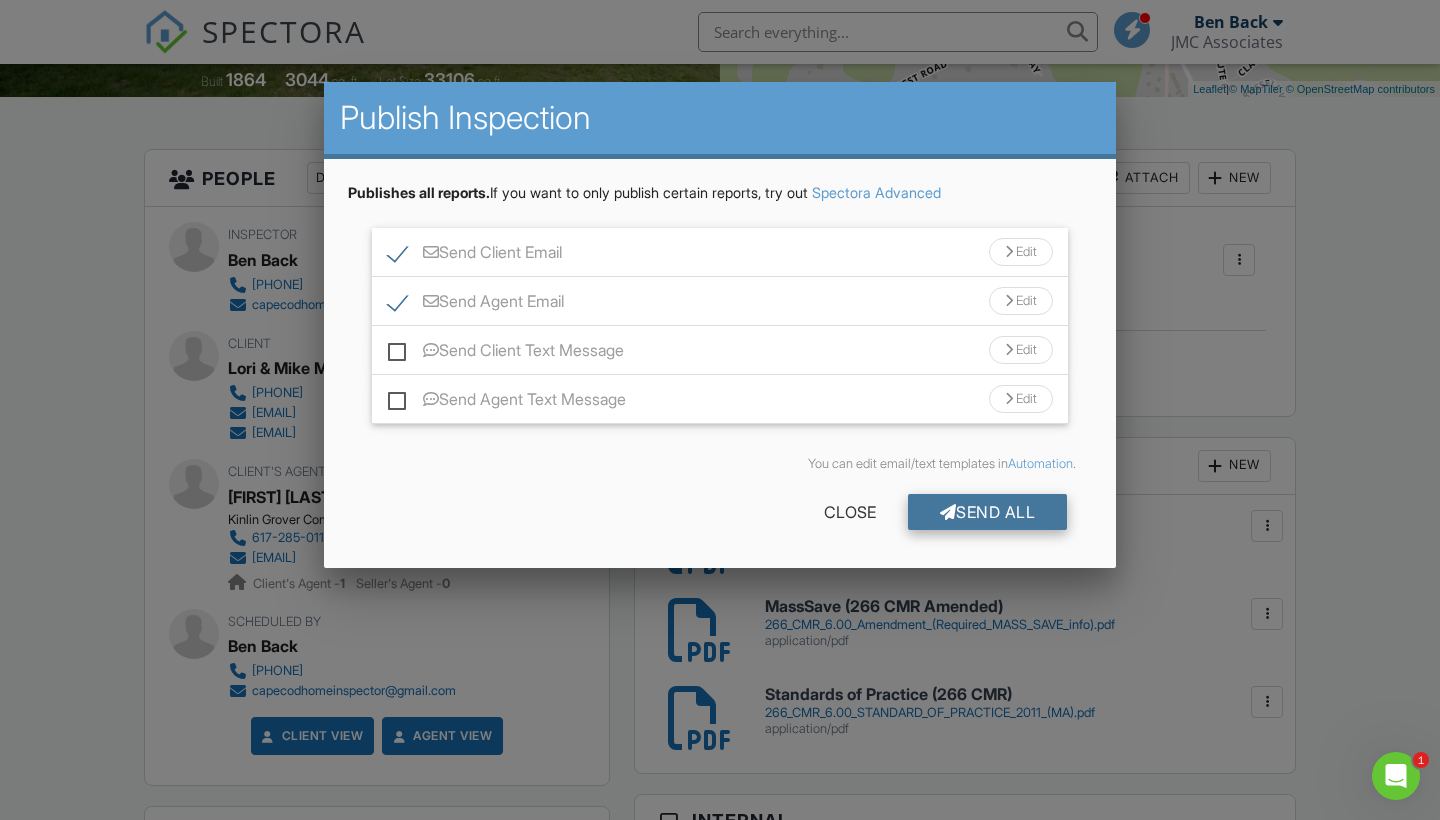 click on "Send All" at bounding box center (988, 512) 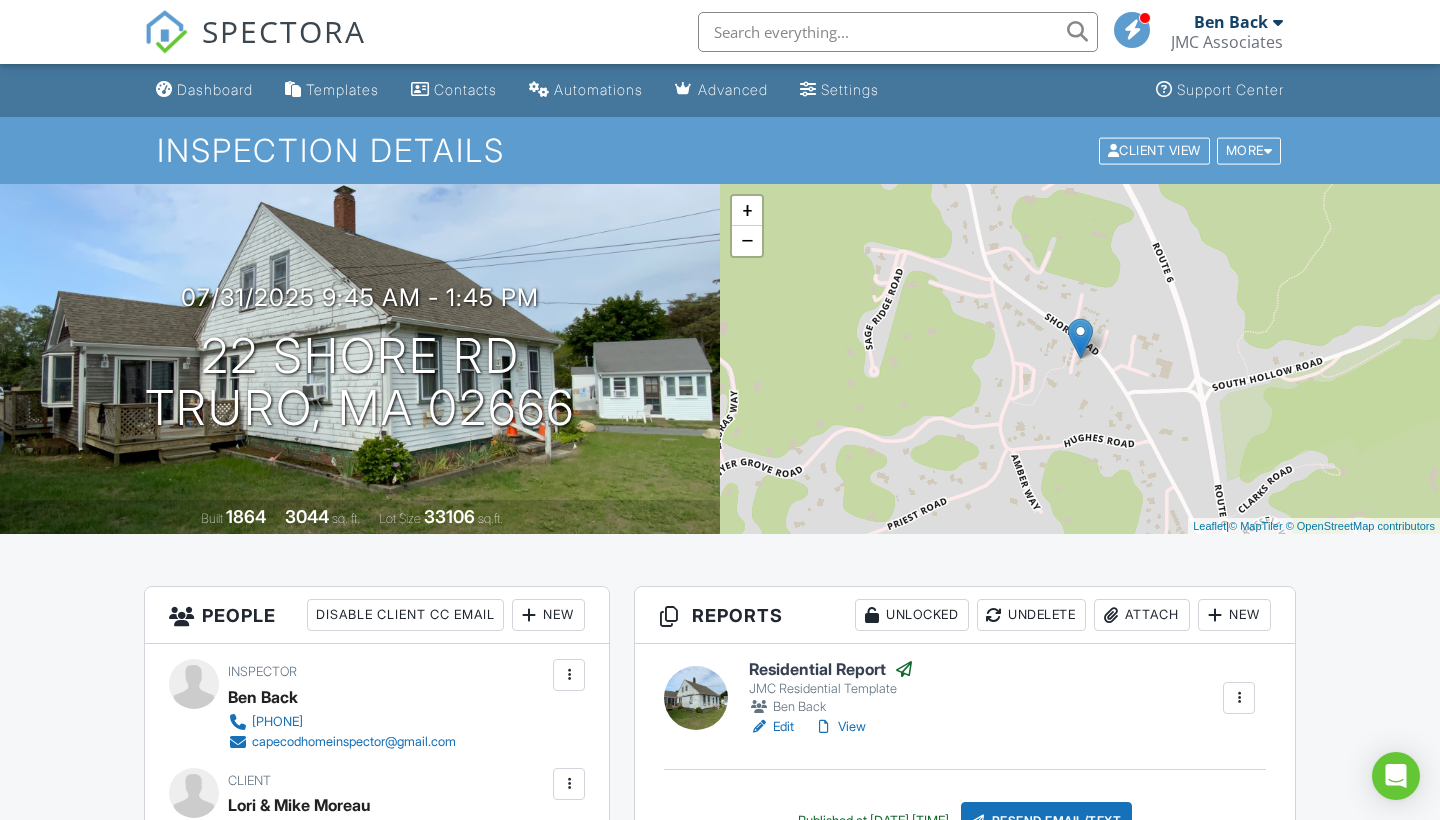 scroll, scrollTop: 437, scrollLeft: 0, axis: vertical 